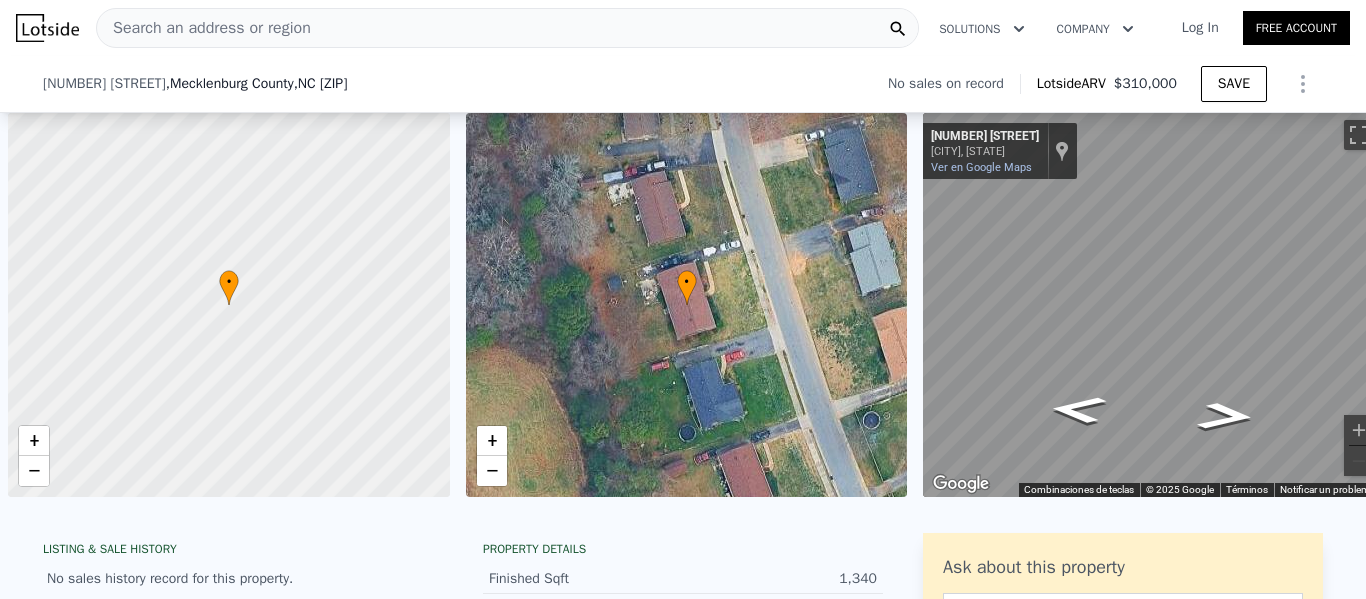 scroll, scrollTop: 0, scrollLeft: 0, axis: both 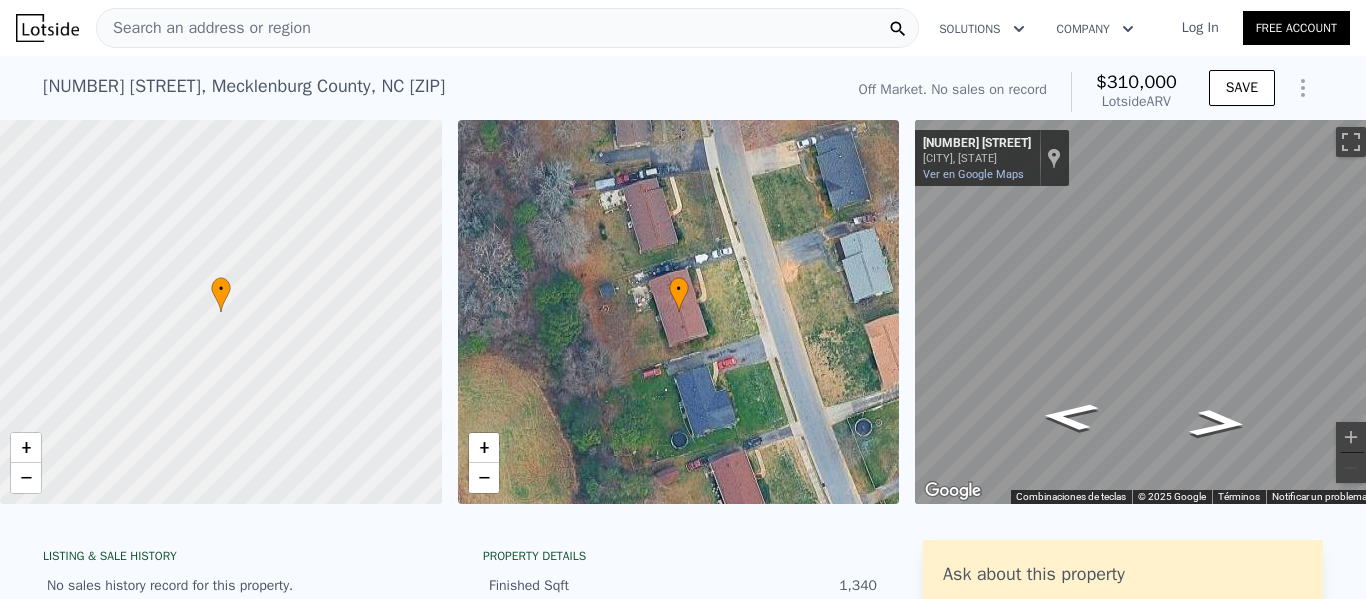 click on "Search an address or region" at bounding box center (507, 28) 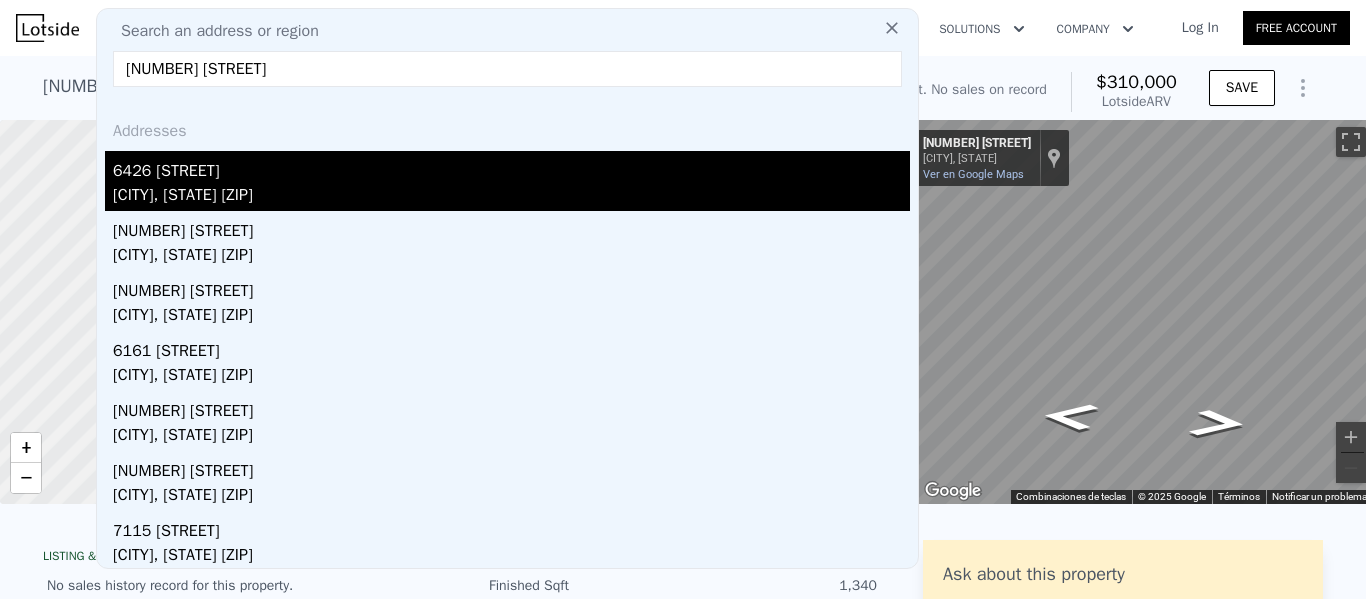 type on "[NUMBER] [STREET]" 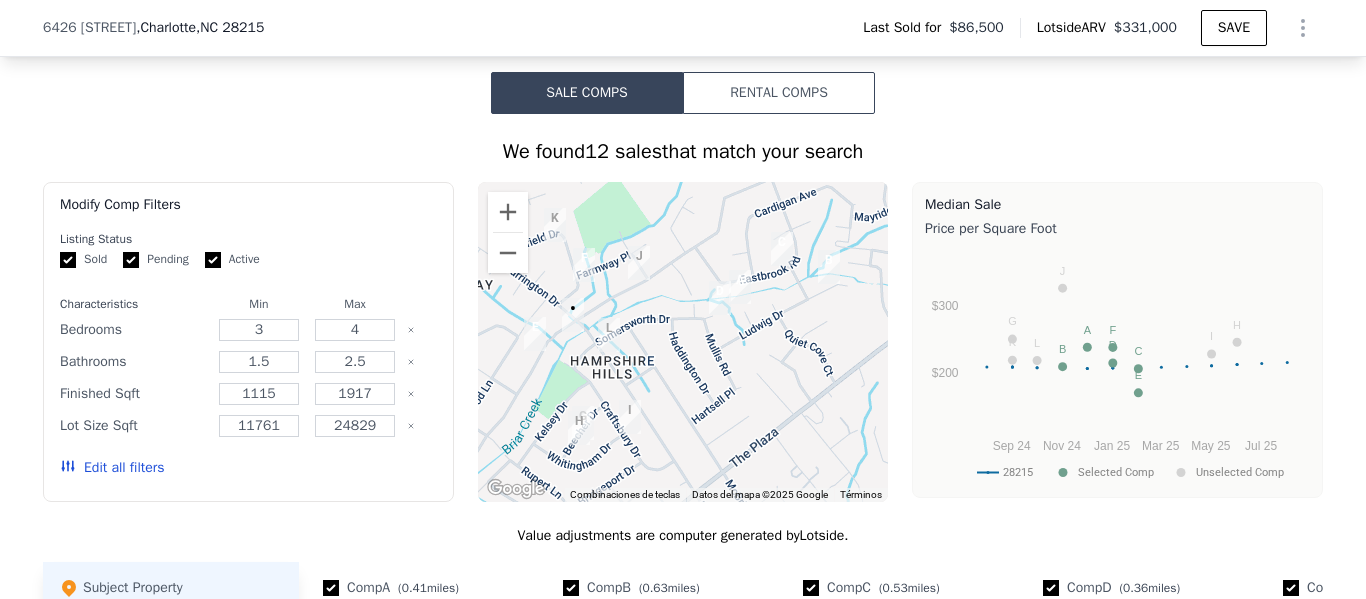 scroll, scrollTop: 1581, scrollLeft: 0, axis: vertical 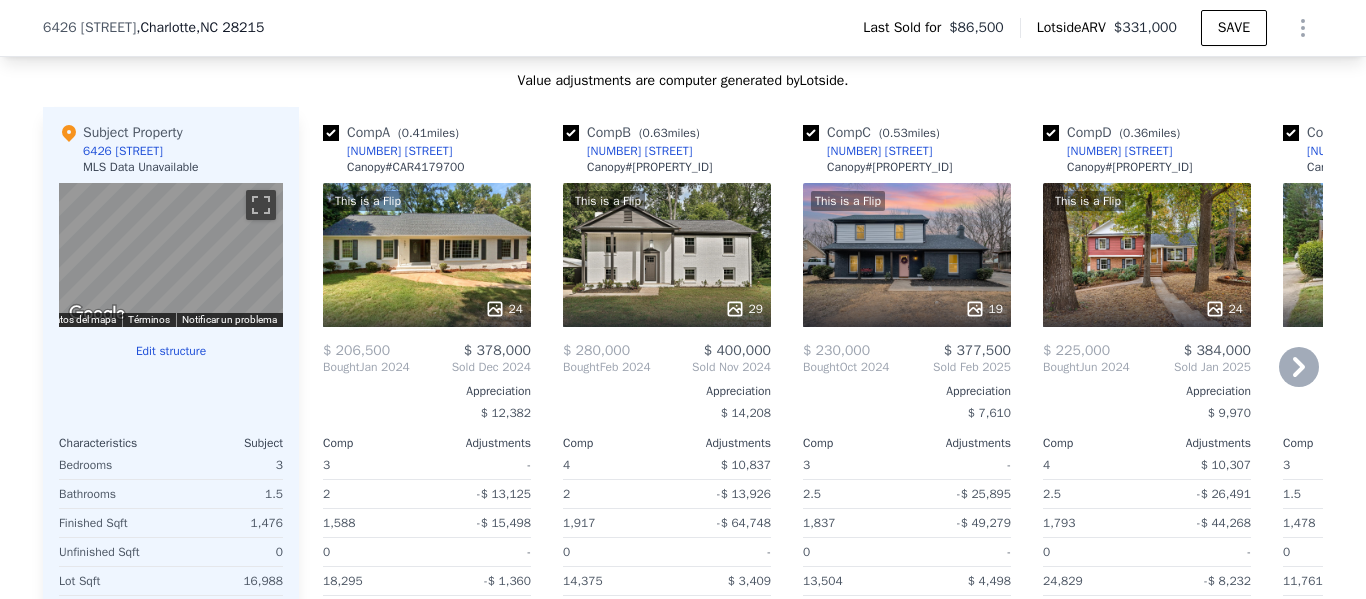click on "This is a Flip 24" at bounding box center [427, 255] 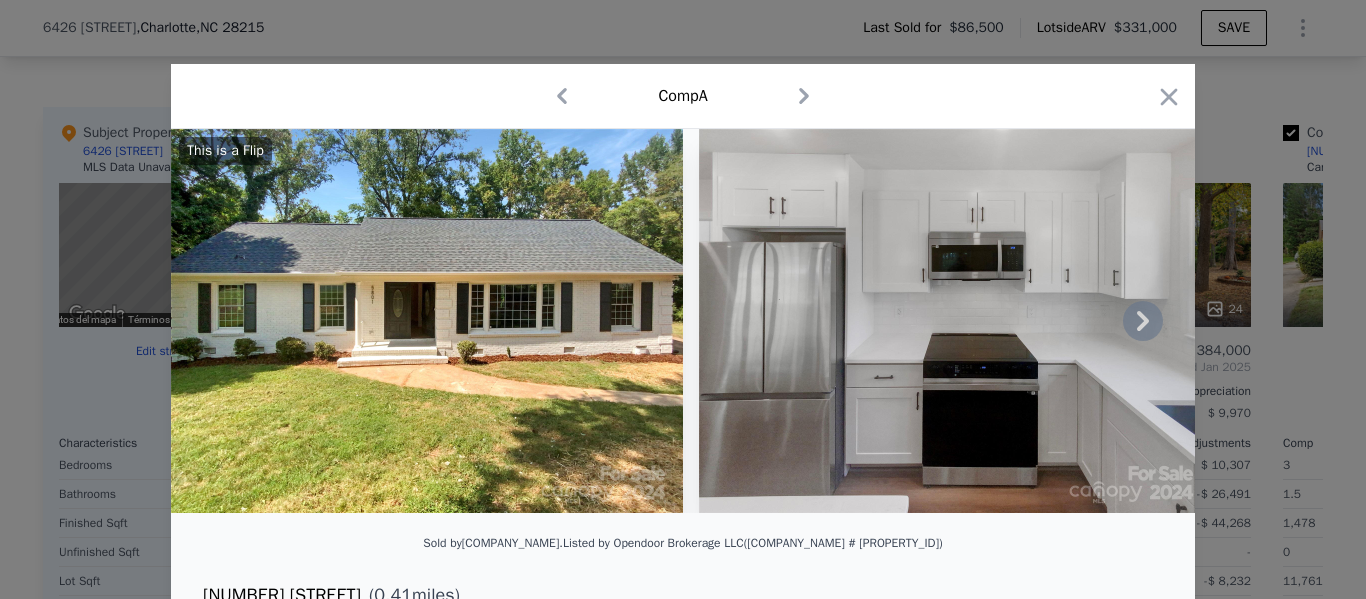click 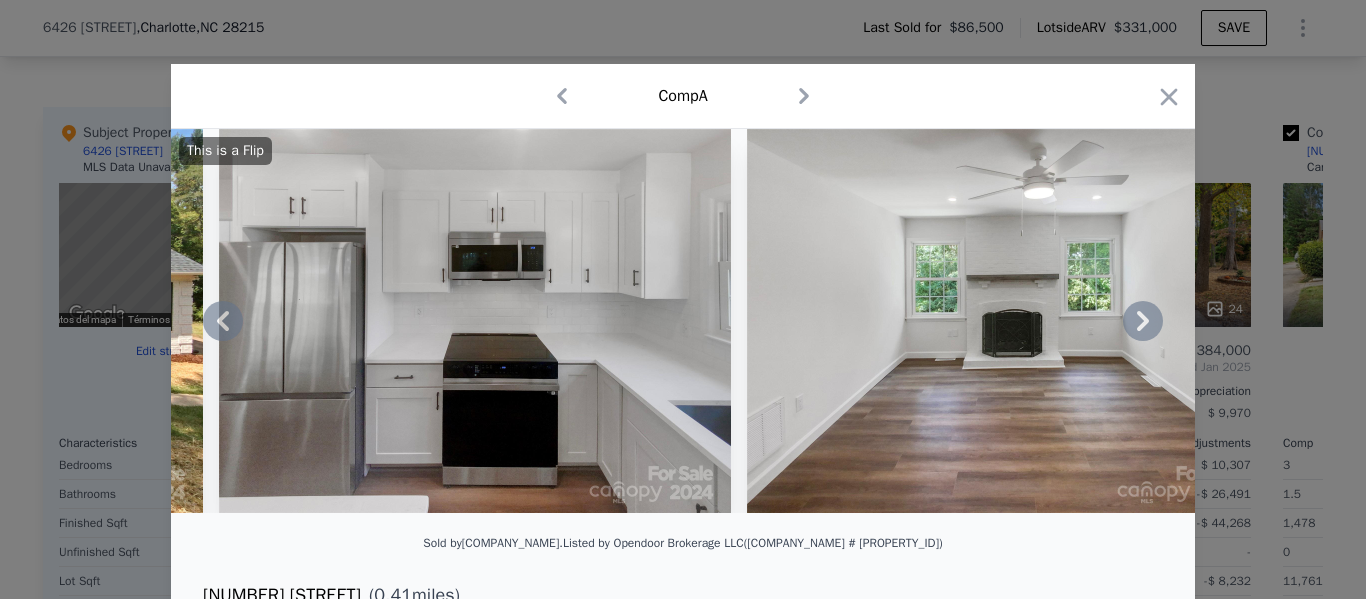 click 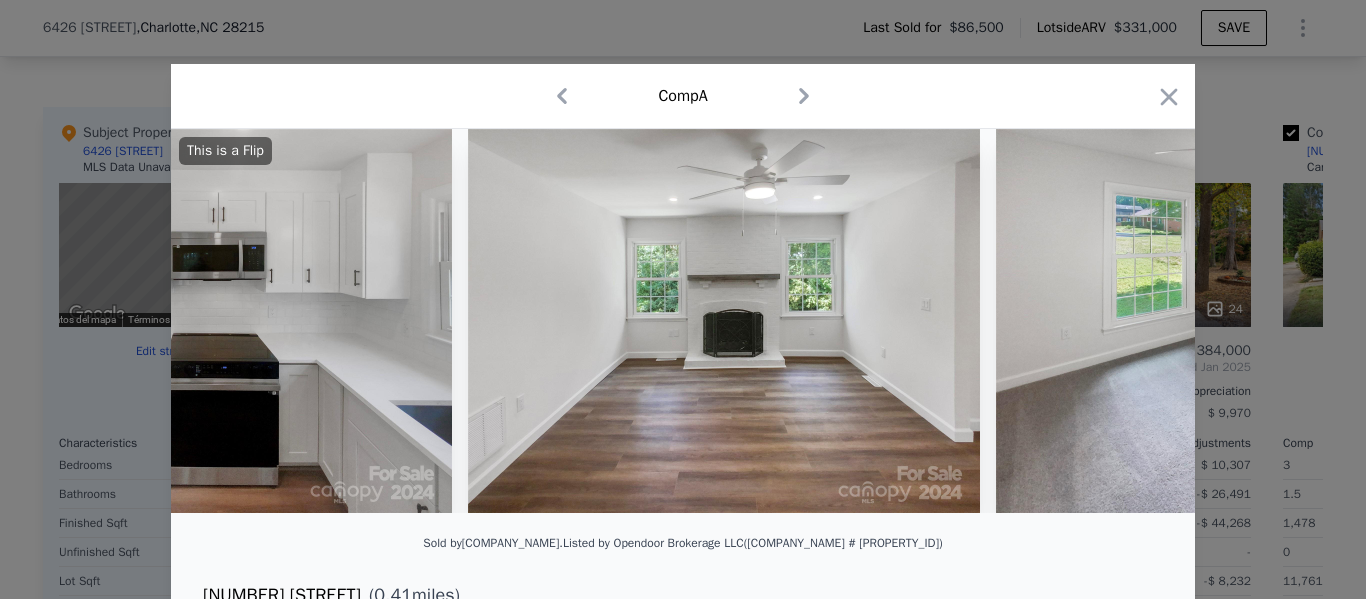 scroll, scrollTop: 0, scrollLeft: 960, axis: horizontal 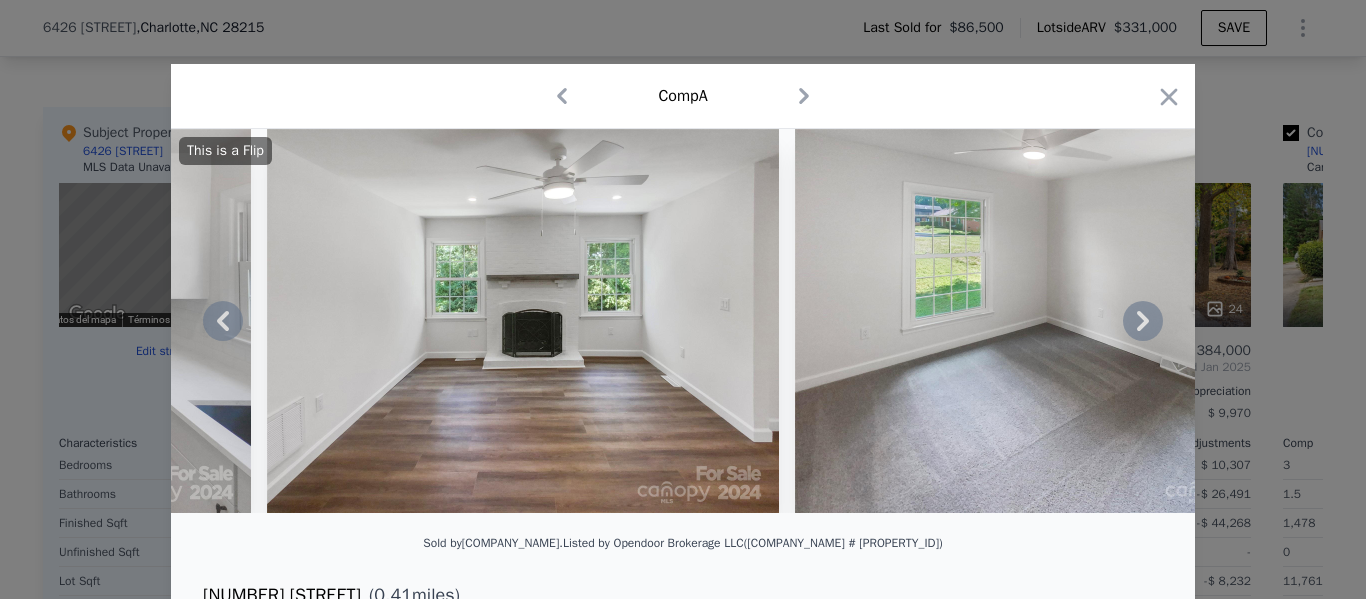 click on "This is a Flip" at bounding box center (683, 321) 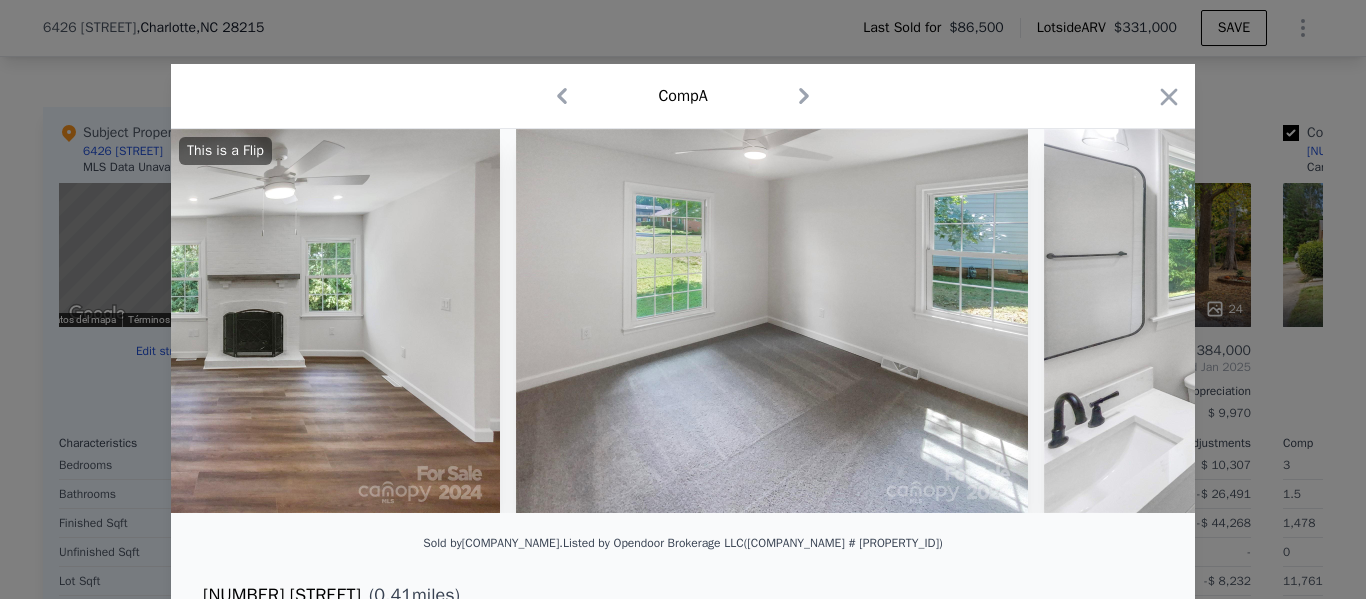 scroll, scrollTop: 0, scrollLeft: 1440, axis: horizontal 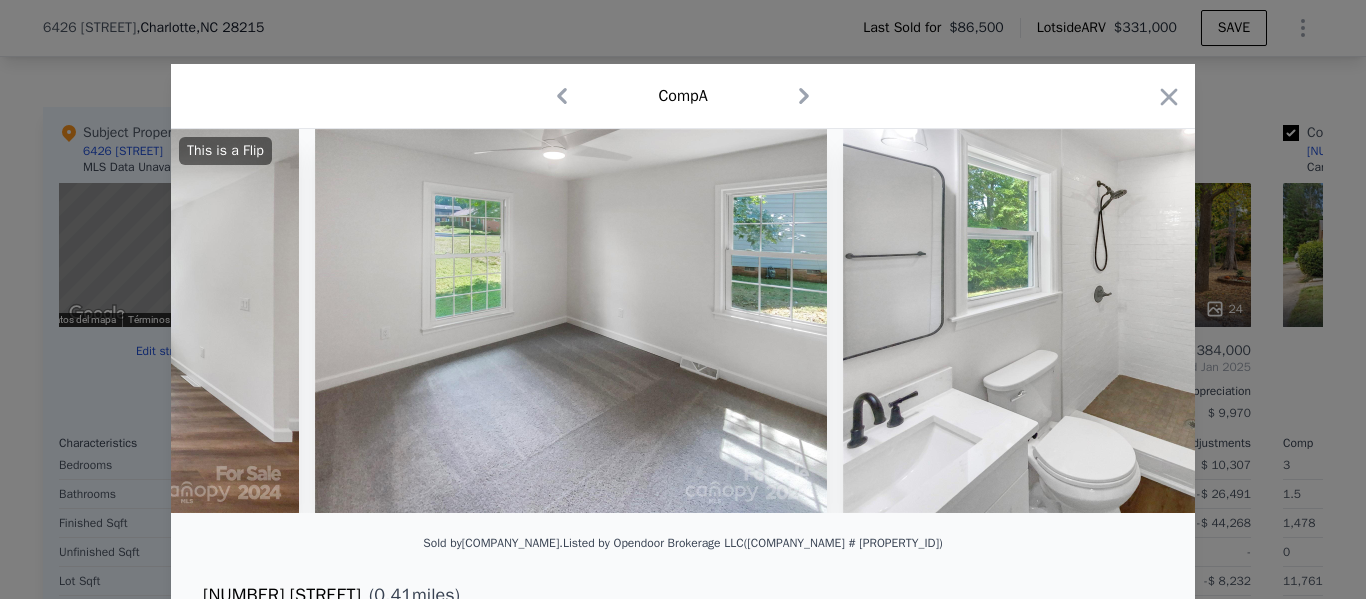 click on "This is a Flip" at bounding box center [683, 321] 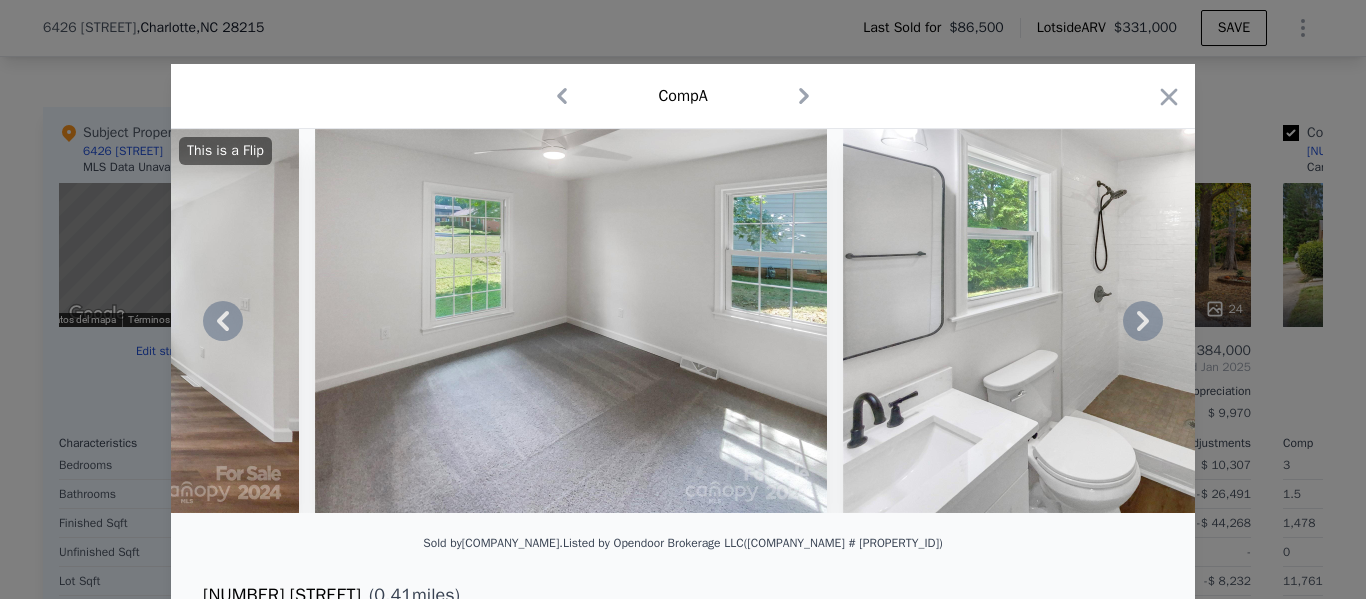 click 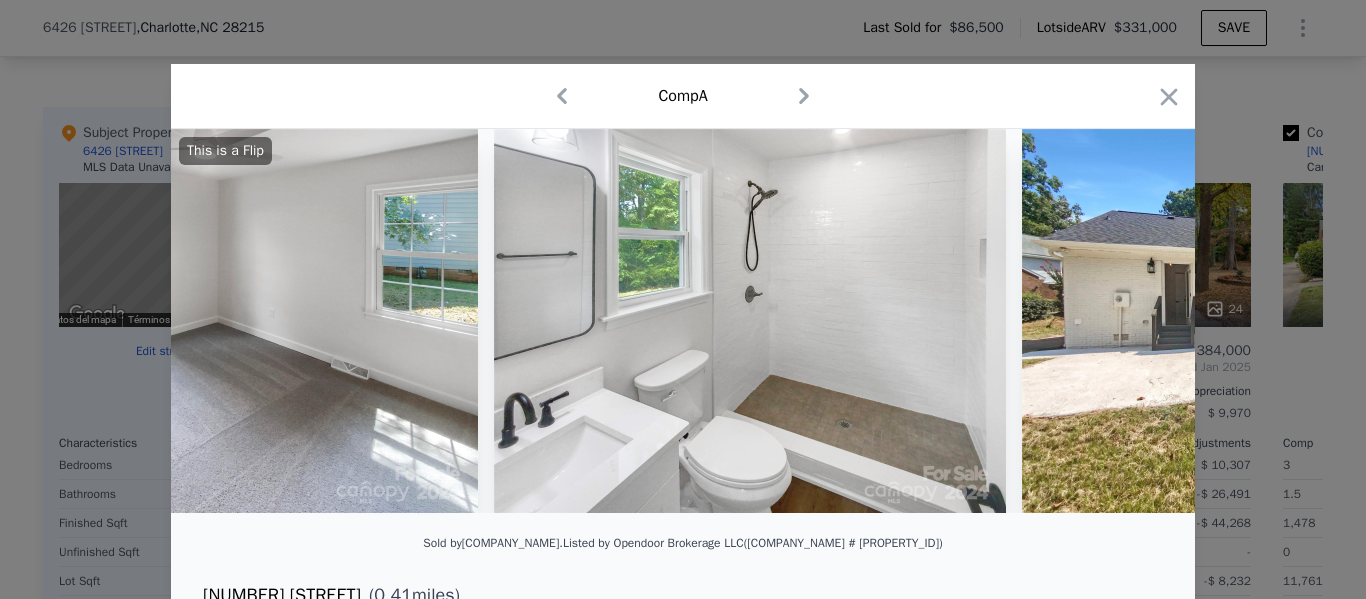 scroll, scrollTop: 0, scrollLeft: 1920, axis: horizontal 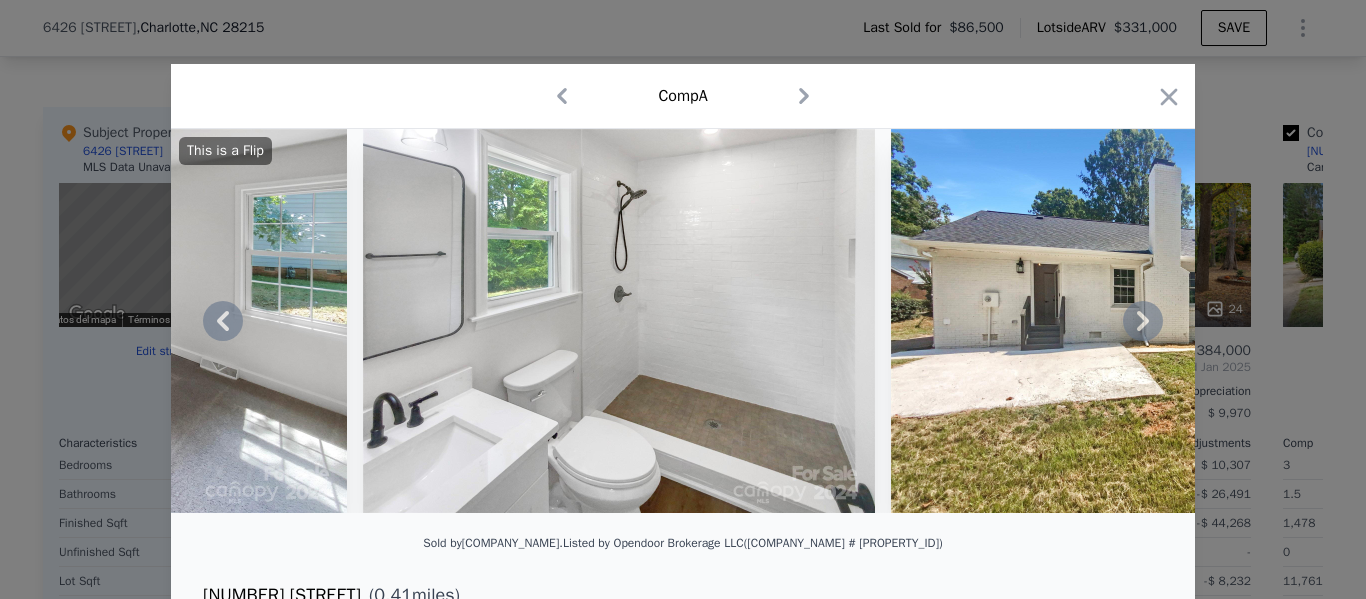 click on "This is a Flip" at bounding box center (683, 321) 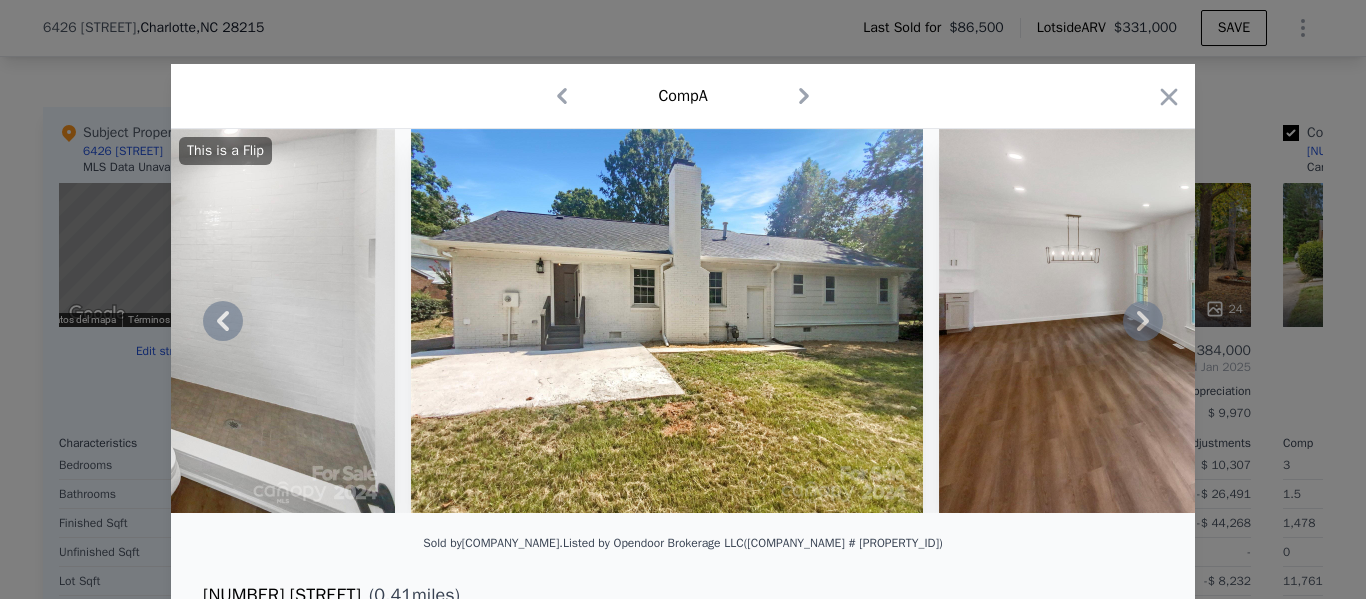 click 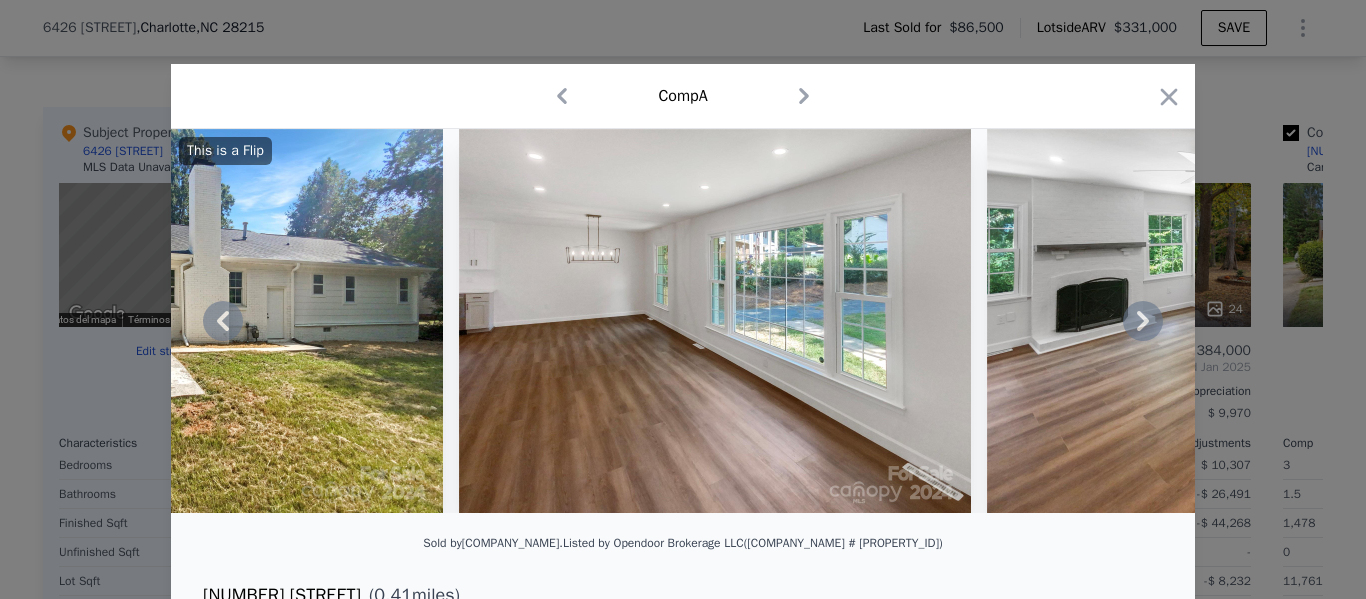 click 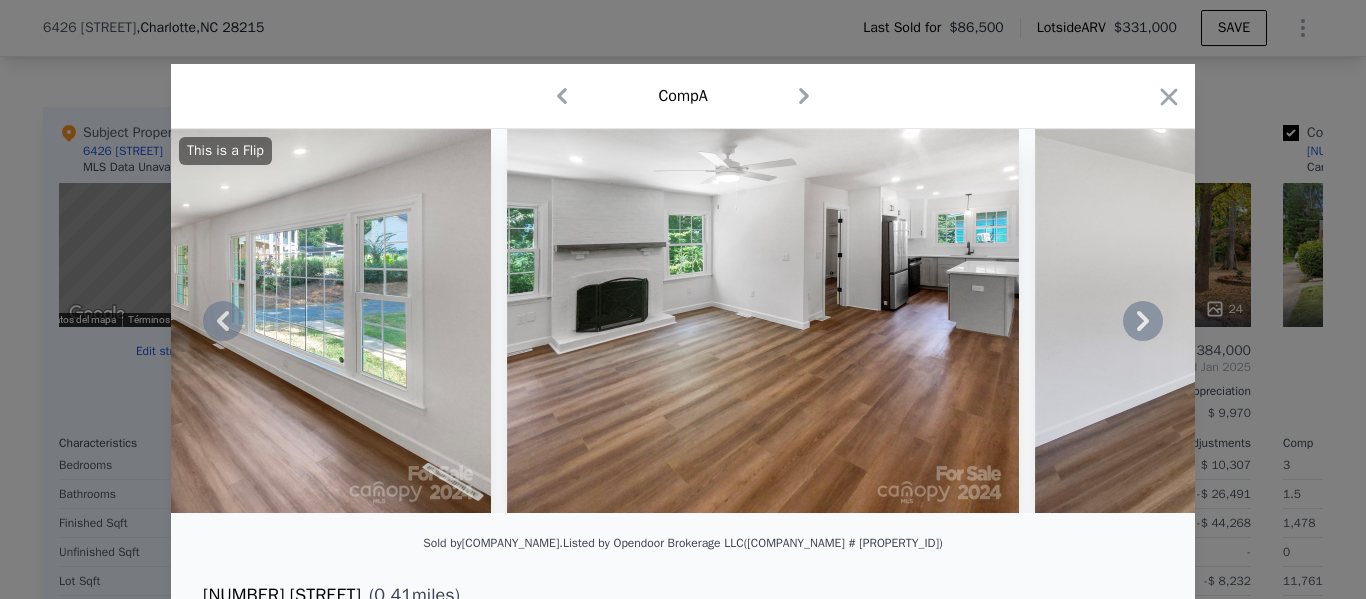 click 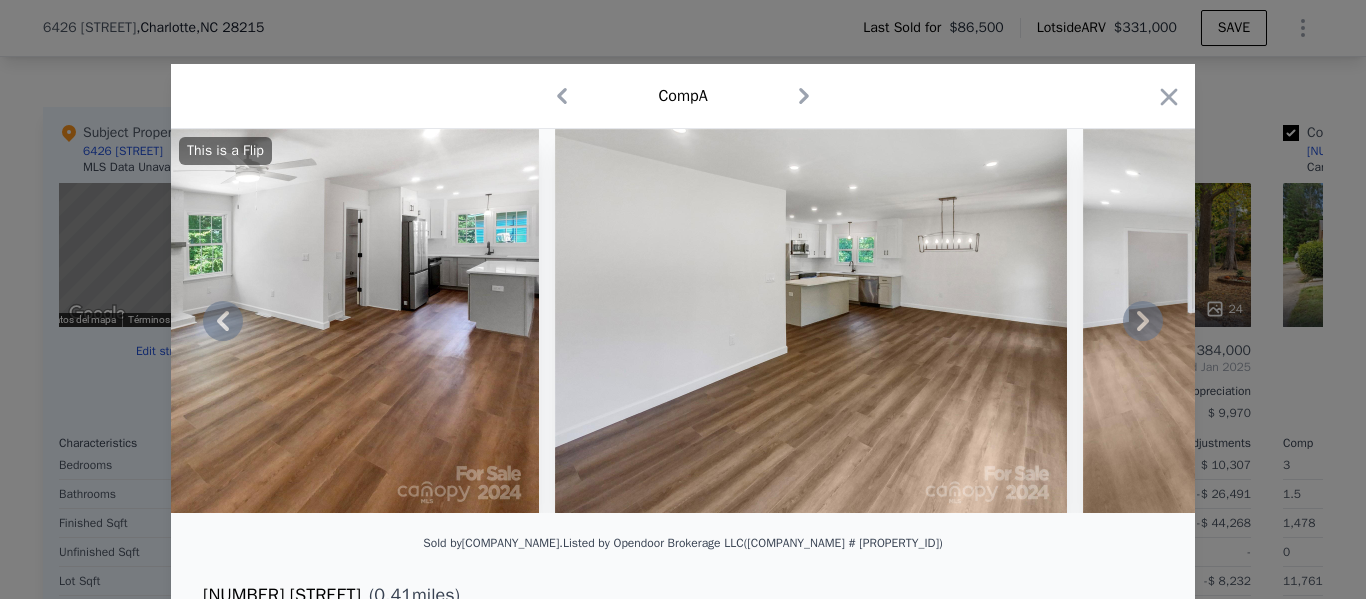 click 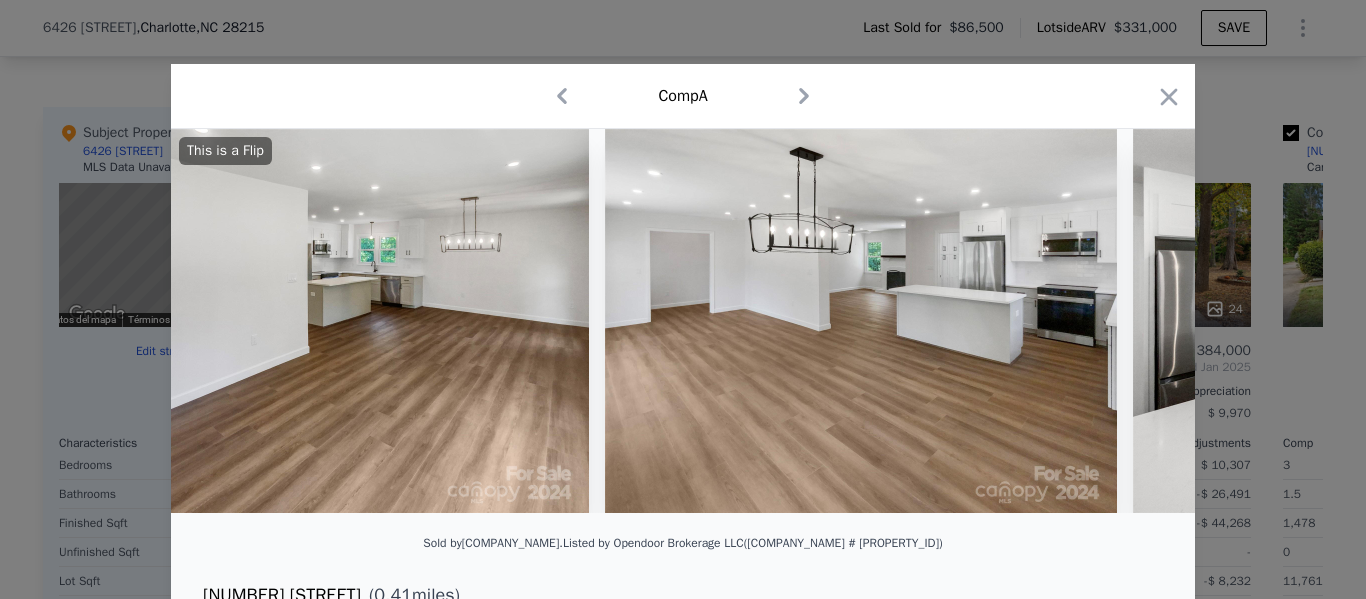scroll, scrollTop: 0, scrollLeft: 4320, axis: horizontal 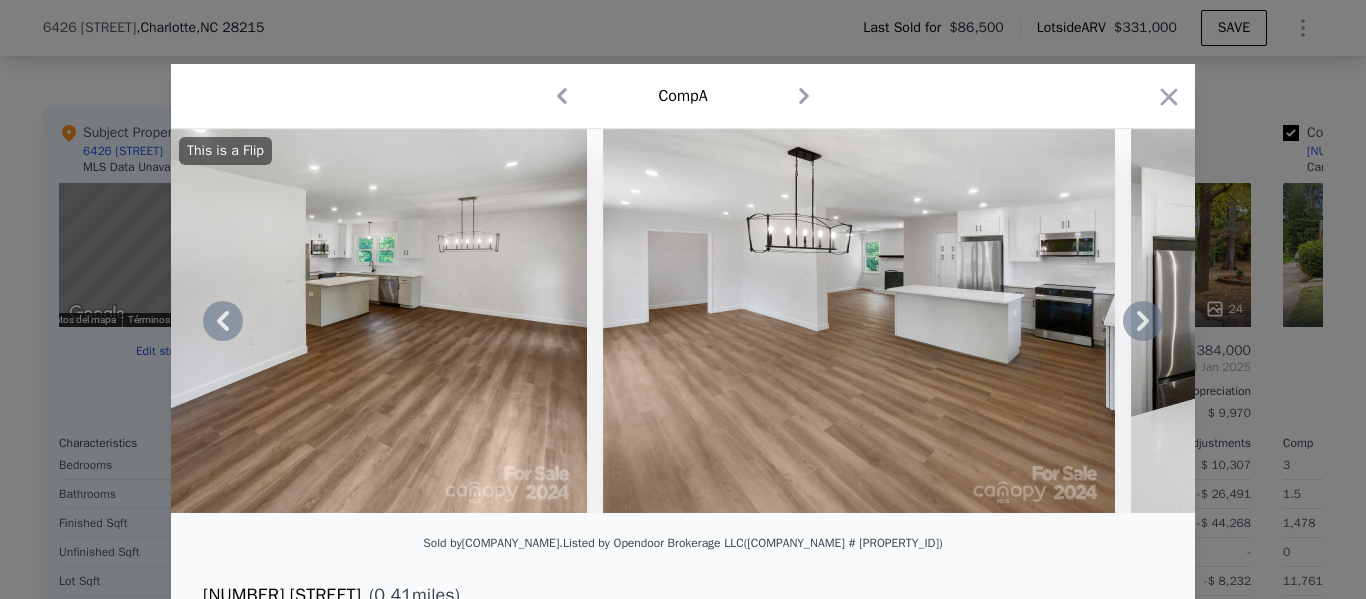 click on "This is a Flip" at bounding box center (683, 321) 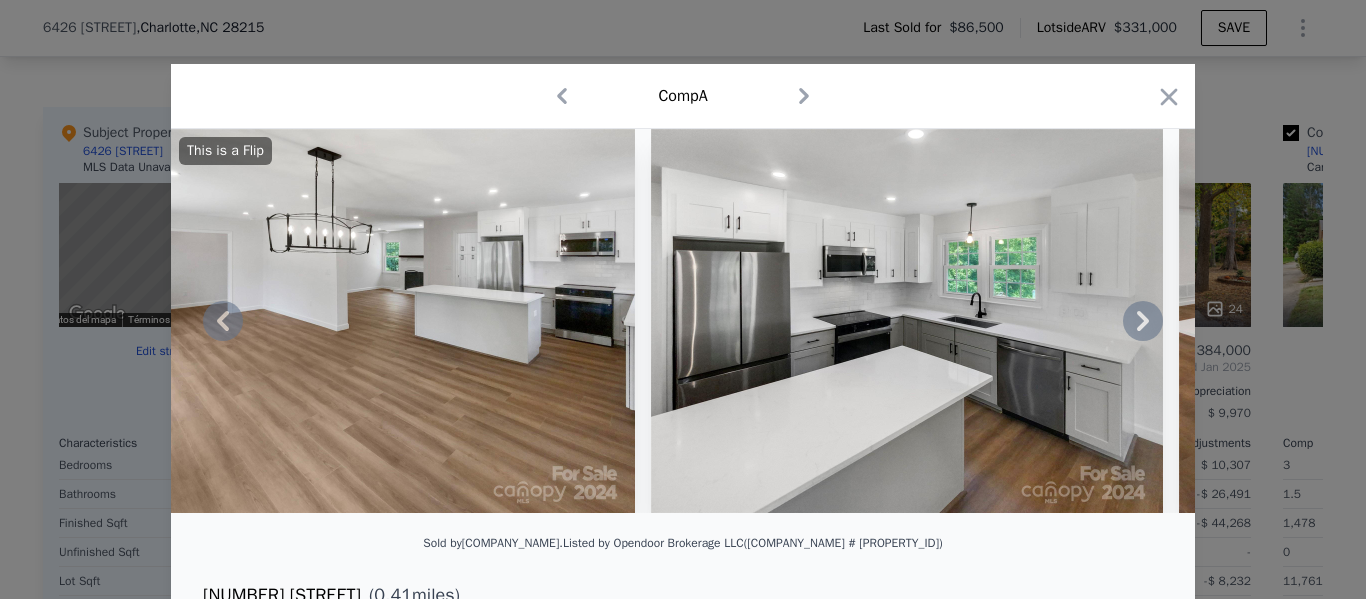 click 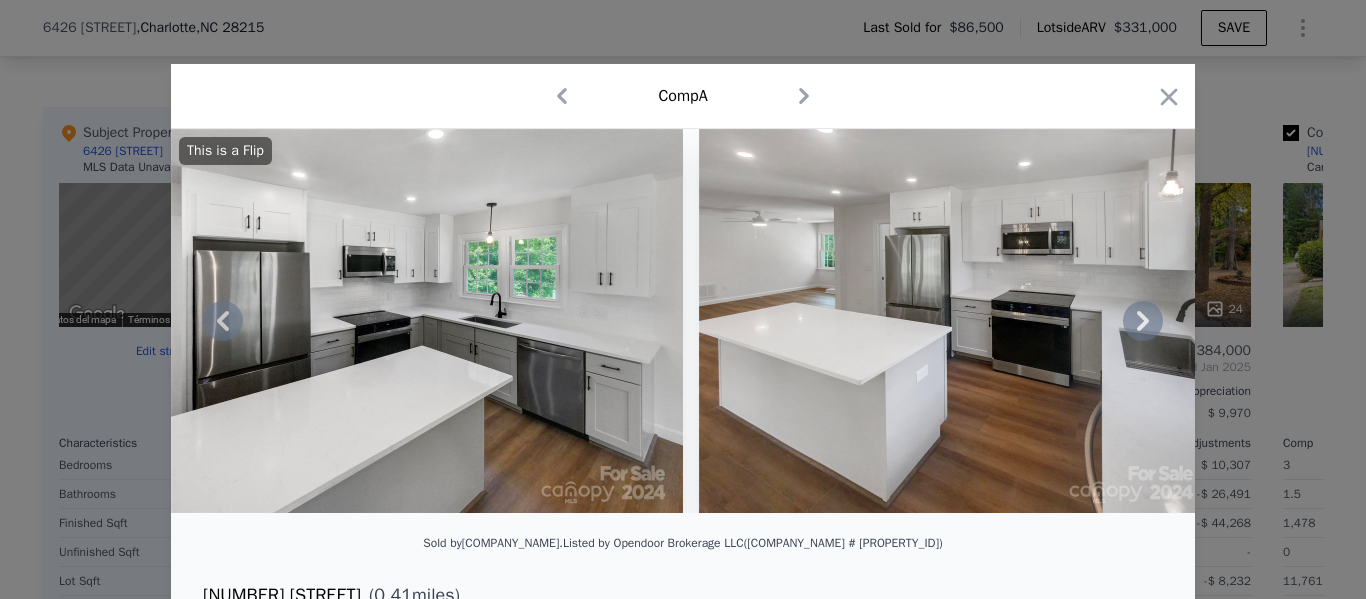 click 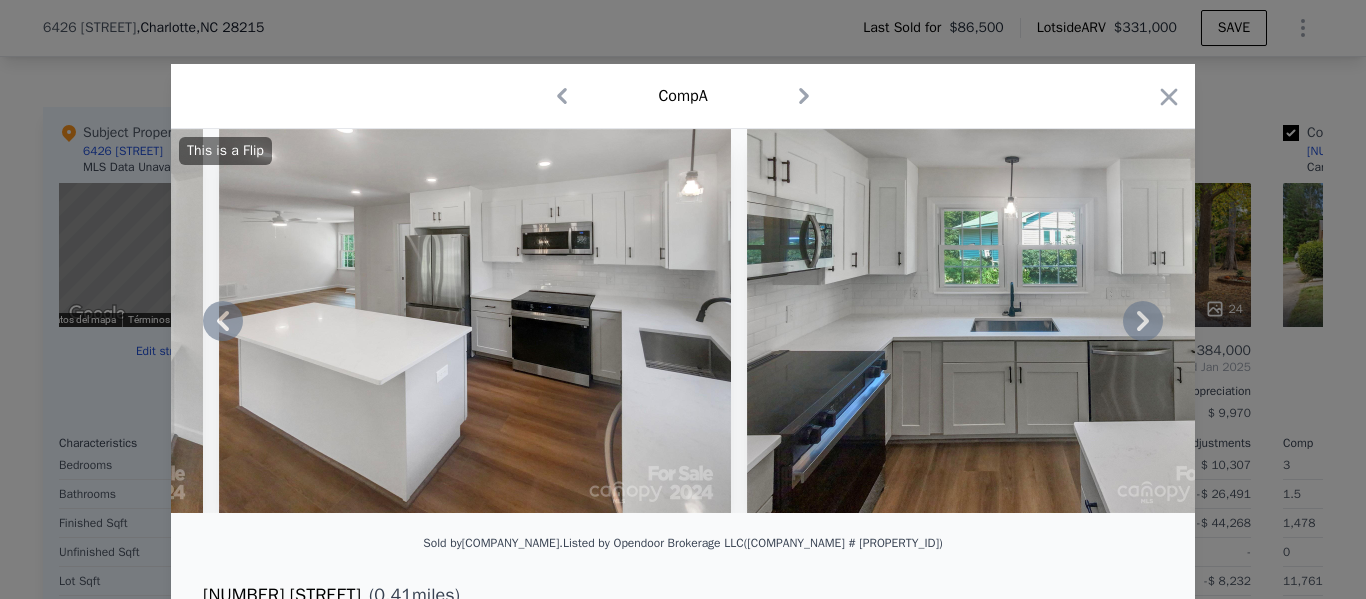 click 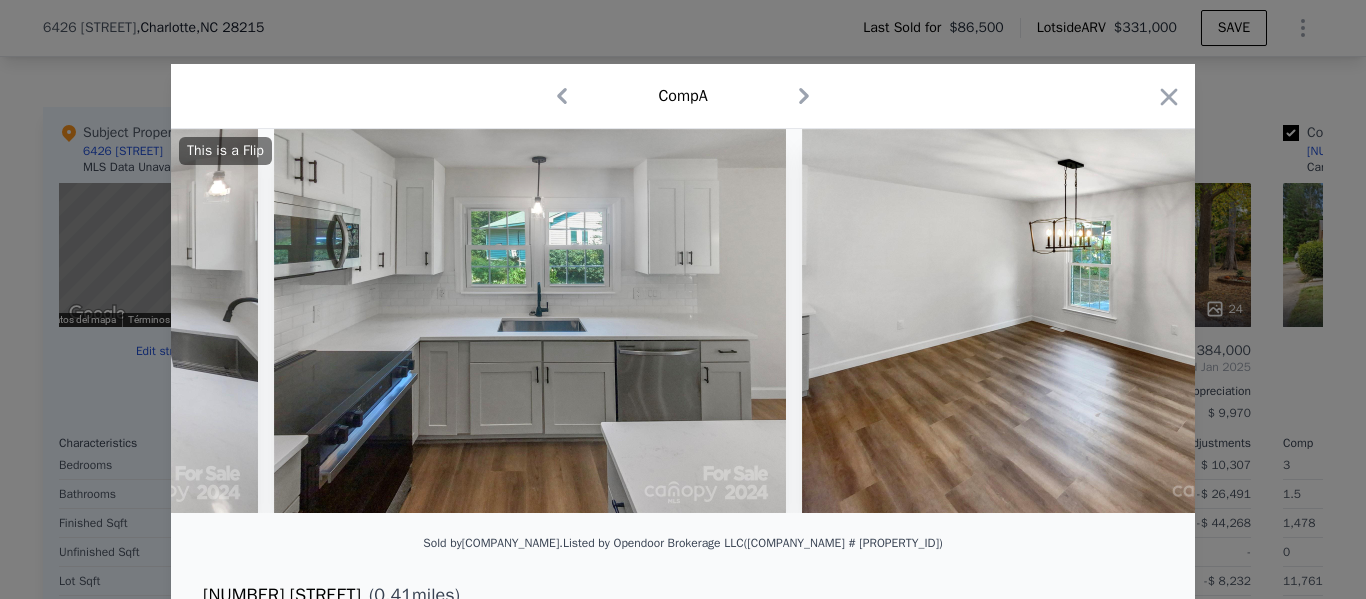 scroll, scrollTop: 0, scrollLeft: 6240, axis: horizontal 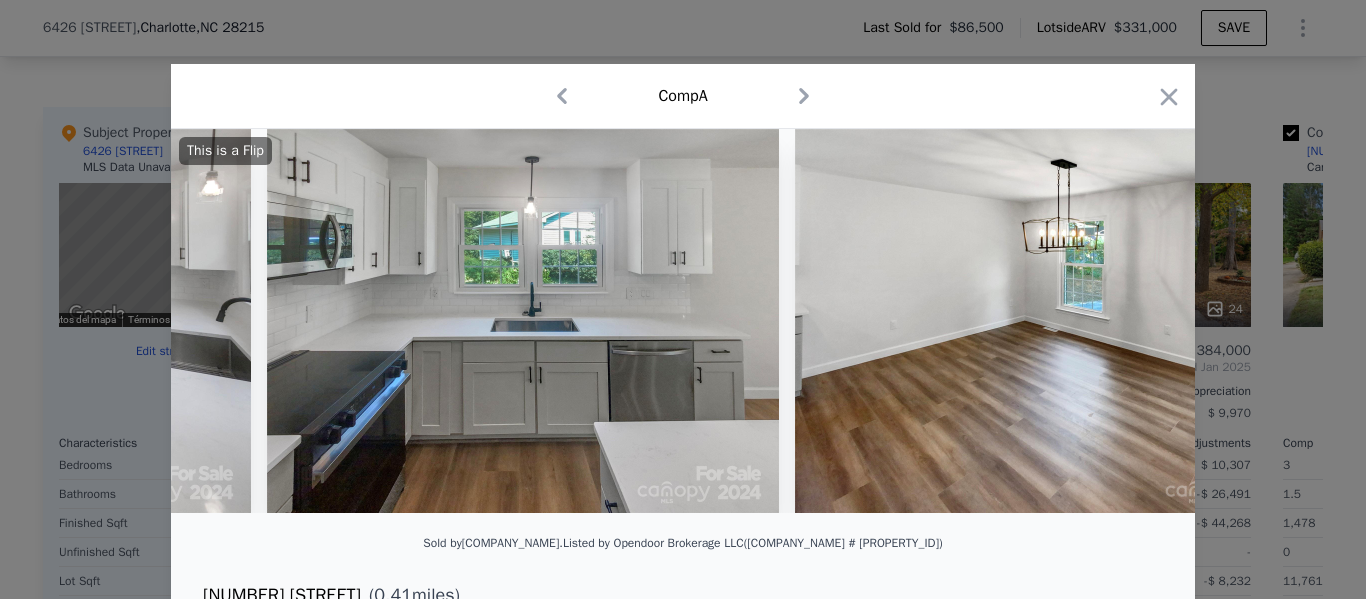 click on "This is a Flip" at bounding box center [683, 321] 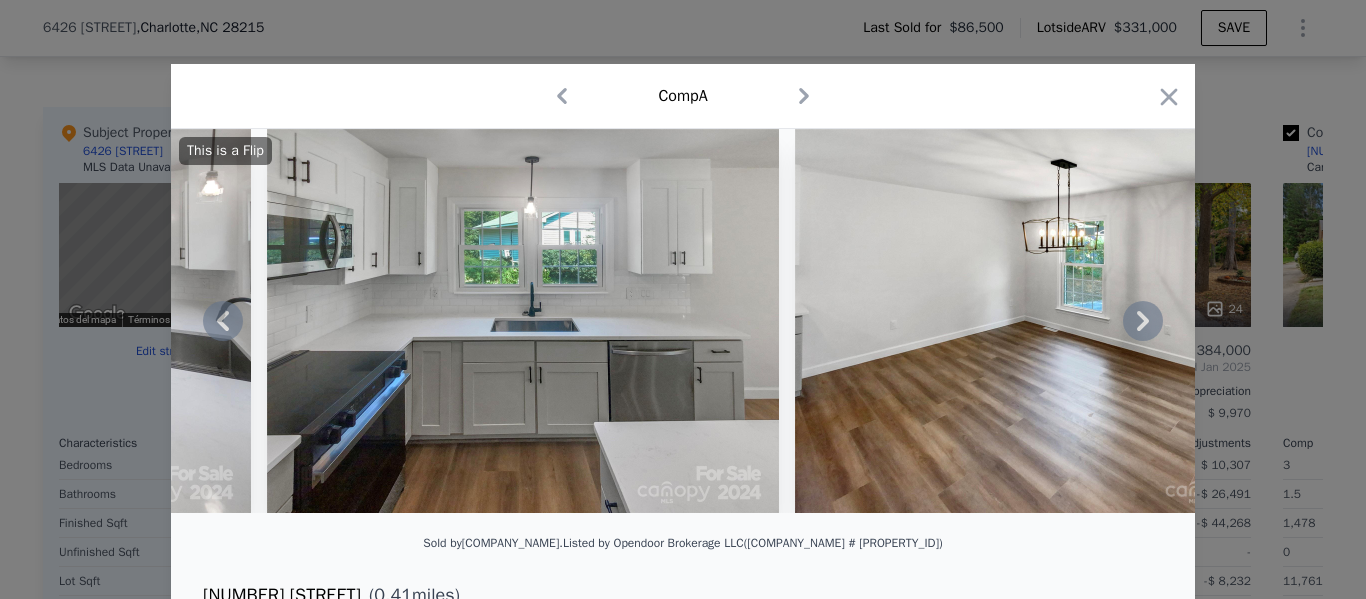 click 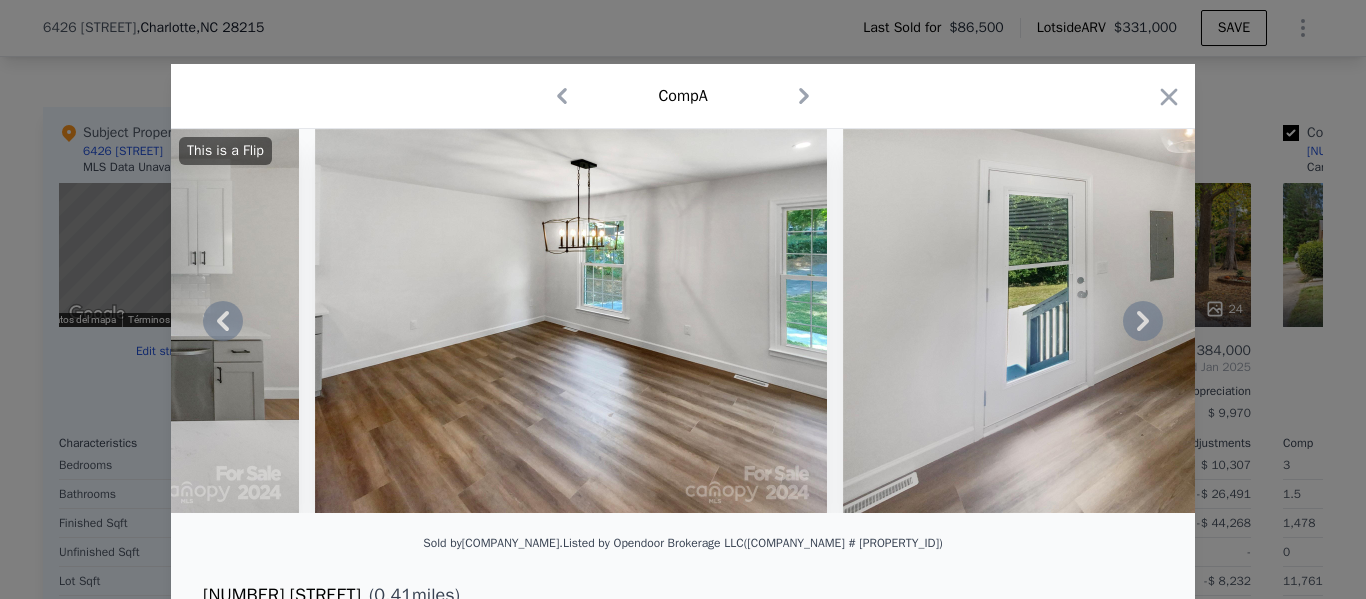 click 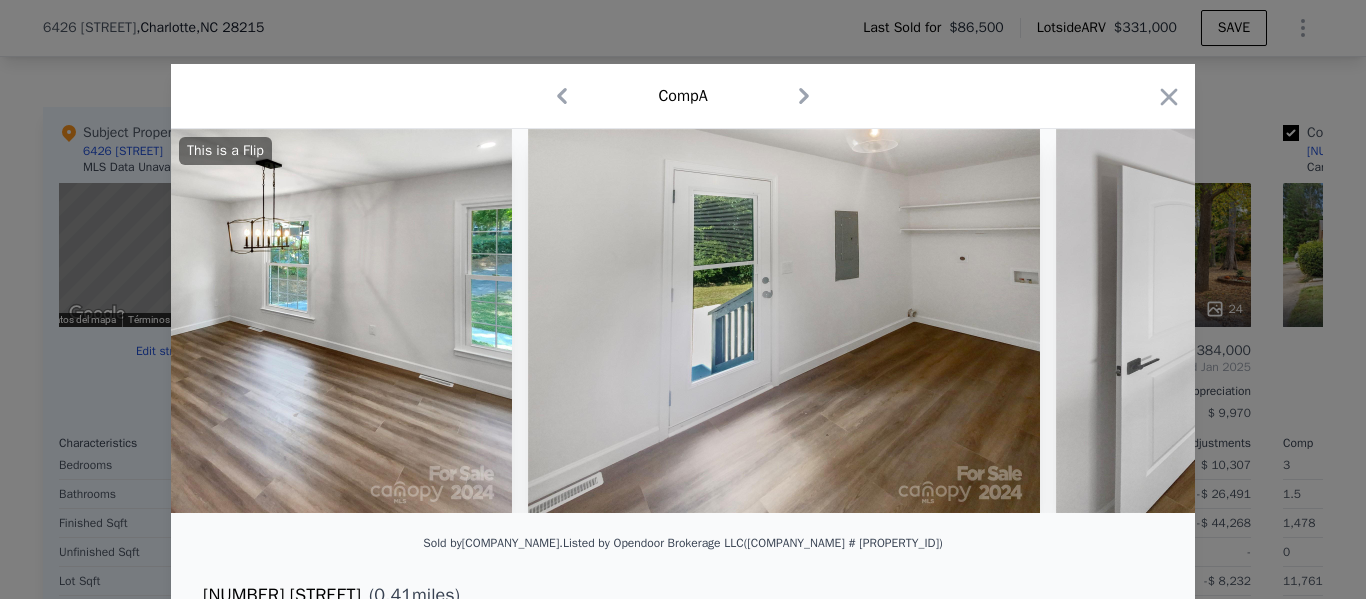 scroll, scrollTop: 0, scrollLeft: 7200, axis: horizontal 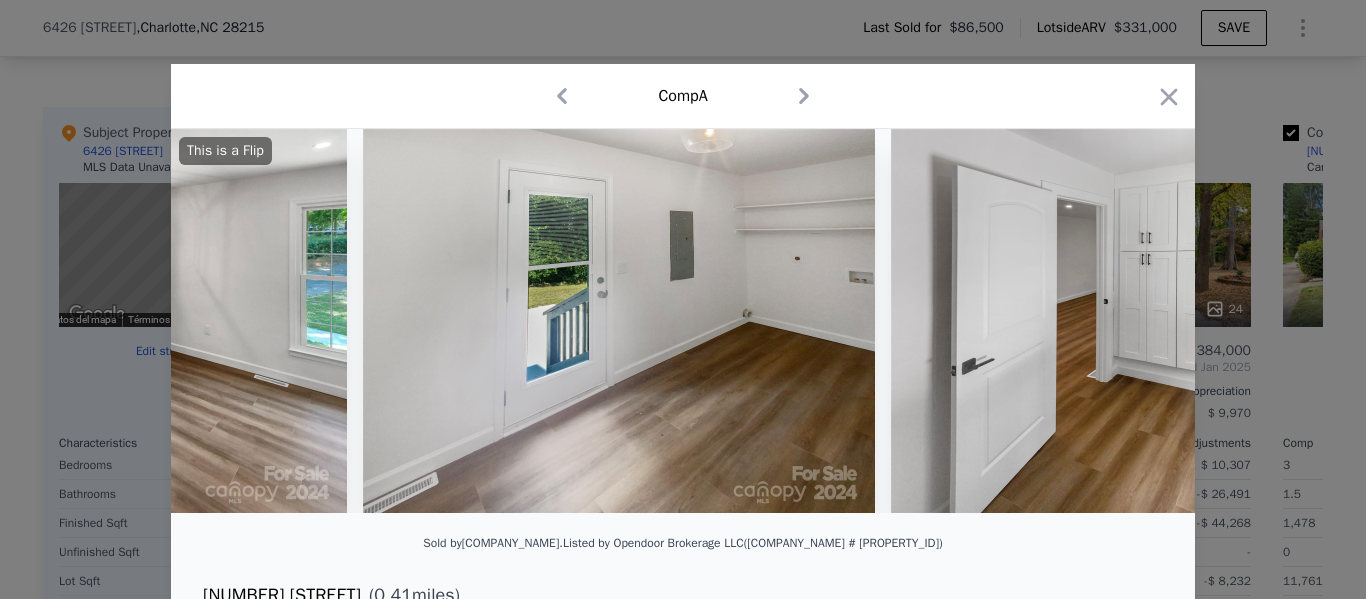 click on "This is a Flip" at bounding box center (683, 321) 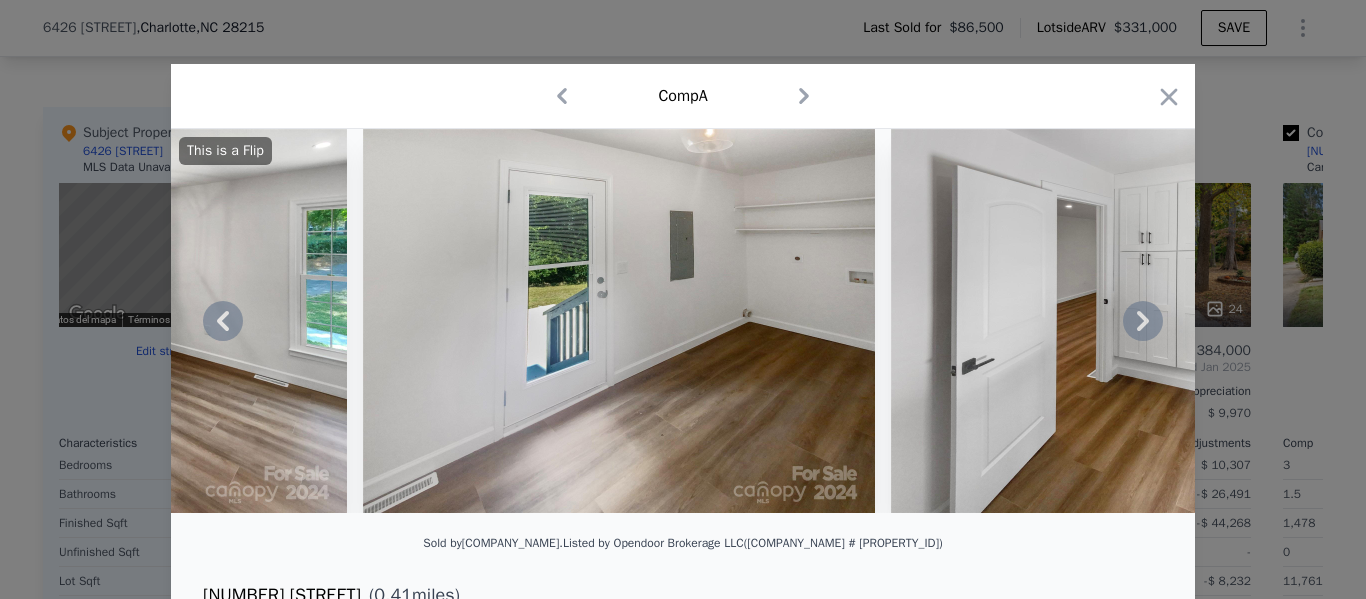click 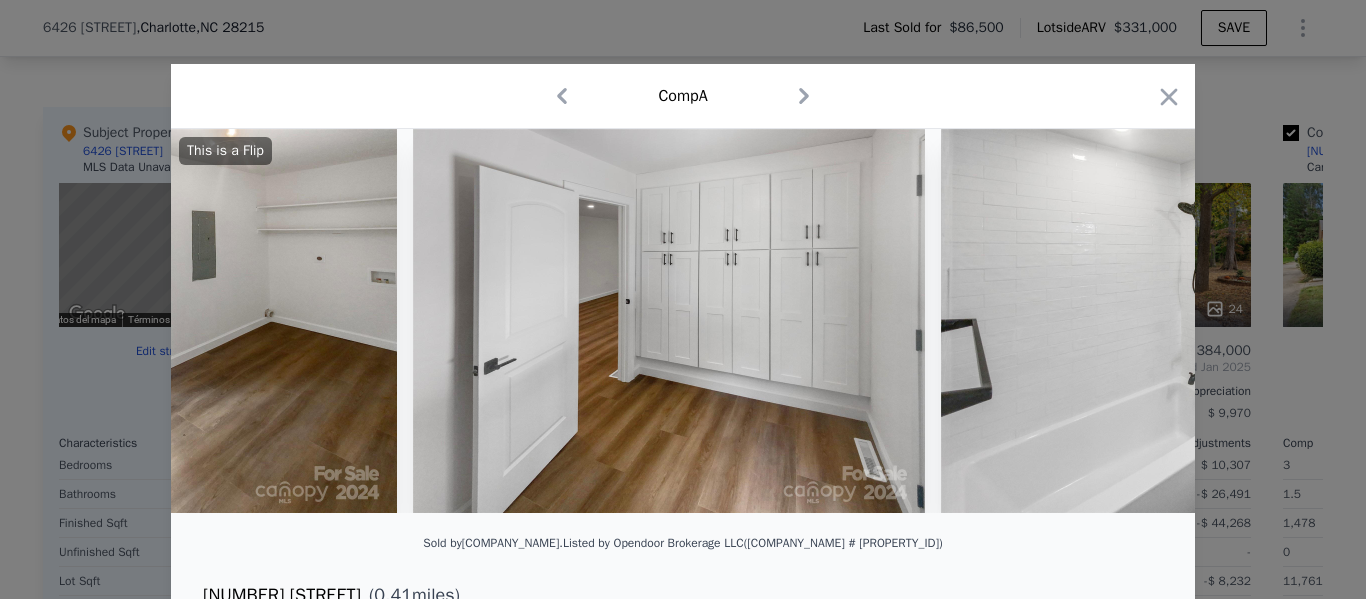 scroll, scrollTop: 0, scrollLeft: 7680, axis: horizontal 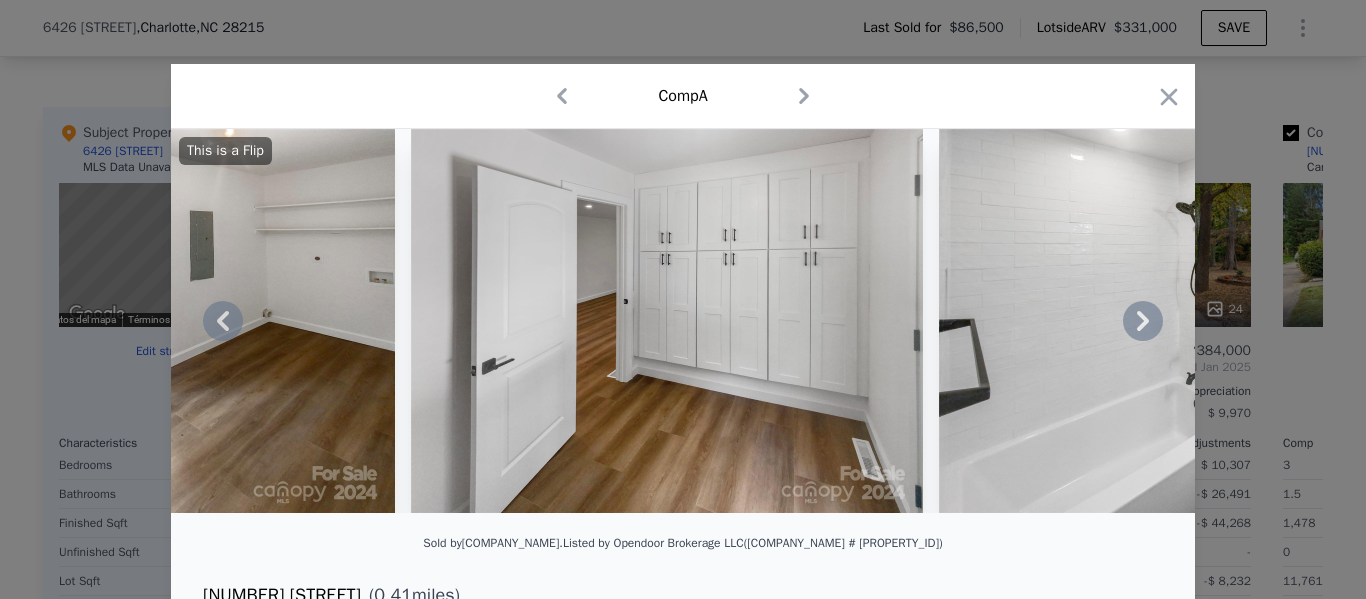 click 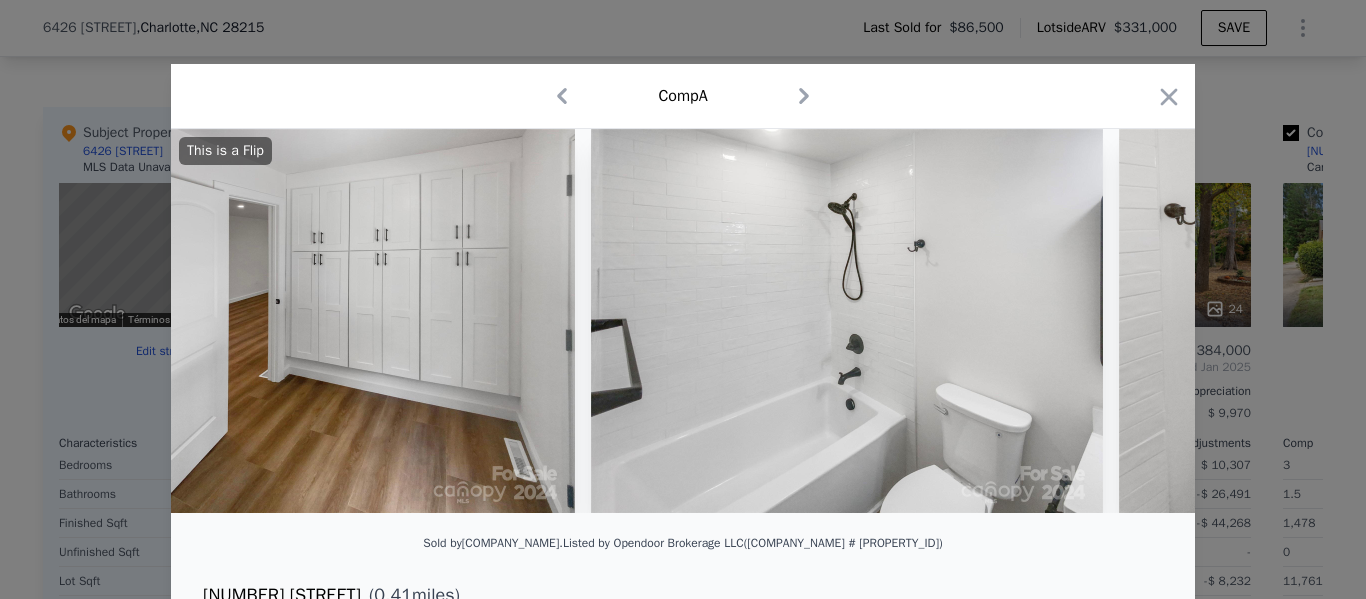 scroll, scrollTop: 0, scrollLeft: 8160, axis: horizontal 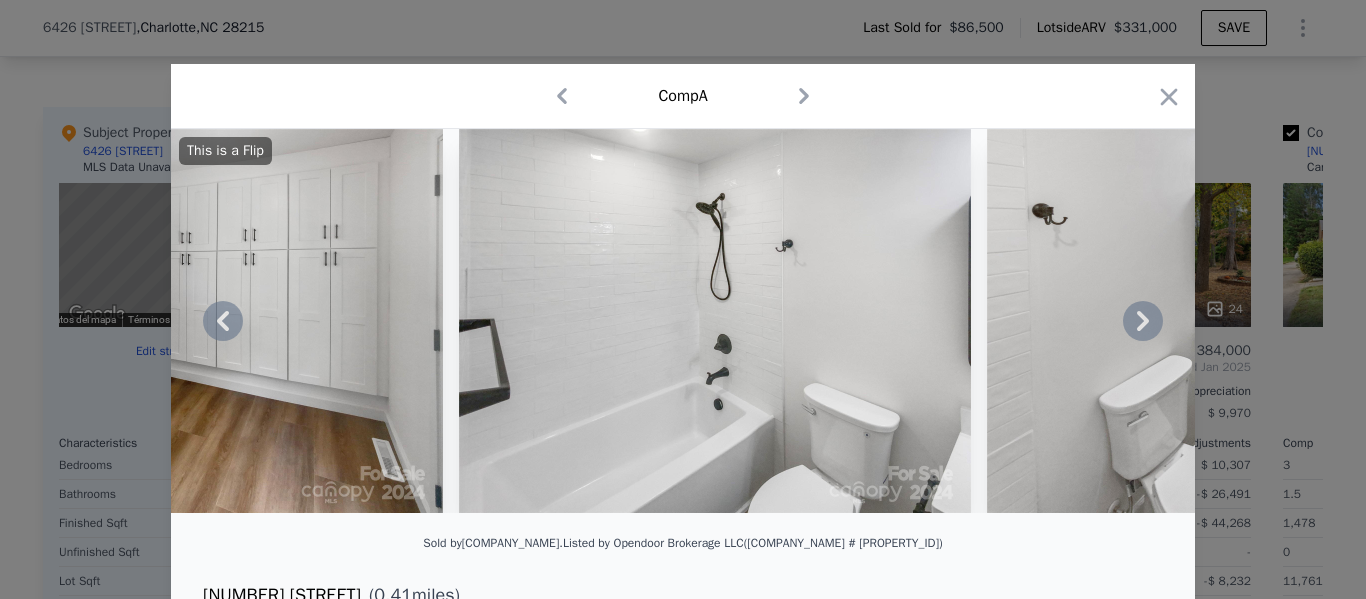 click 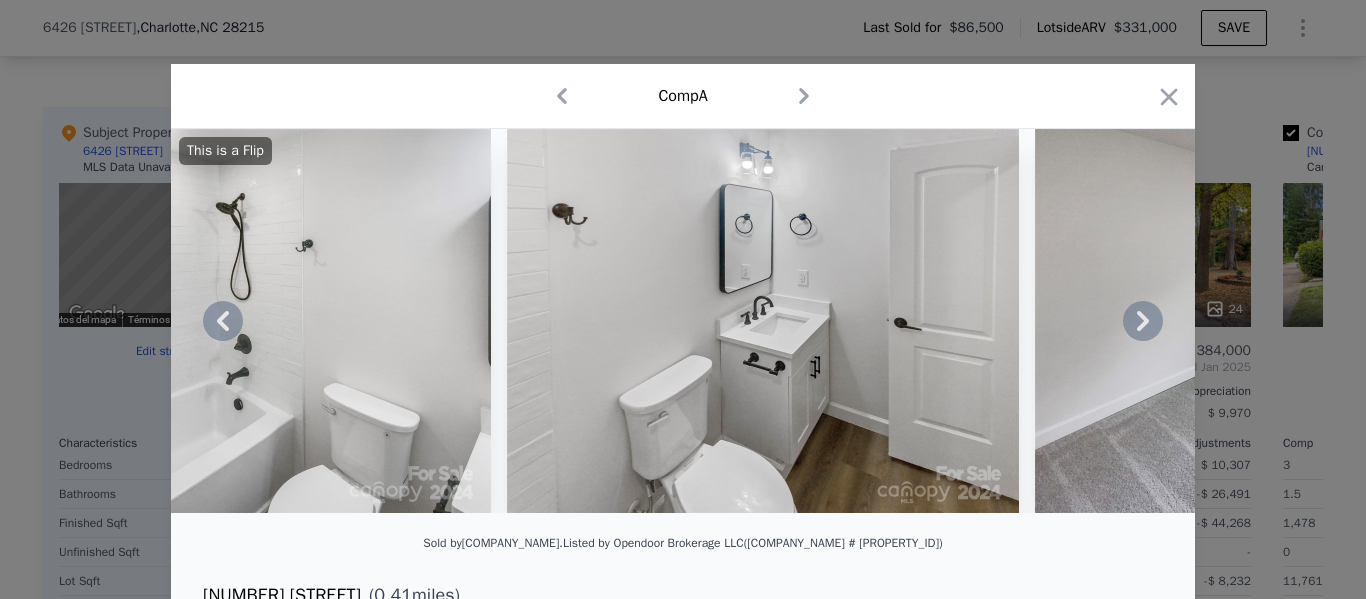 click 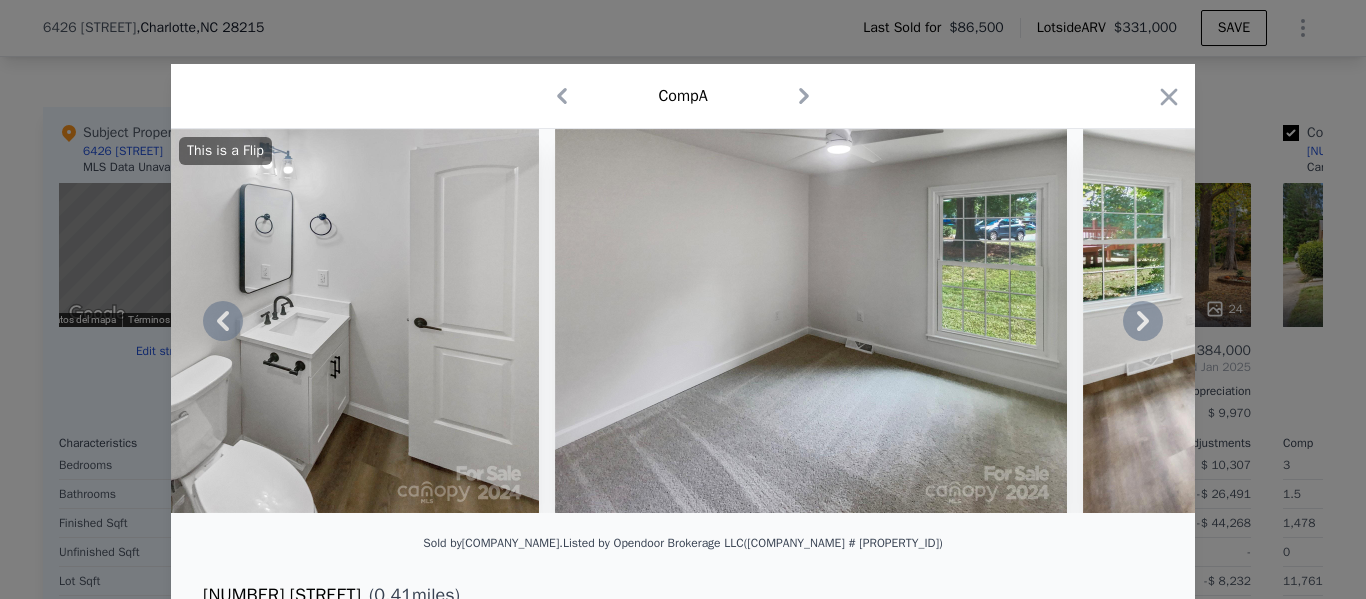 click 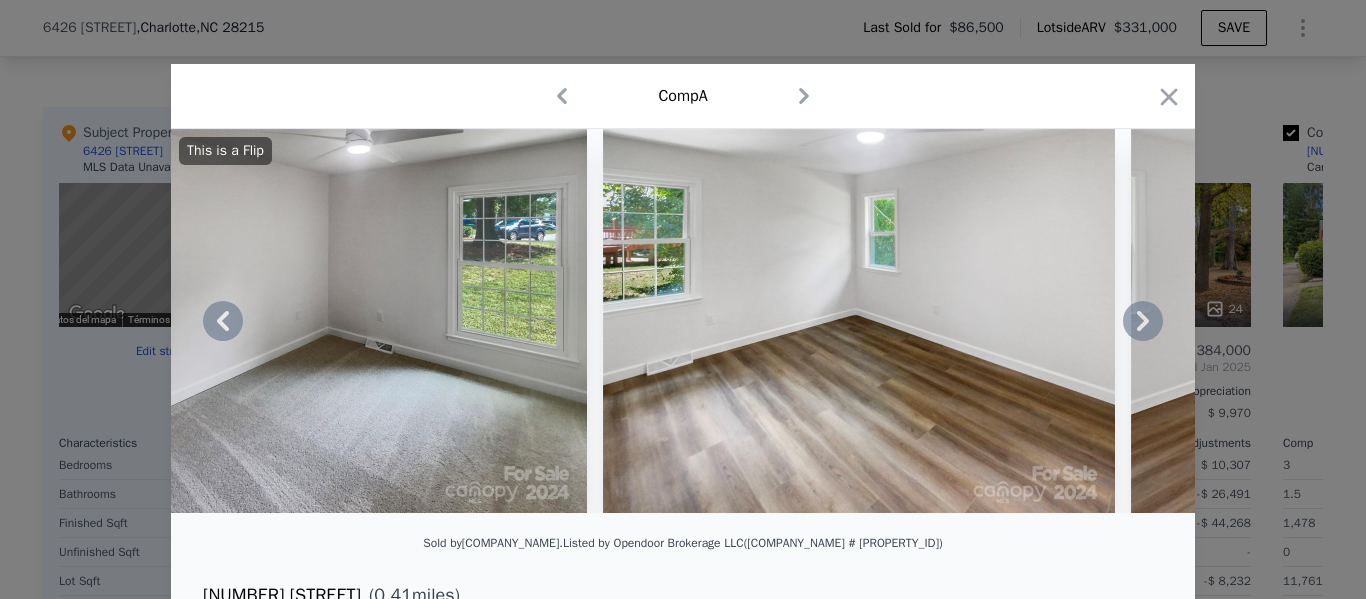 click 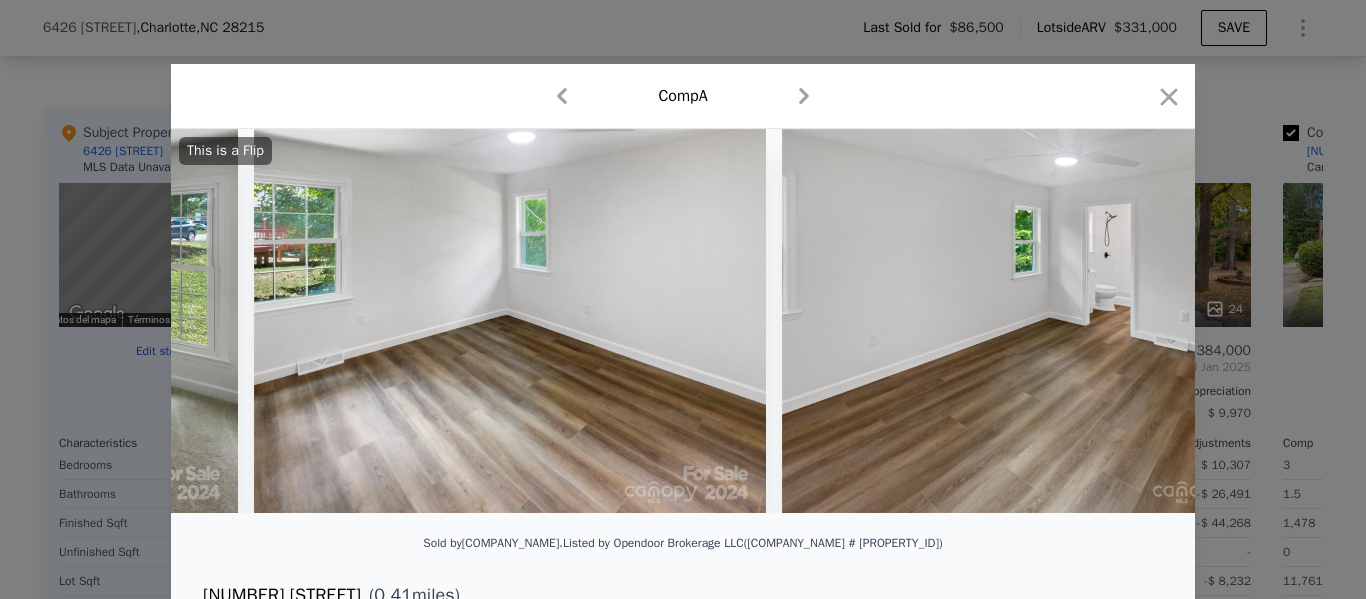 scroll, scrollTop: 0, scrollLeft: 10080, axis: horizontal 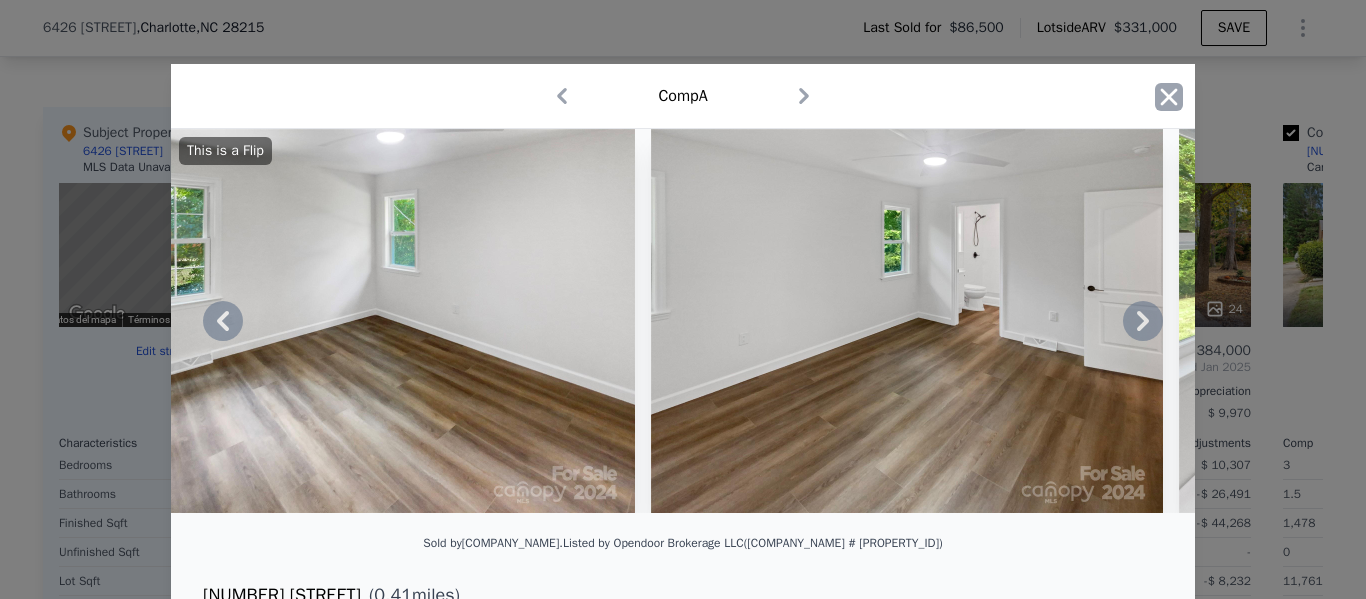 click 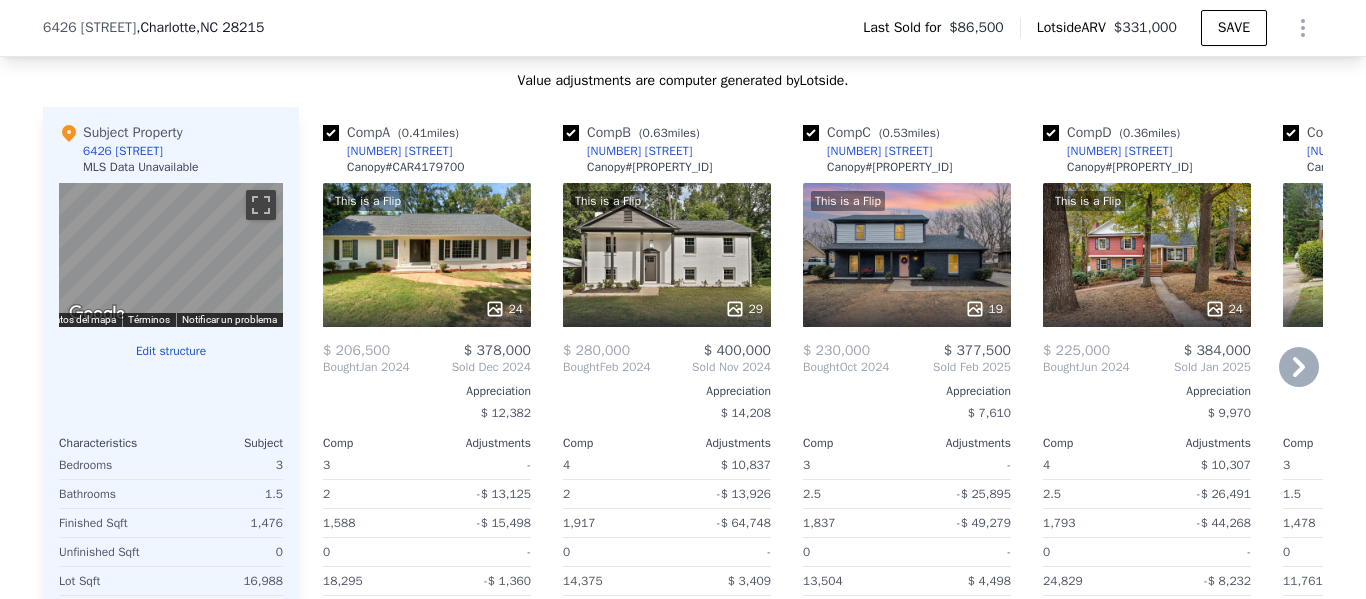 click on "This is a Flip 24" at bounding box center [427, 255] 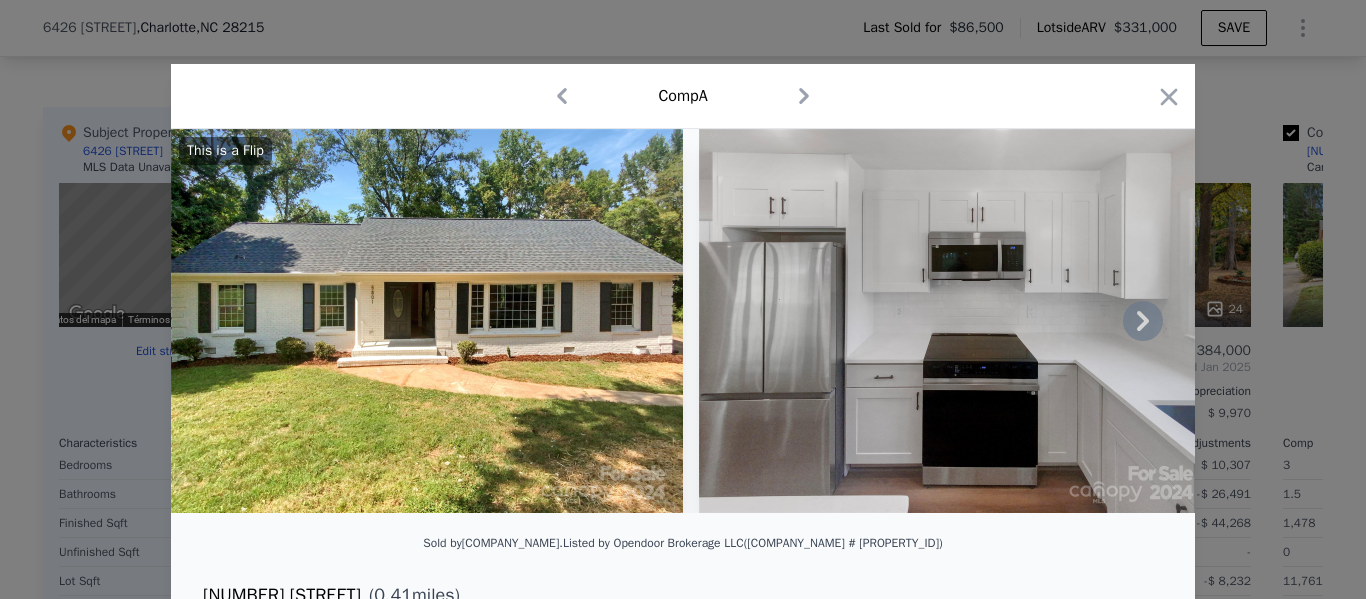 click 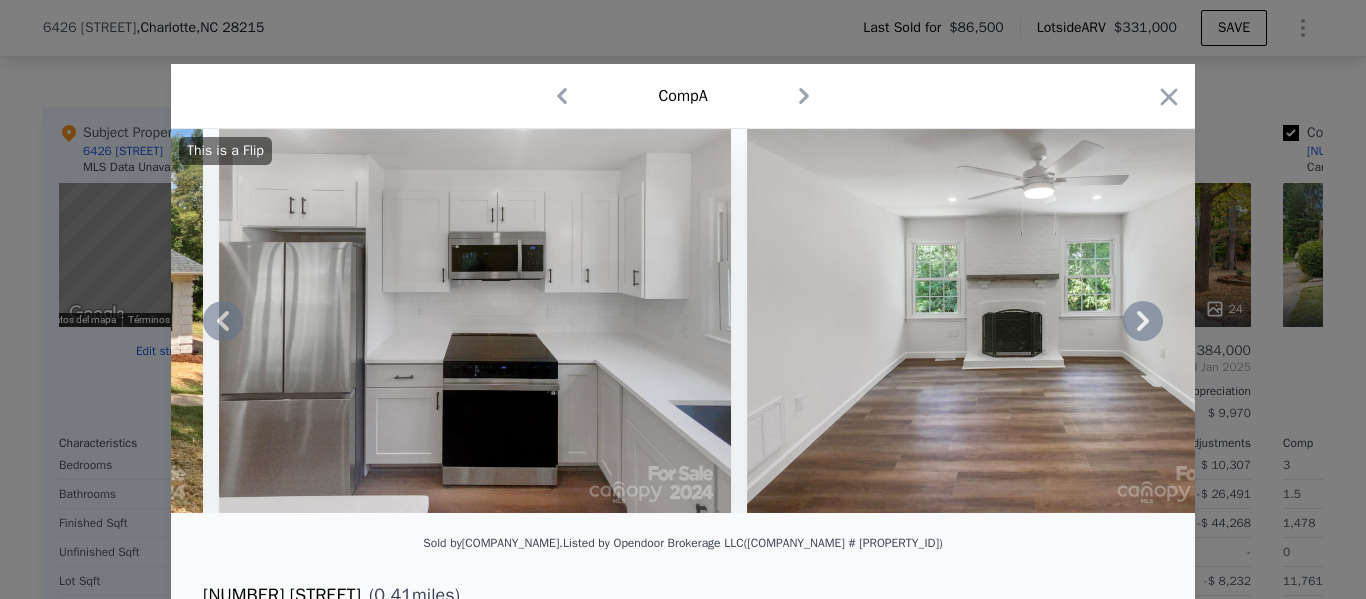 click 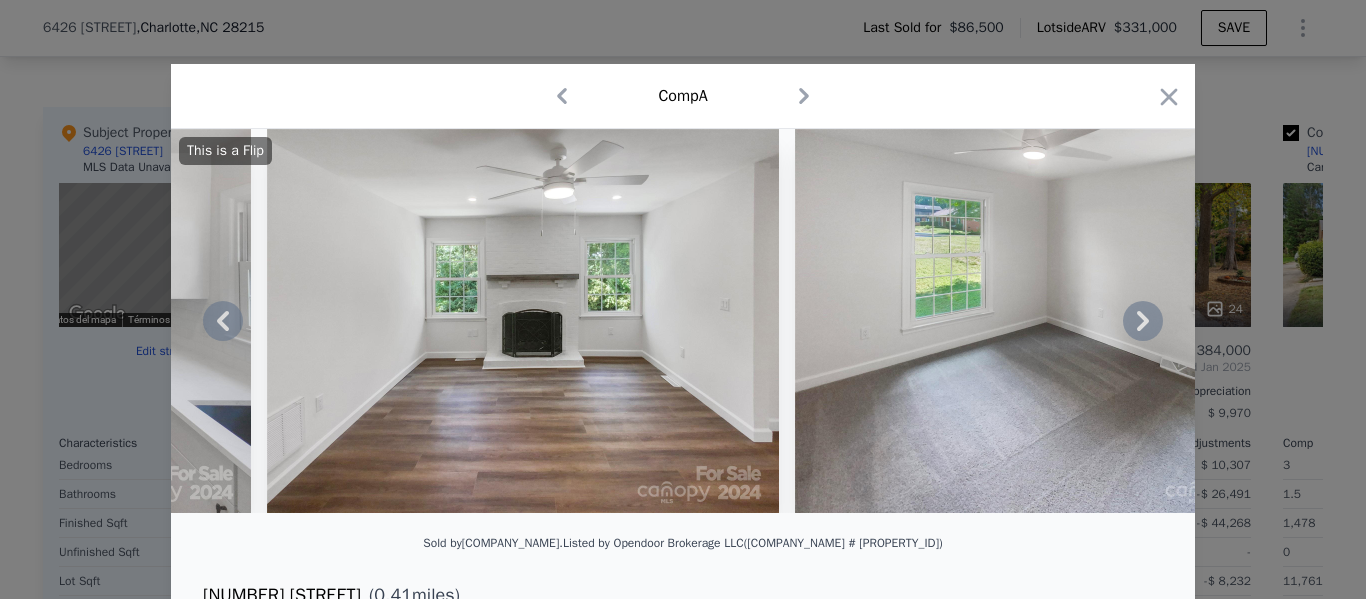 click 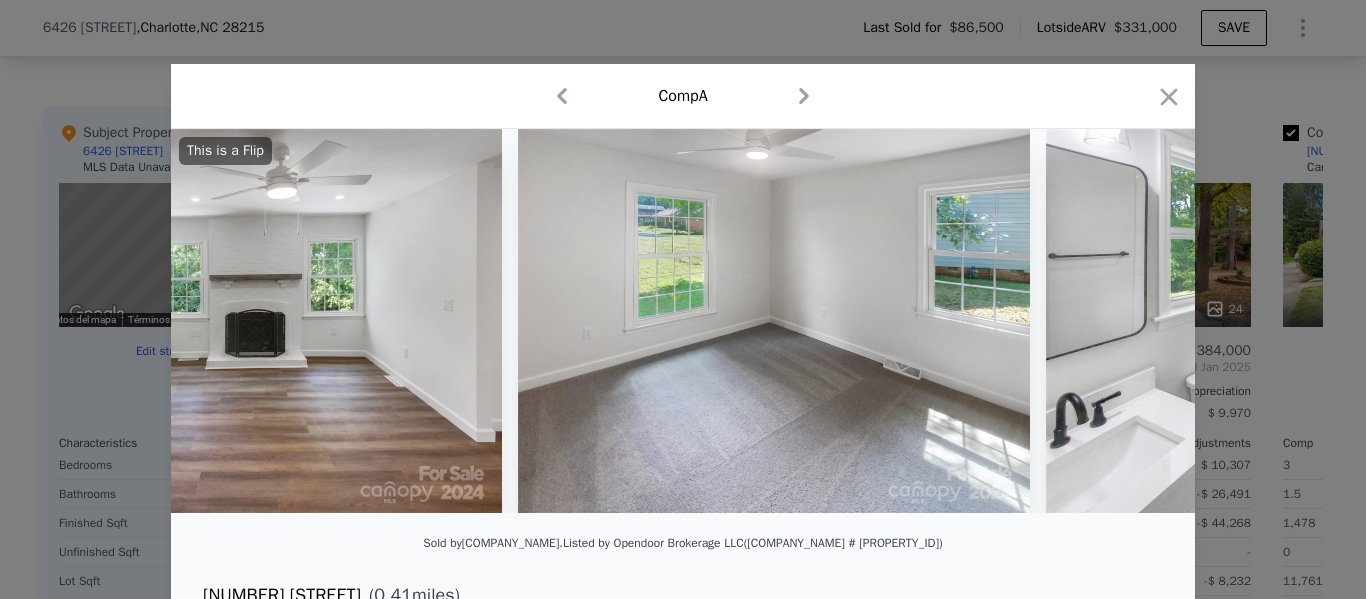 scroll, scrollTop: 0, scrollLeft: 1440, axis: horizontal 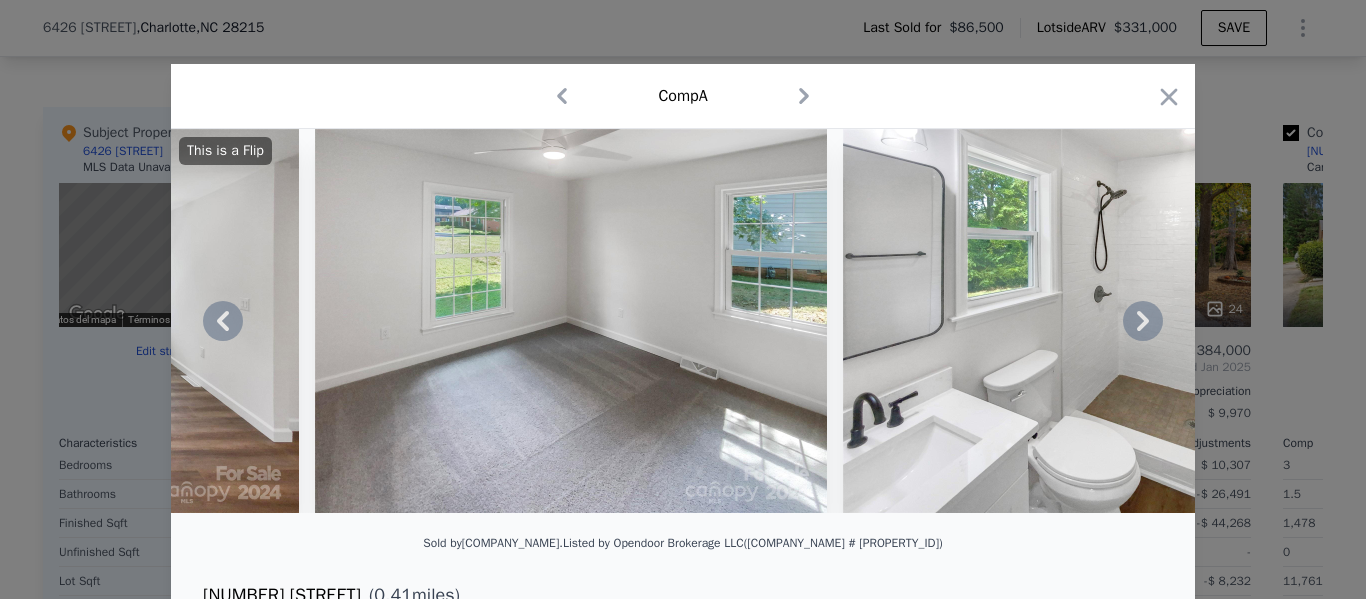 click 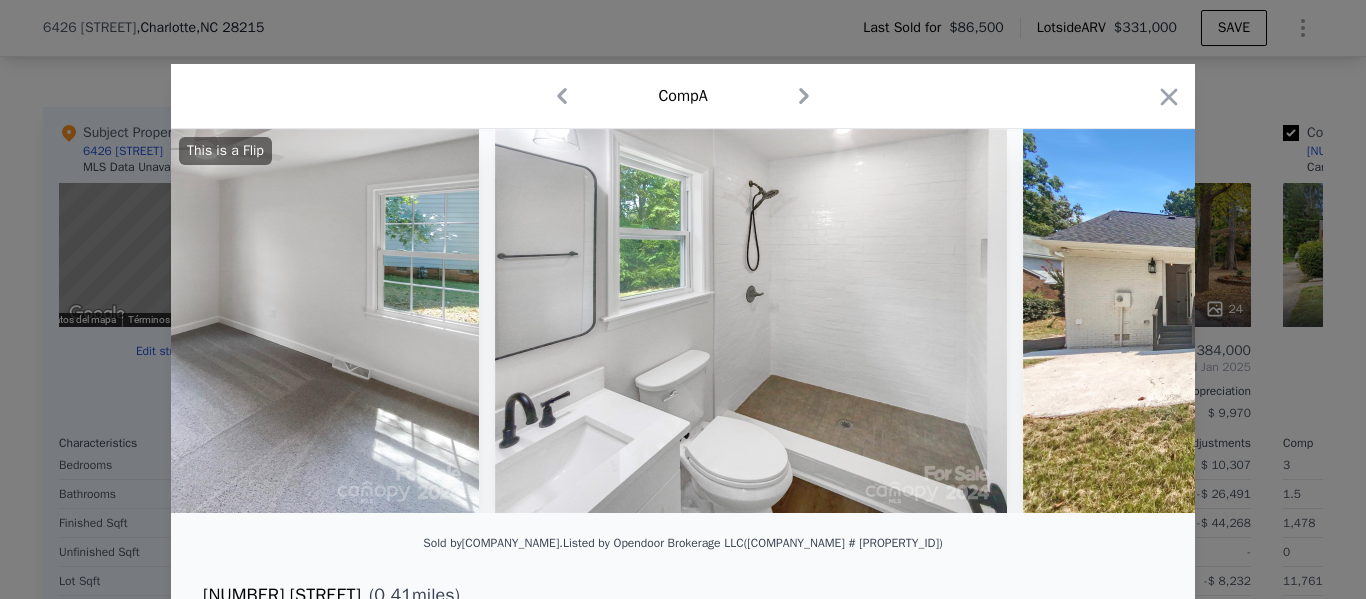 scroll, scrollTop: 0, scrollLeft: 1920, axis: horizontal 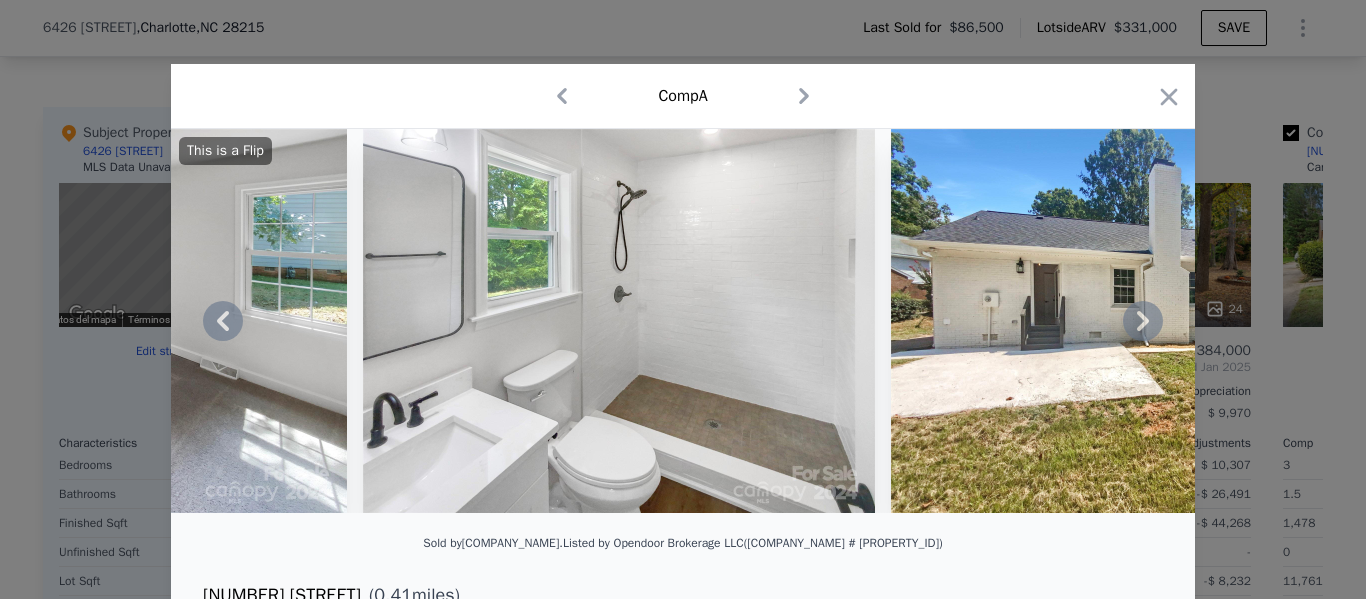 click 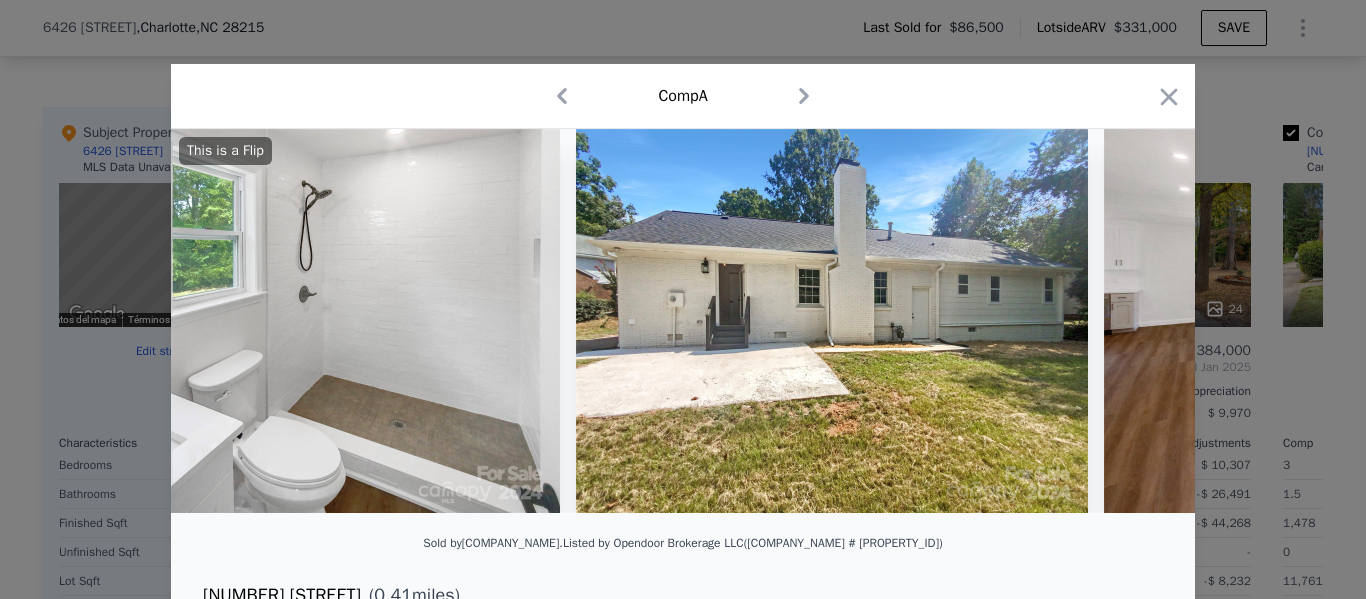 scroll, scrollTop: 0, scrollLeft: 2400, axis: horizontal 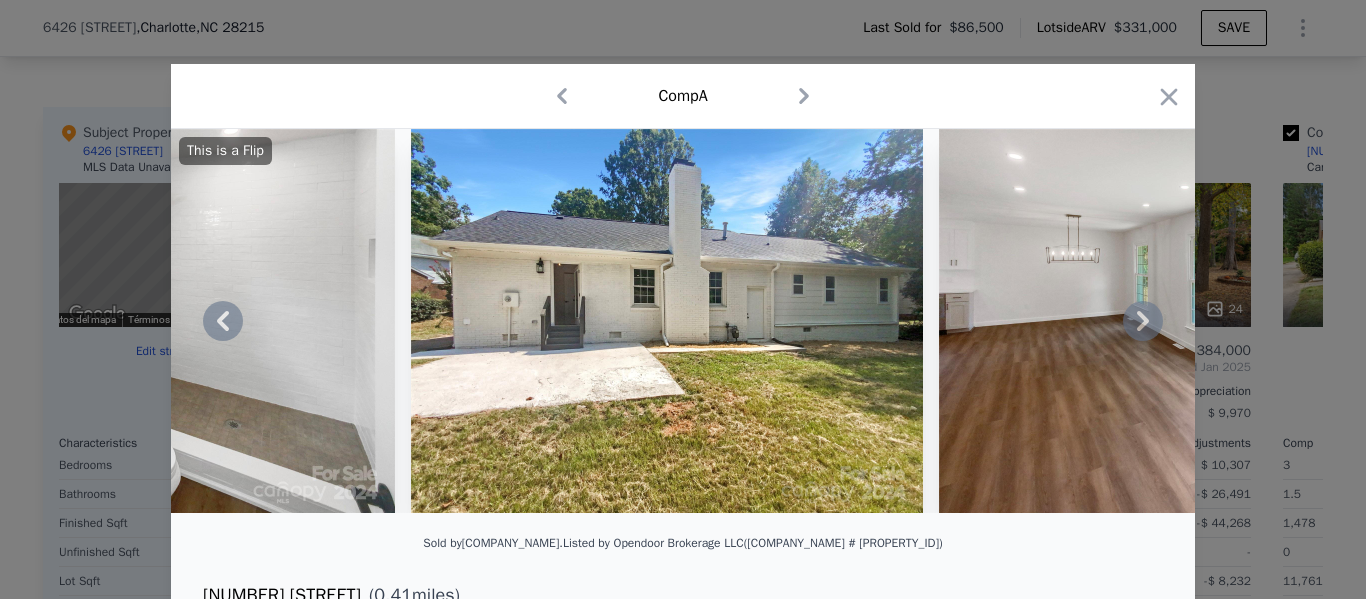 click 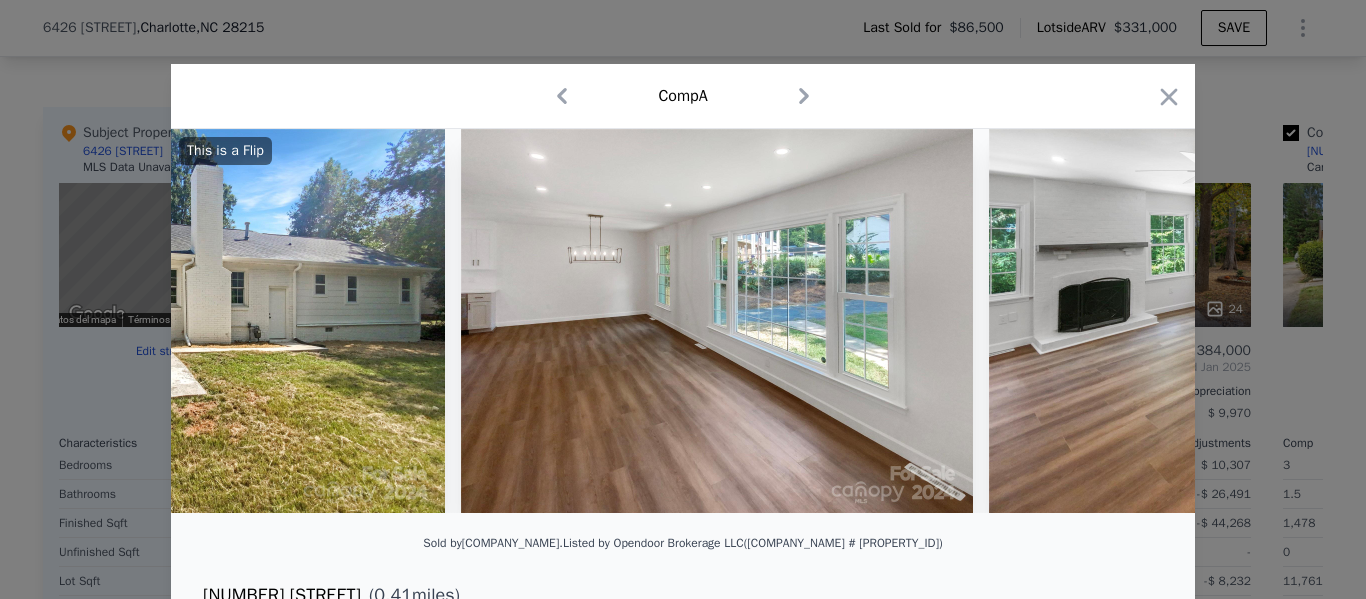 scroll, scrollTop: 0, scrollLeft: 2880, axis: horizontal 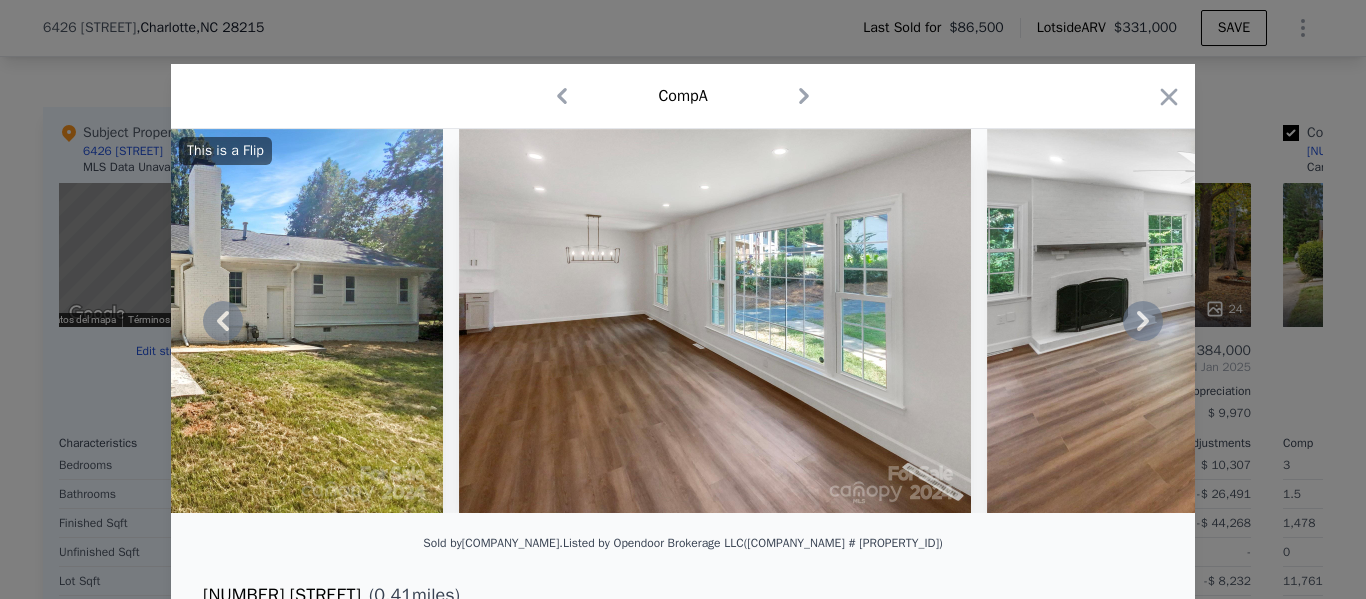 click 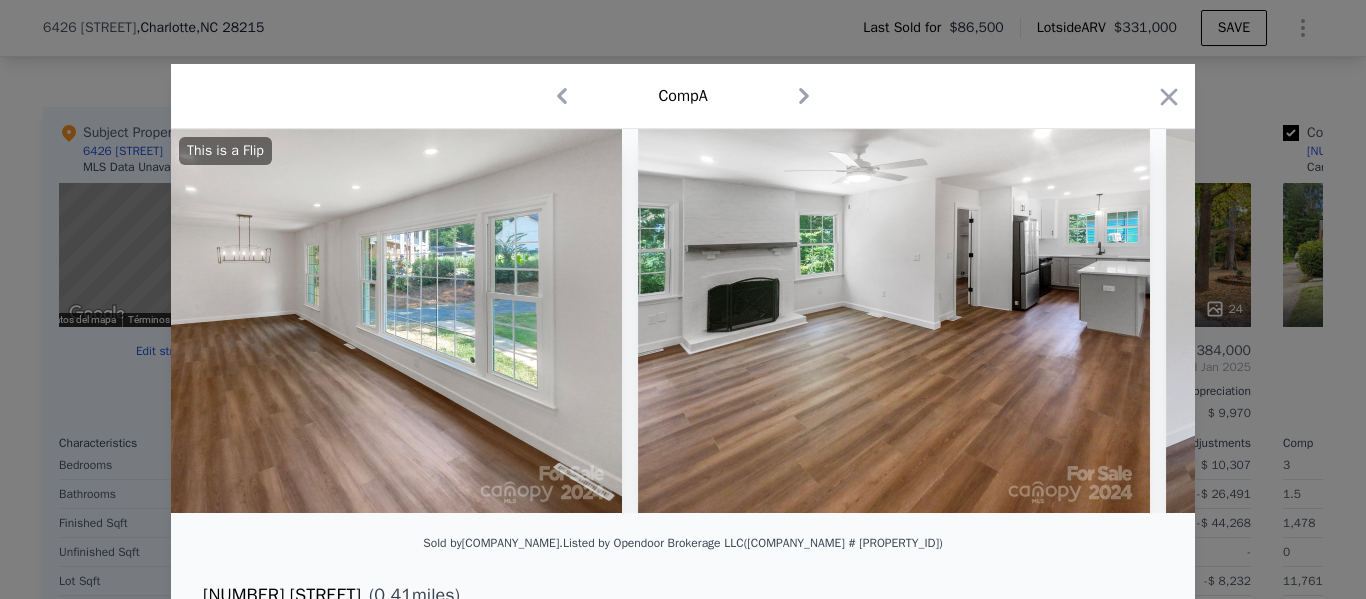 scroll, scrollTop: 0, scrollLeft: 3360, axis: horizontal 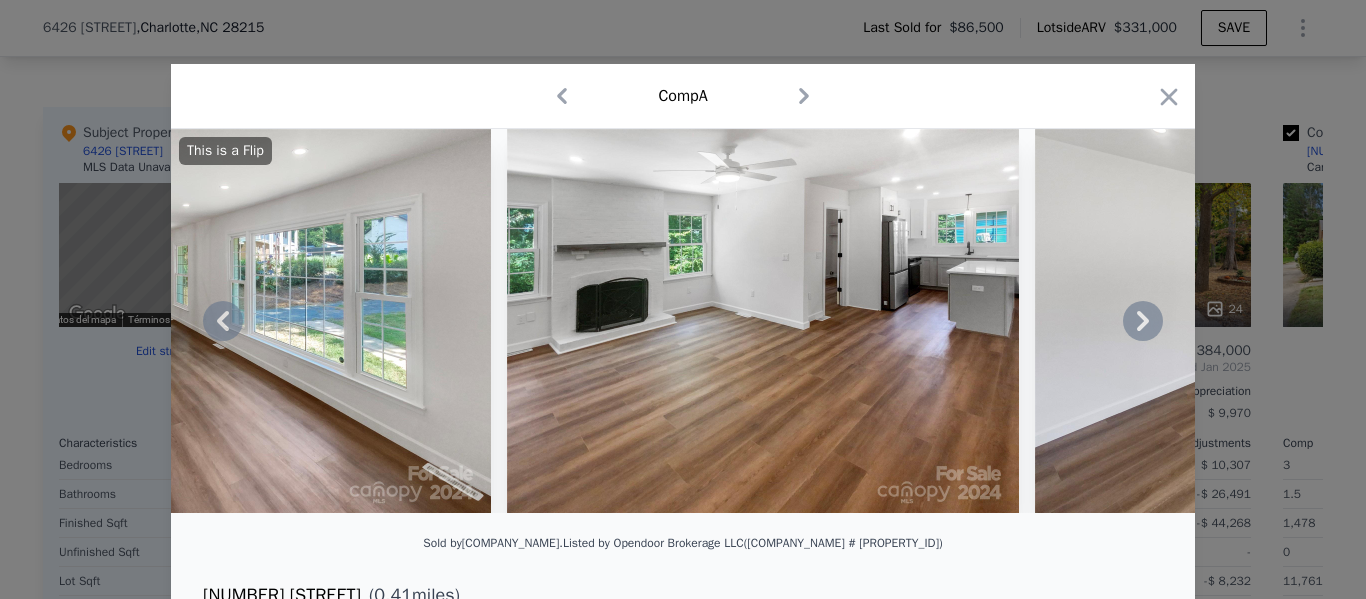 click 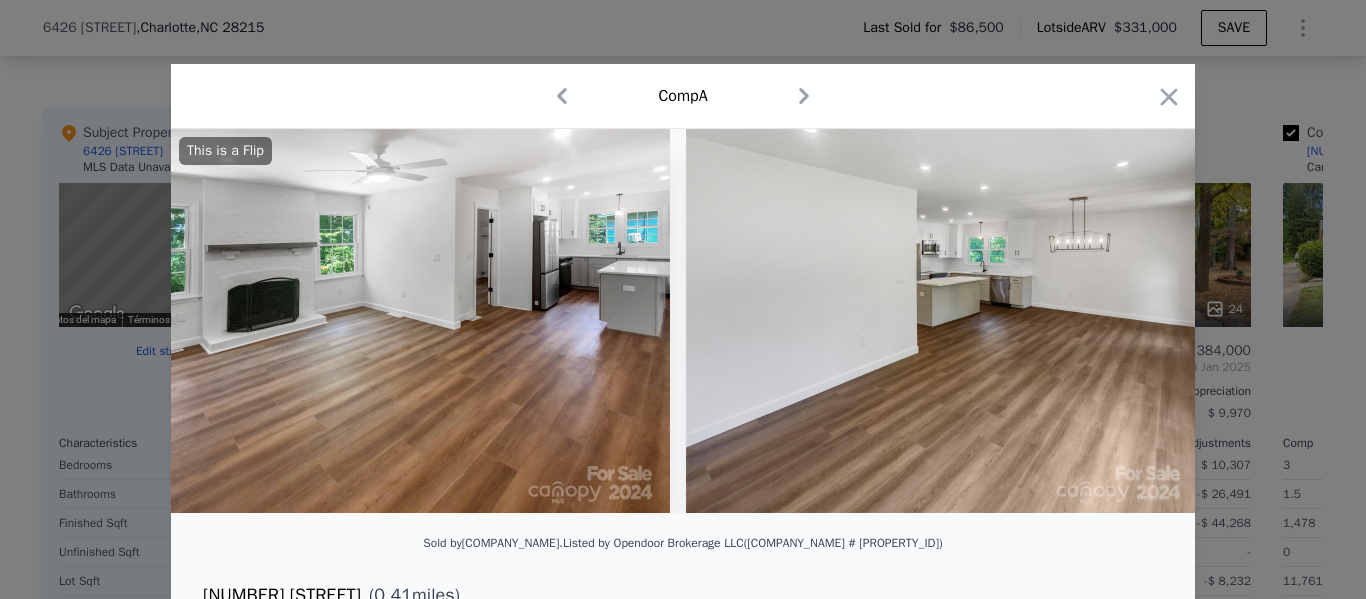 scroll, scrollTop: 0, scrollLeft: 3840, axis: horizontal 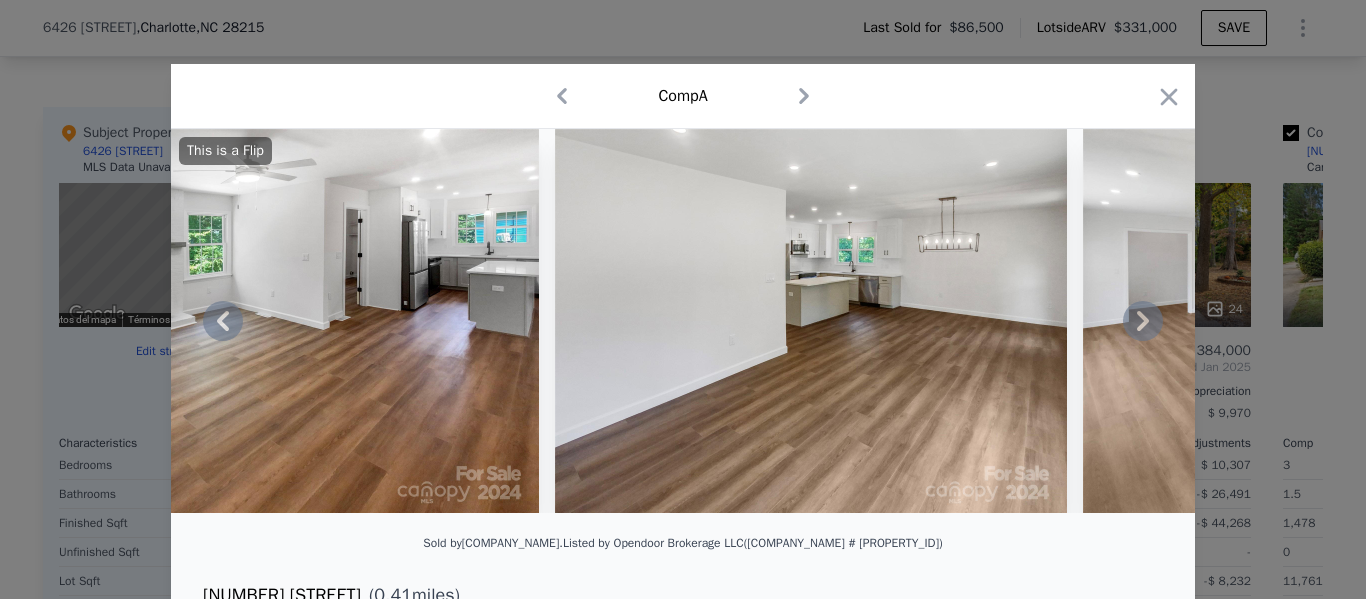 click 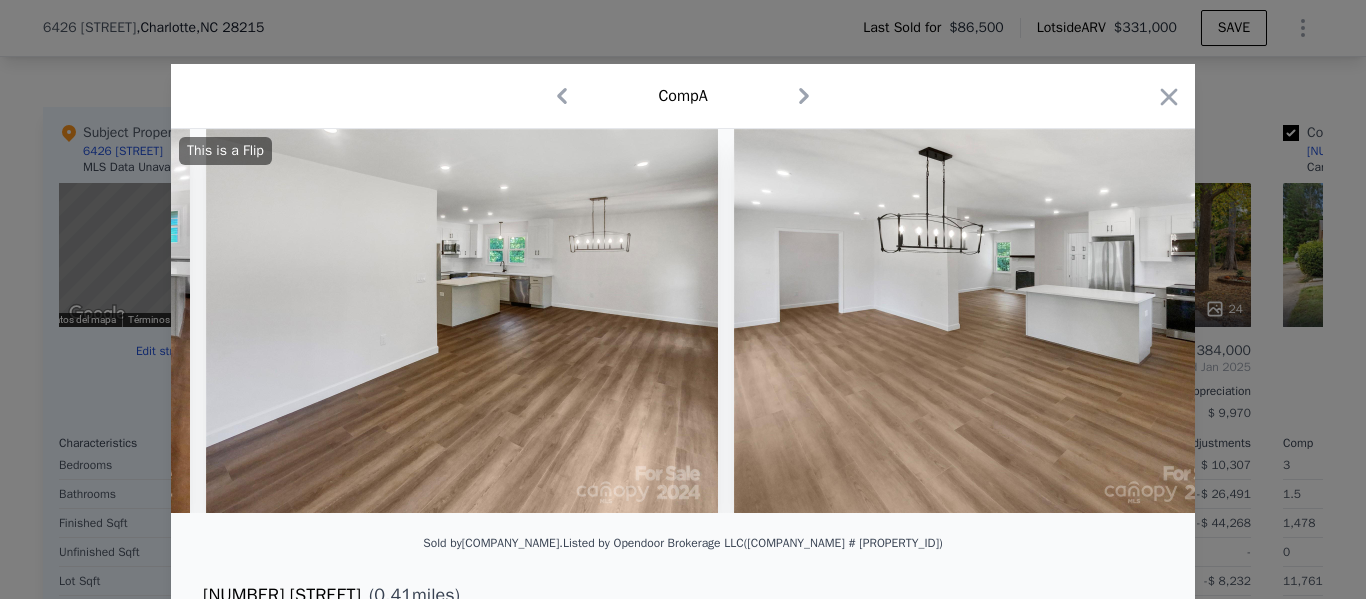 scroll, scrollTop: 0, scrollLeft: 4320, axis: horizontal 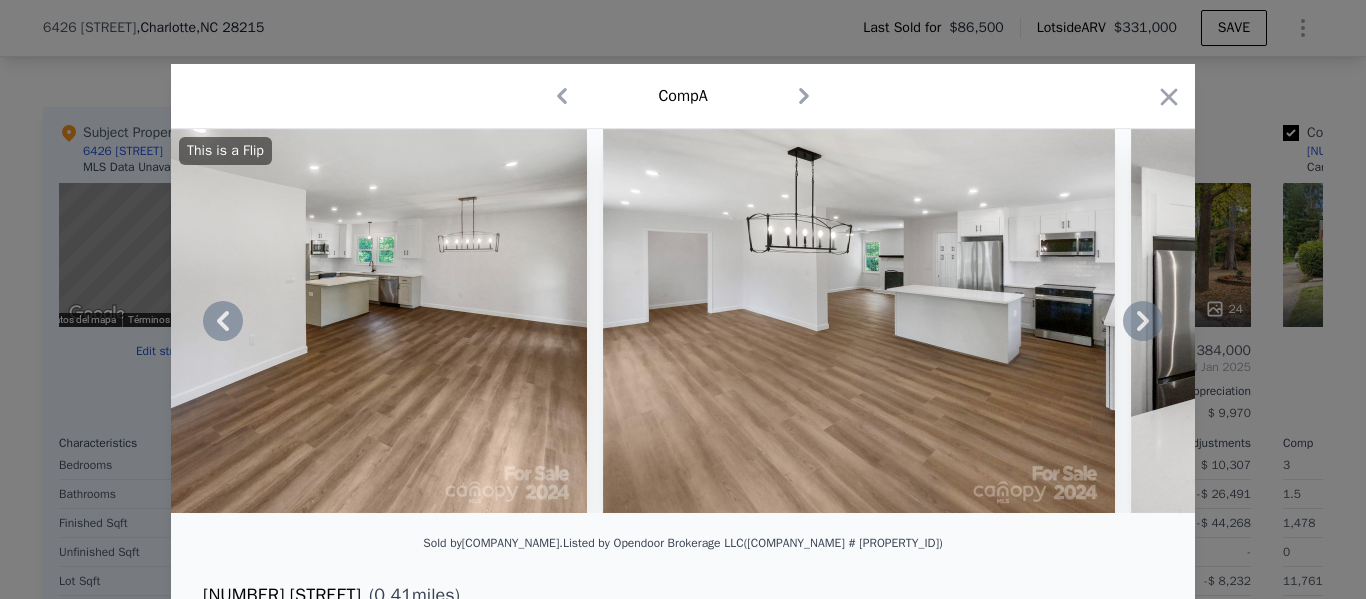 click 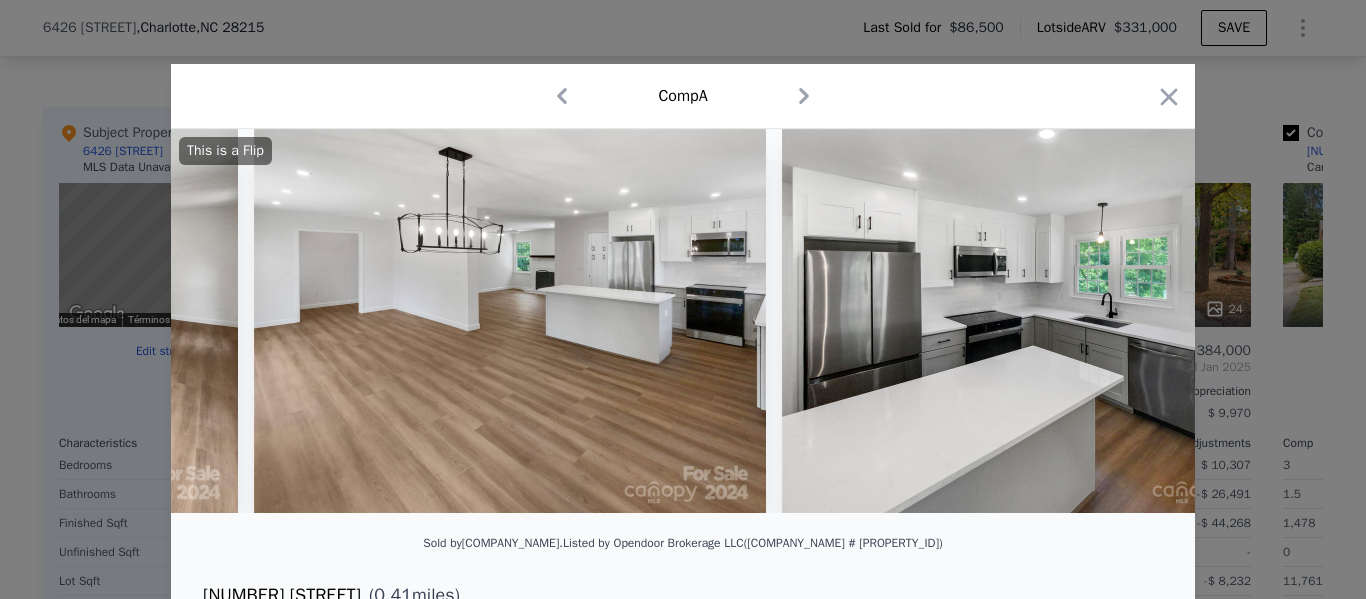 scroll, scrollTop: 0, scrollLeft: 4800, axis: horizontal 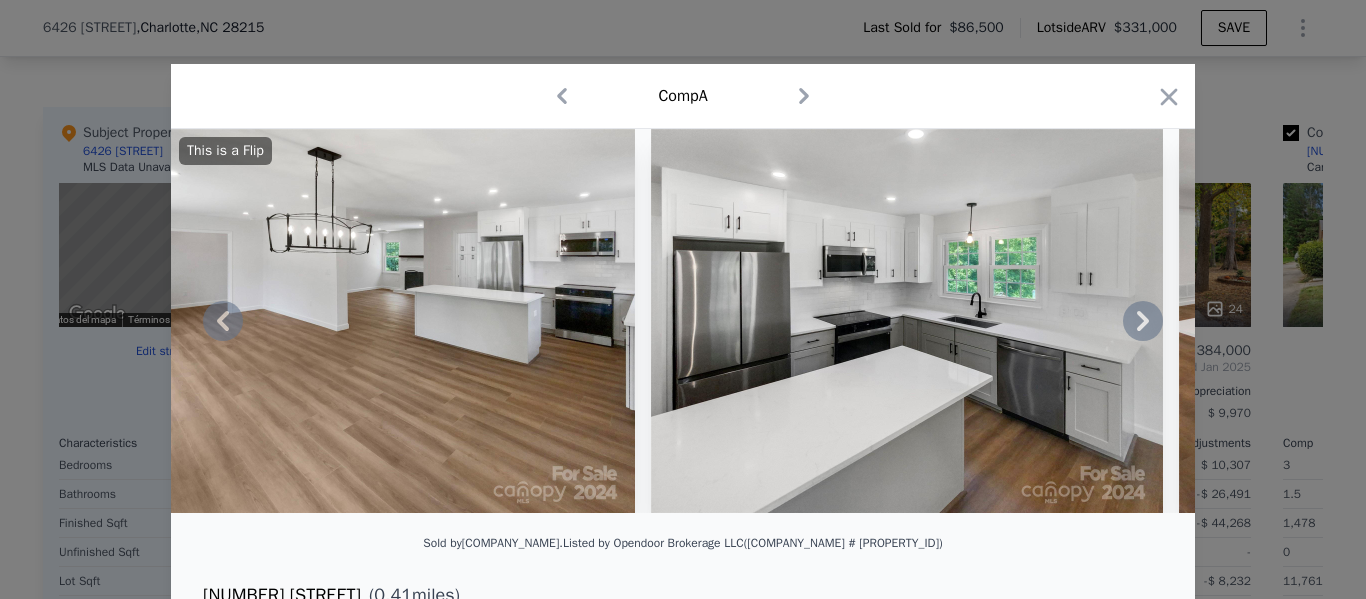 click 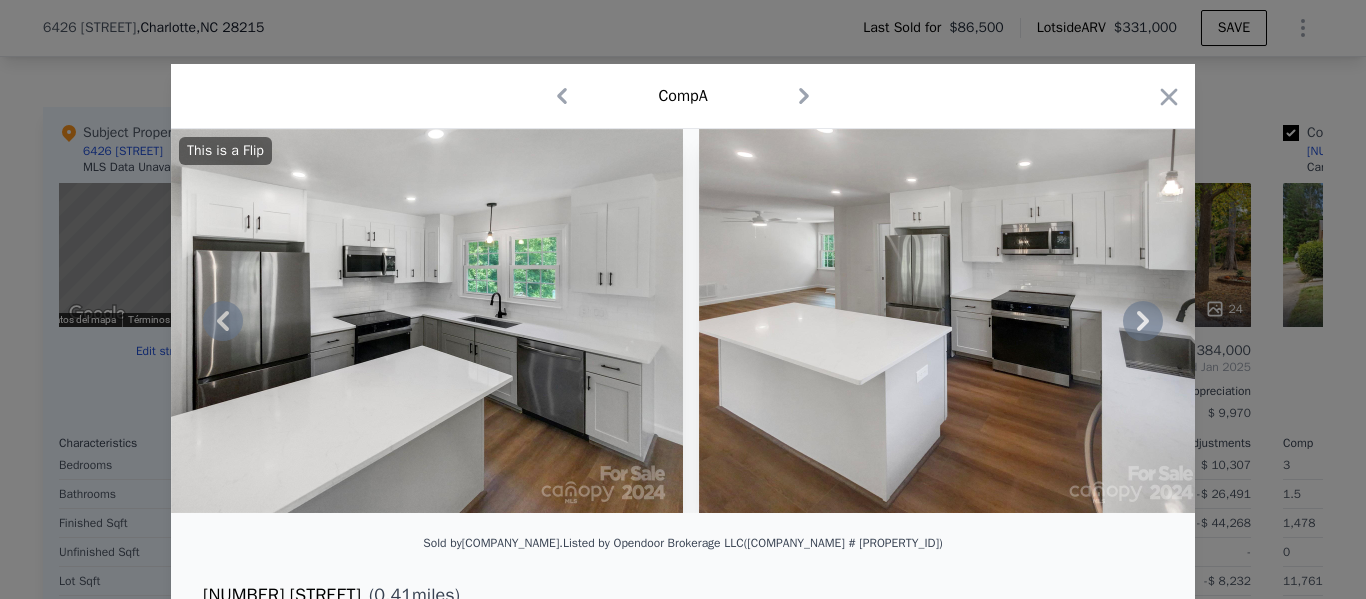 click 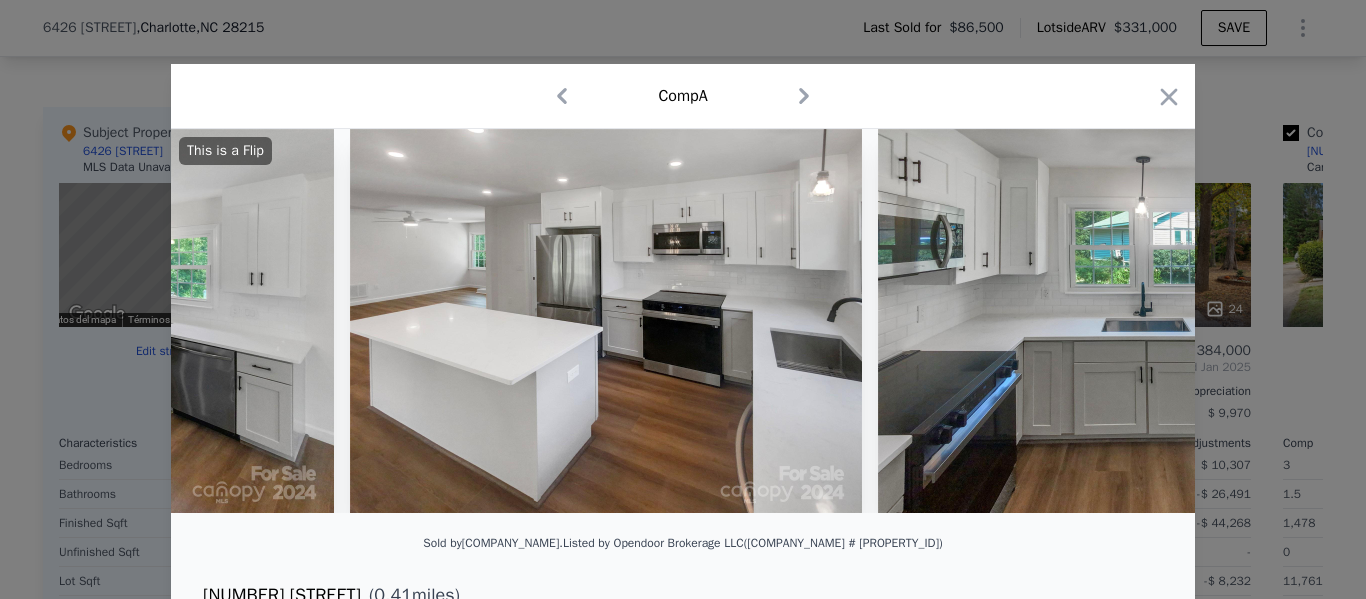 scroll, scrollTop: 0, scrollLeft: 5760, axis: horizontal 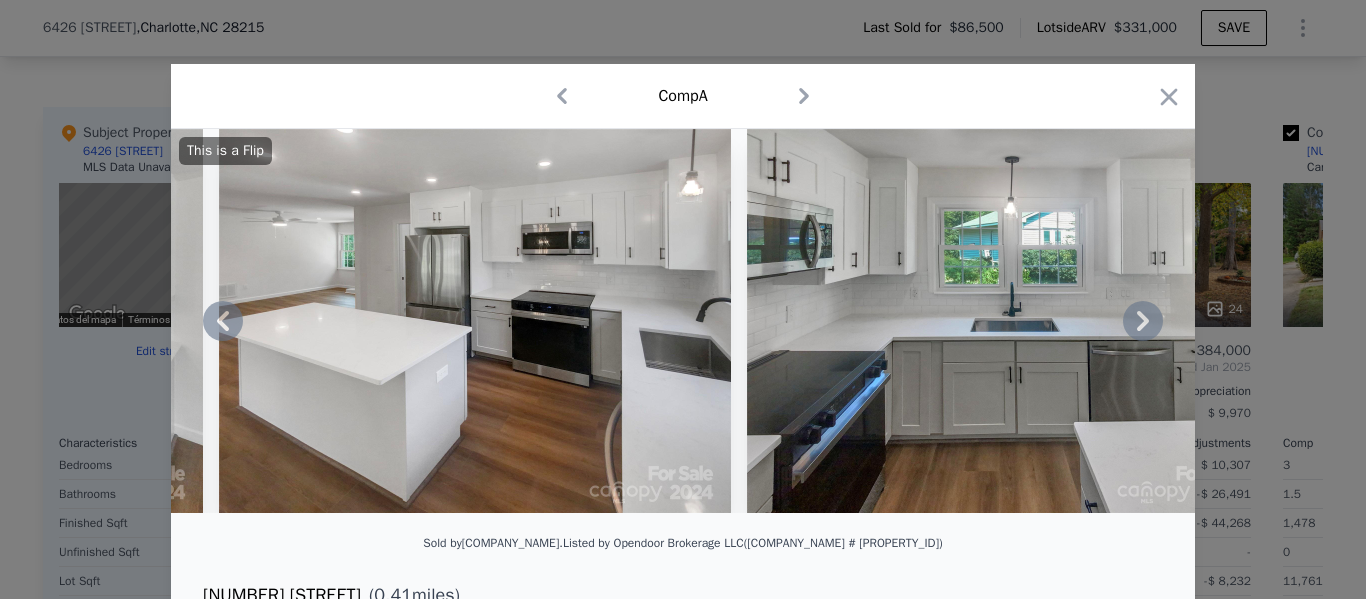 click 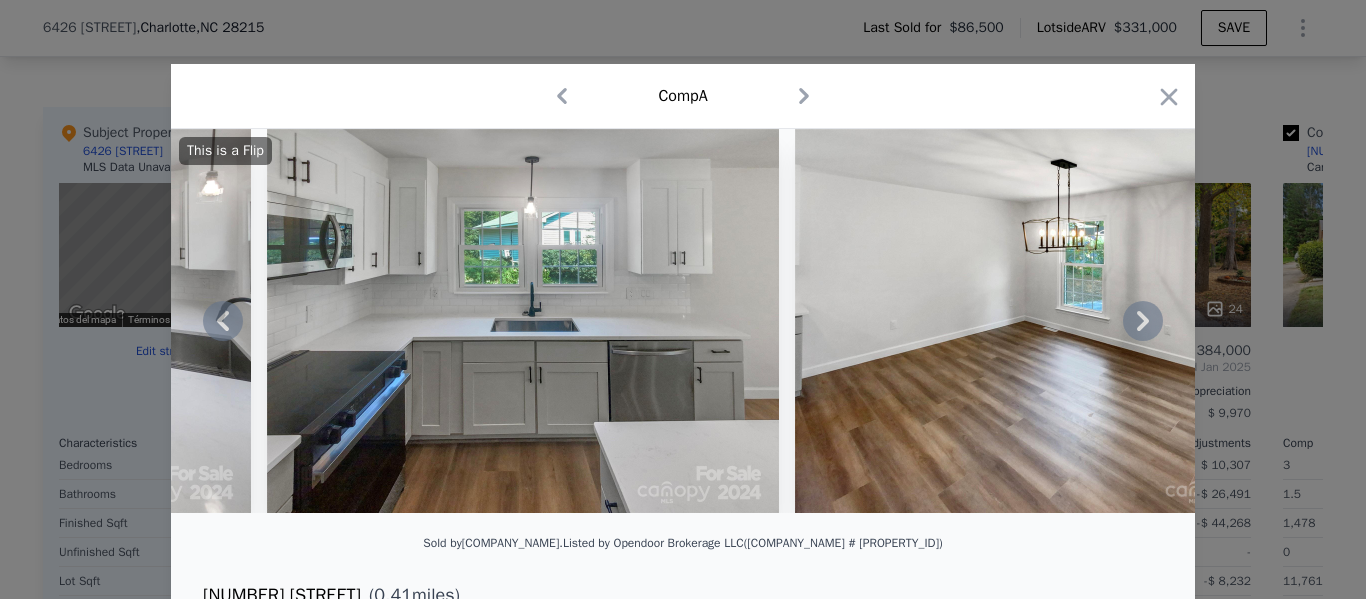 click 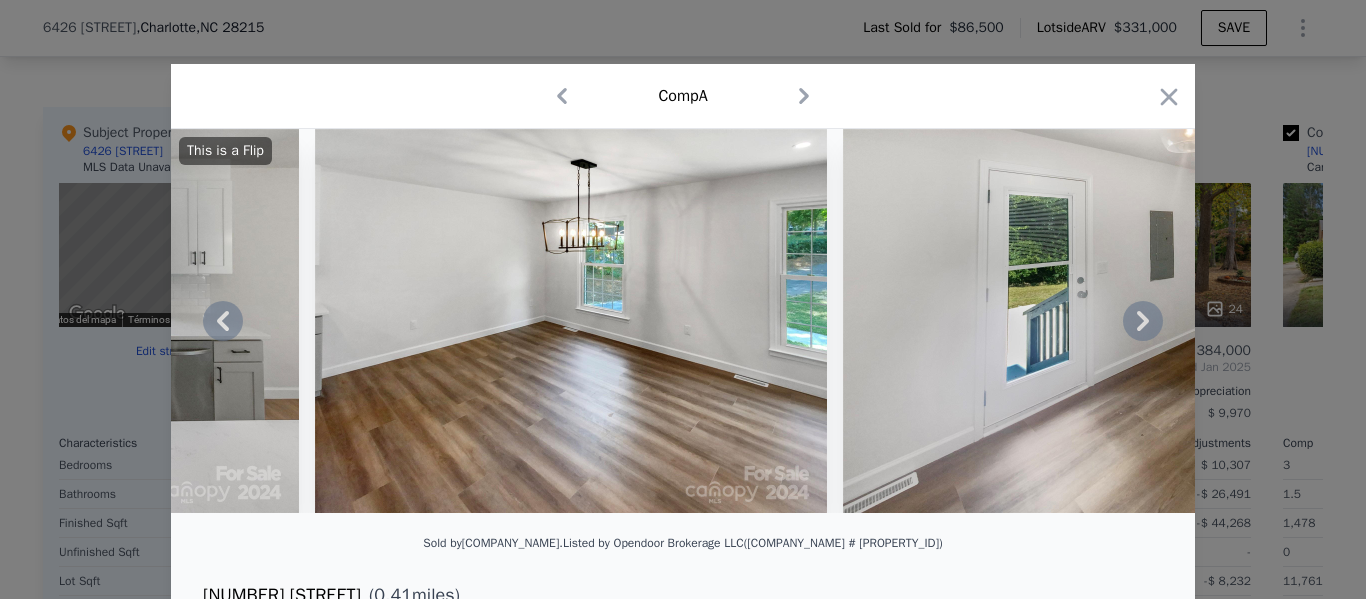 click 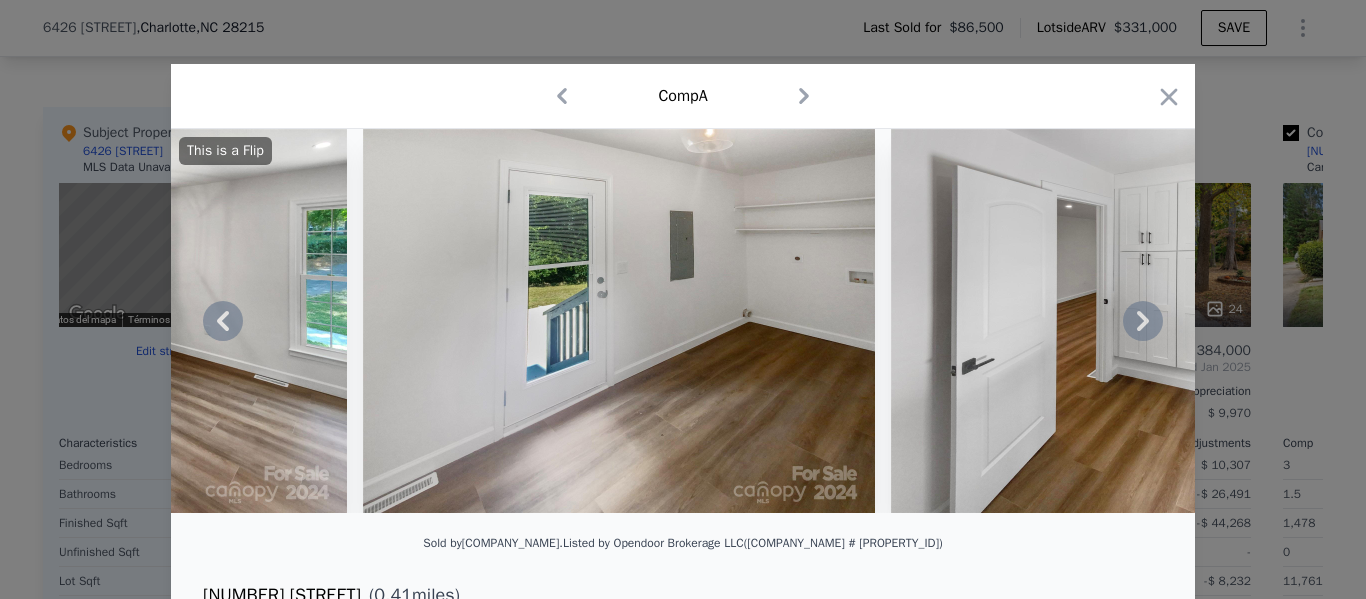 click 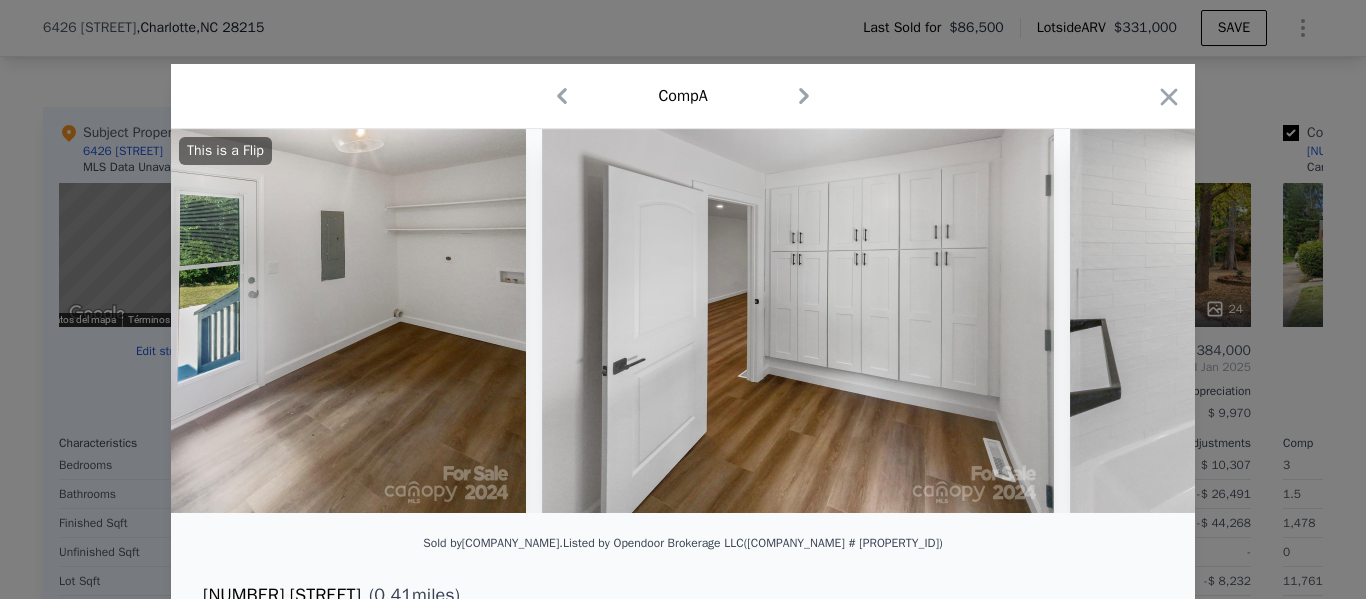 scroll, scrollTop: 0, scrollLeft: 7680, axis: horizontal 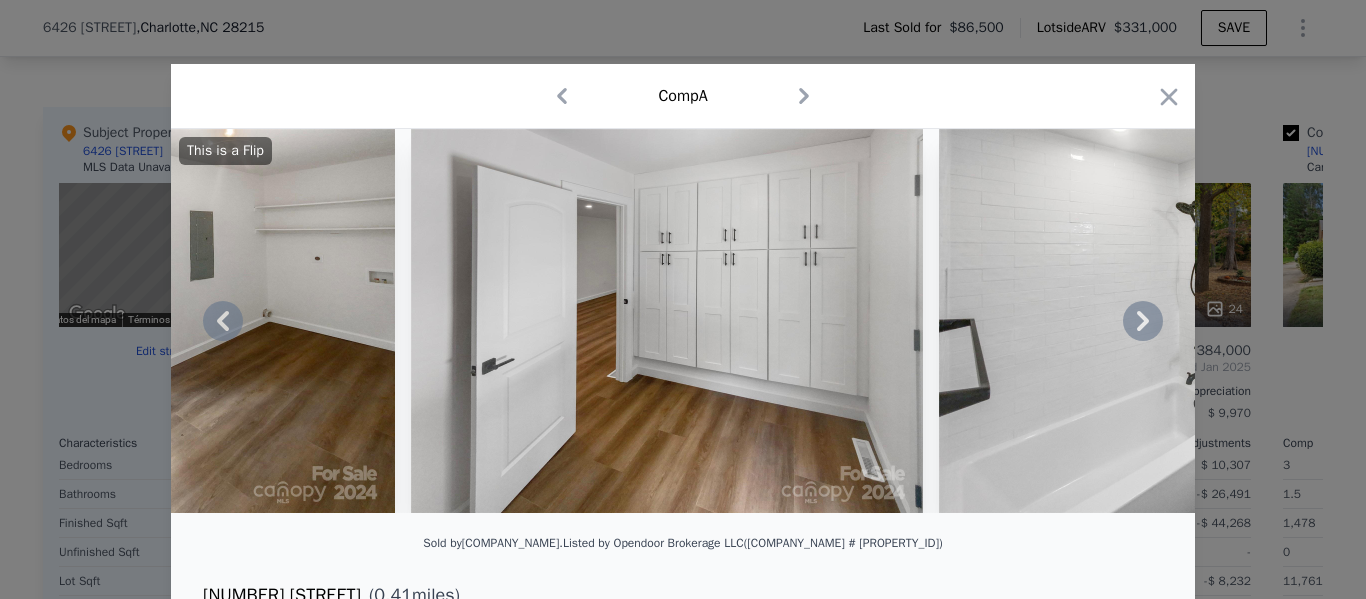 click 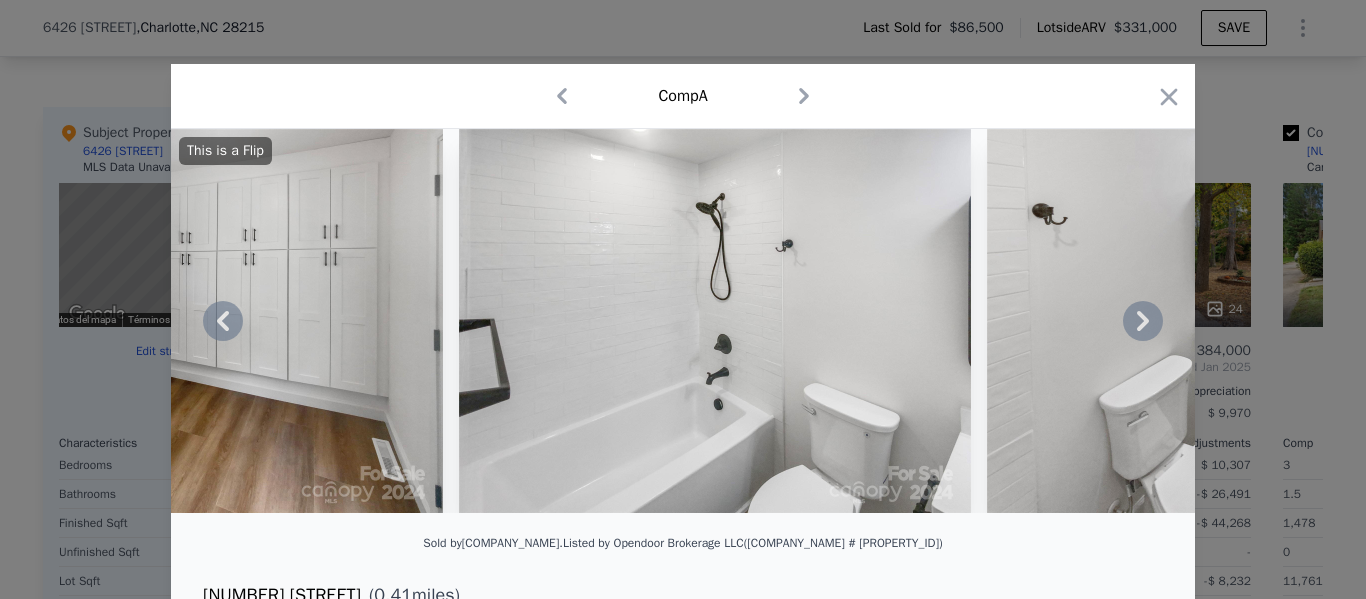 click 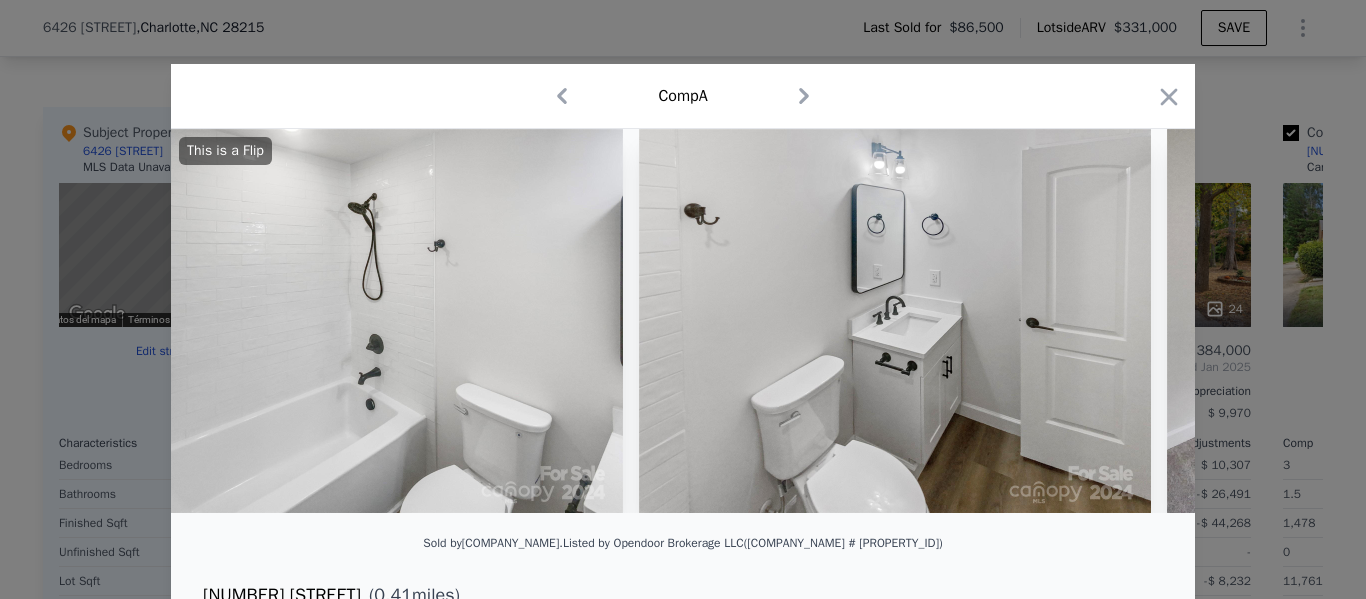 scroll, scrollTop: 0, scrollLeft: 8640, axis: horizontal 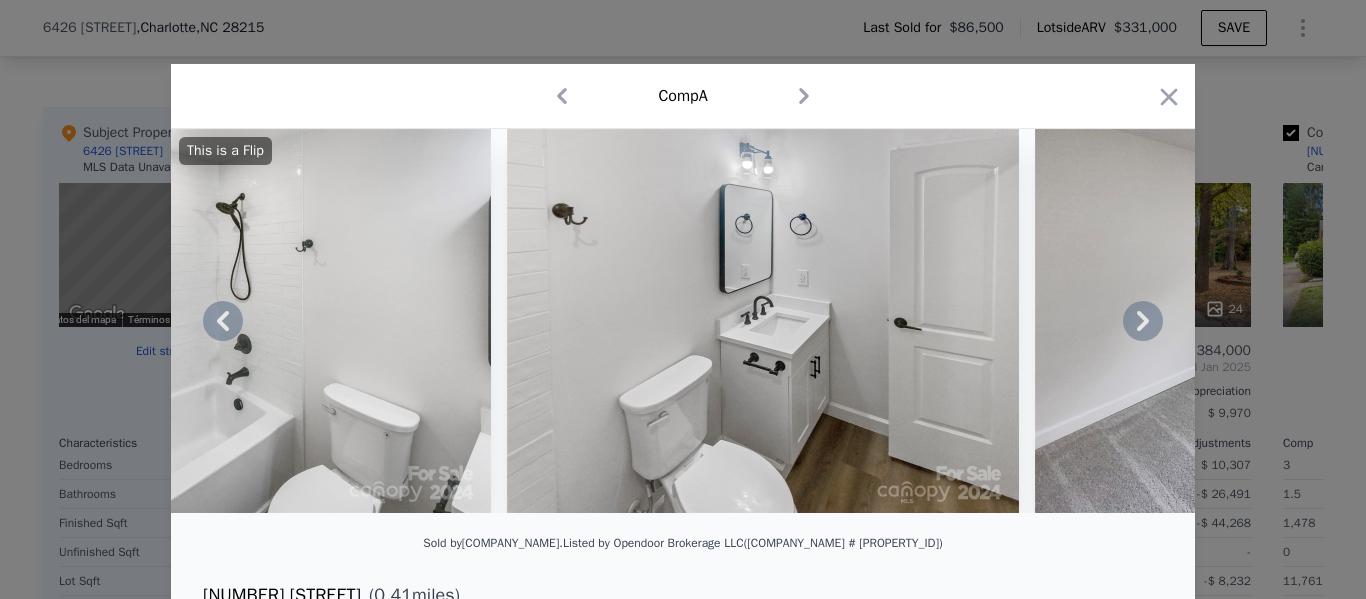 click 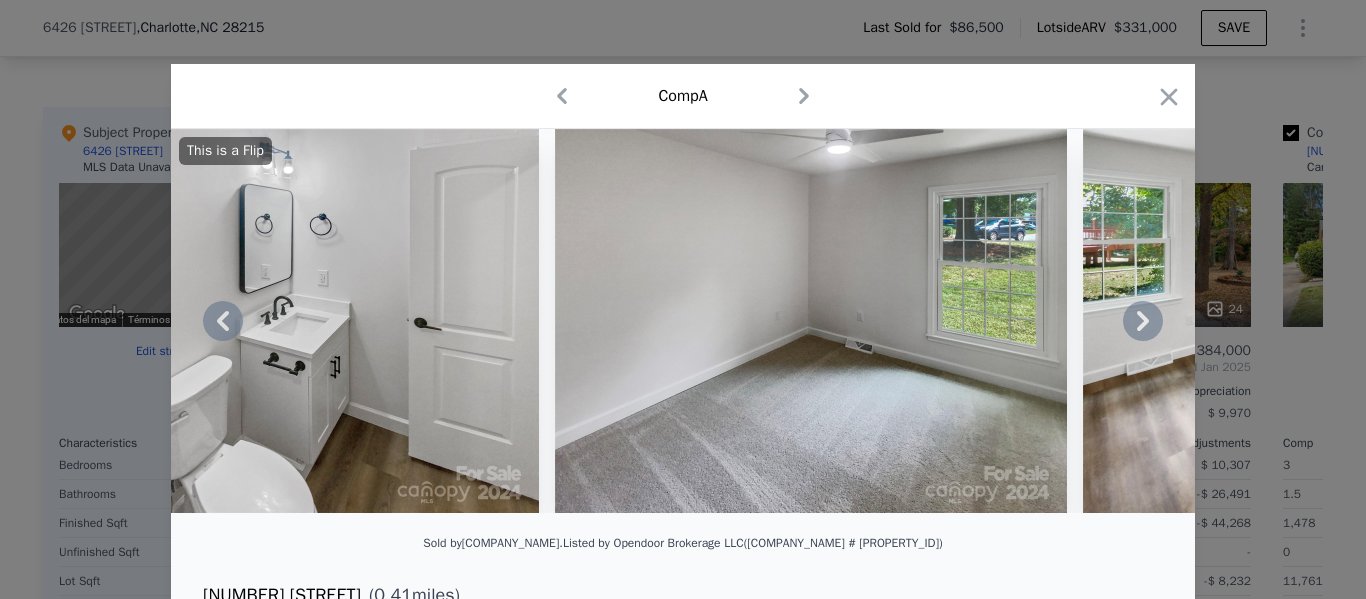 click 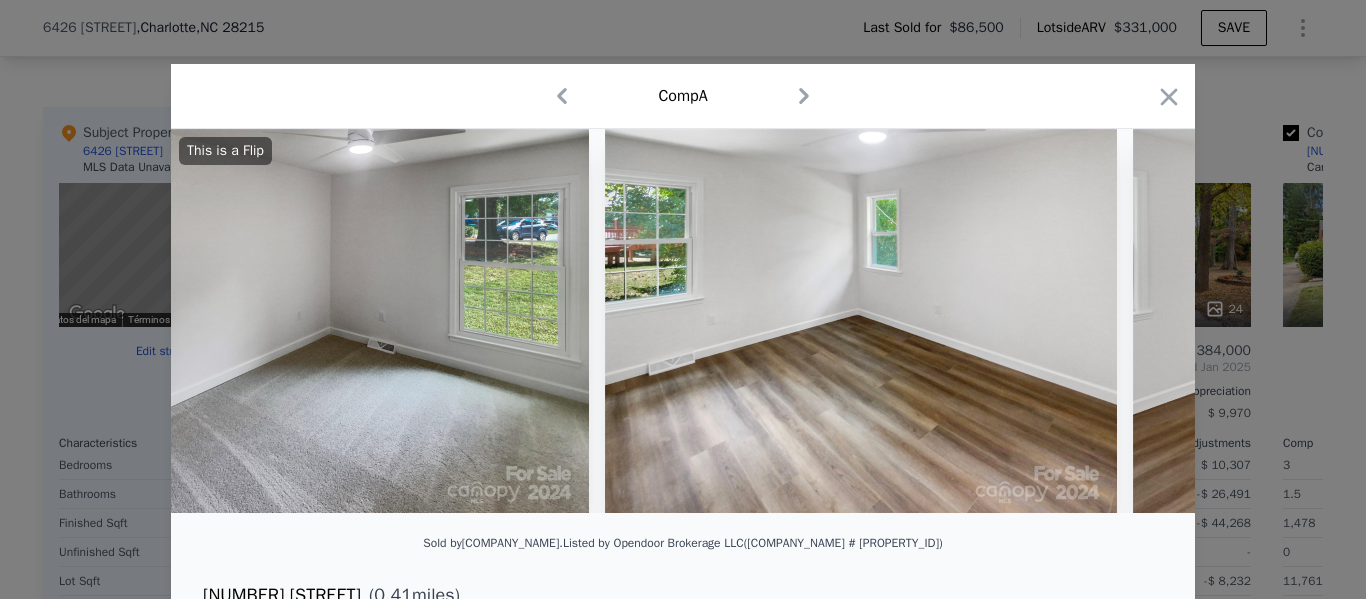 scroll, scrollTop: 0, scrollLeft: 9600, axis: horizontal 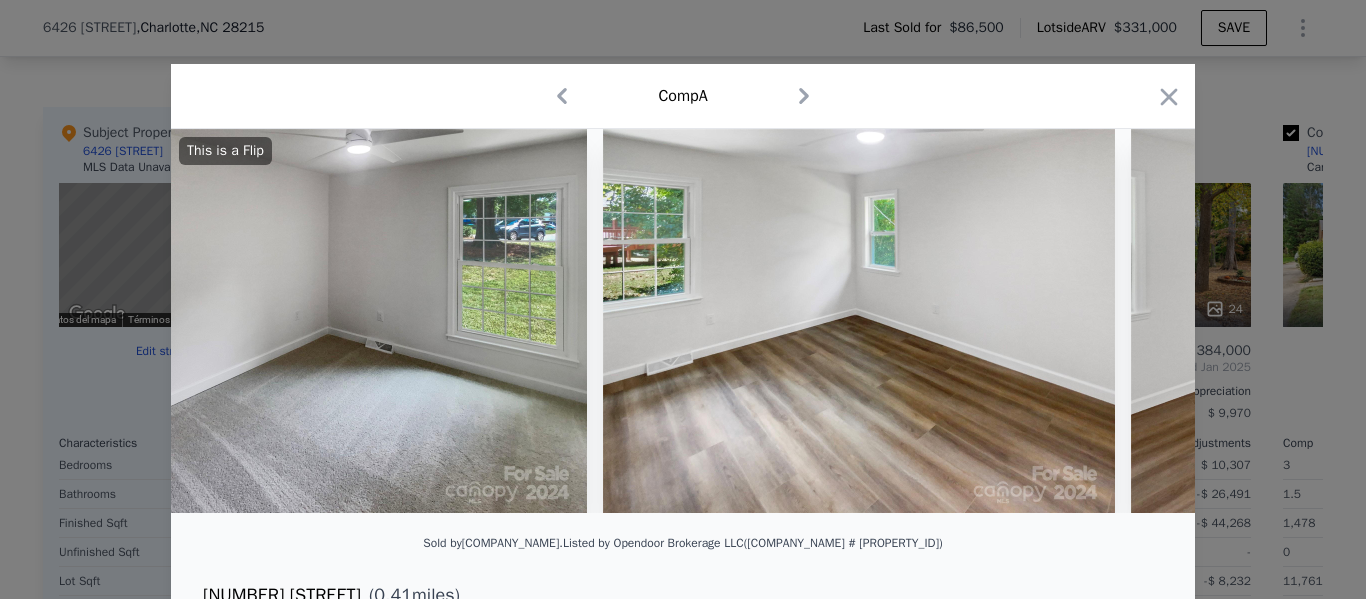 click on "This is a Flip" at bounding box center (683, 321) 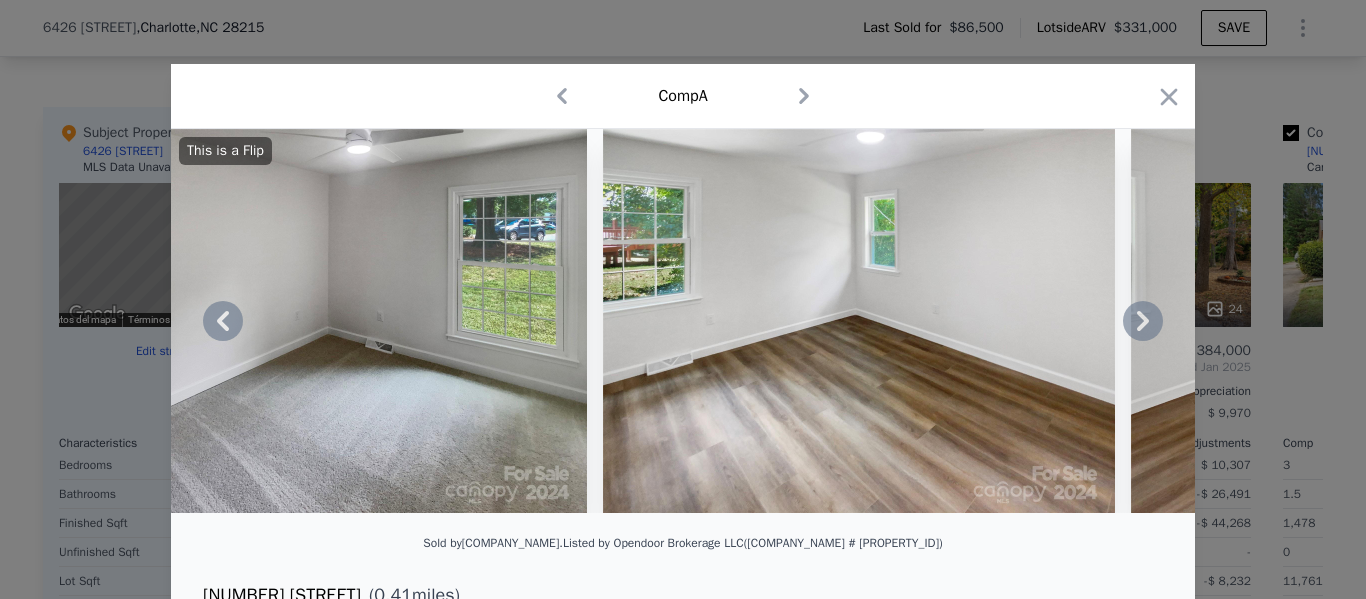 click 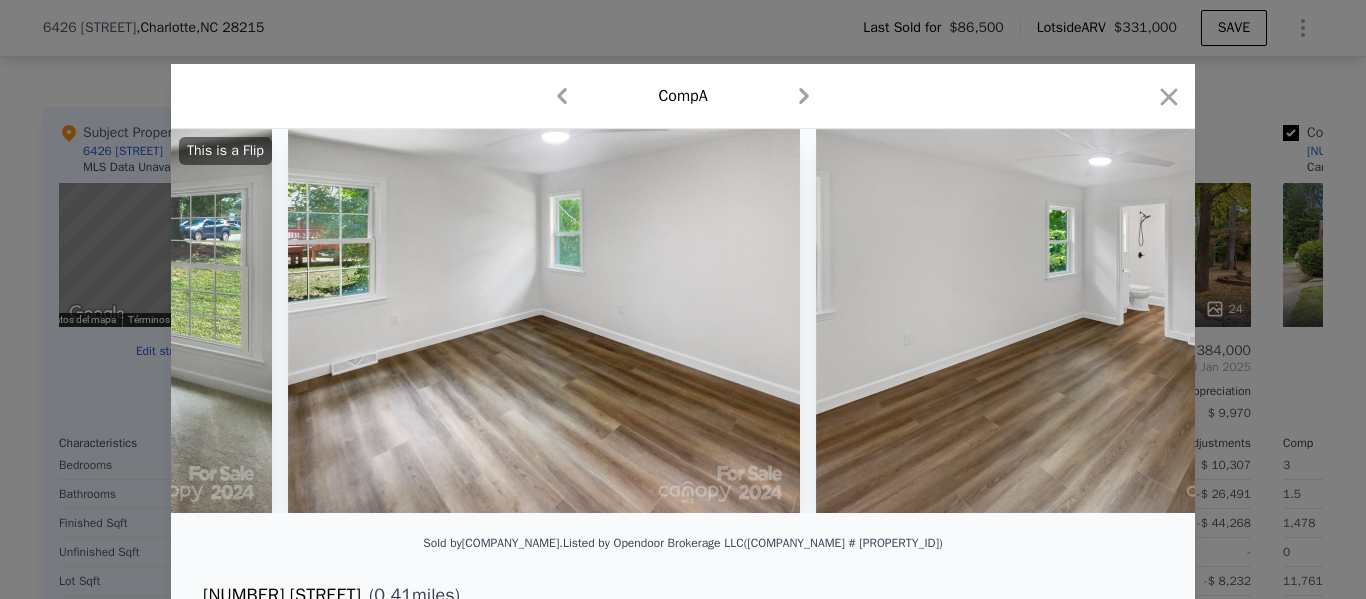 scroll, scrollTop: 0, scrollLeft: 10080, axis: horizontal 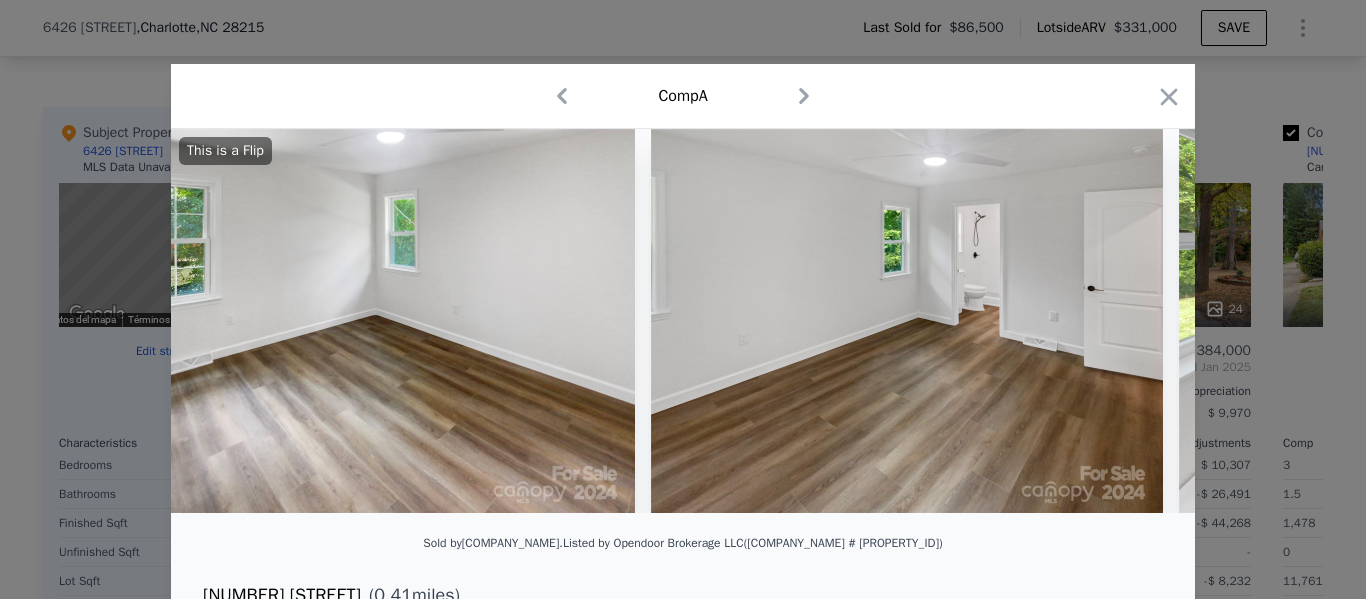 click on "This is a Flip" at bounding box center (683, 321) 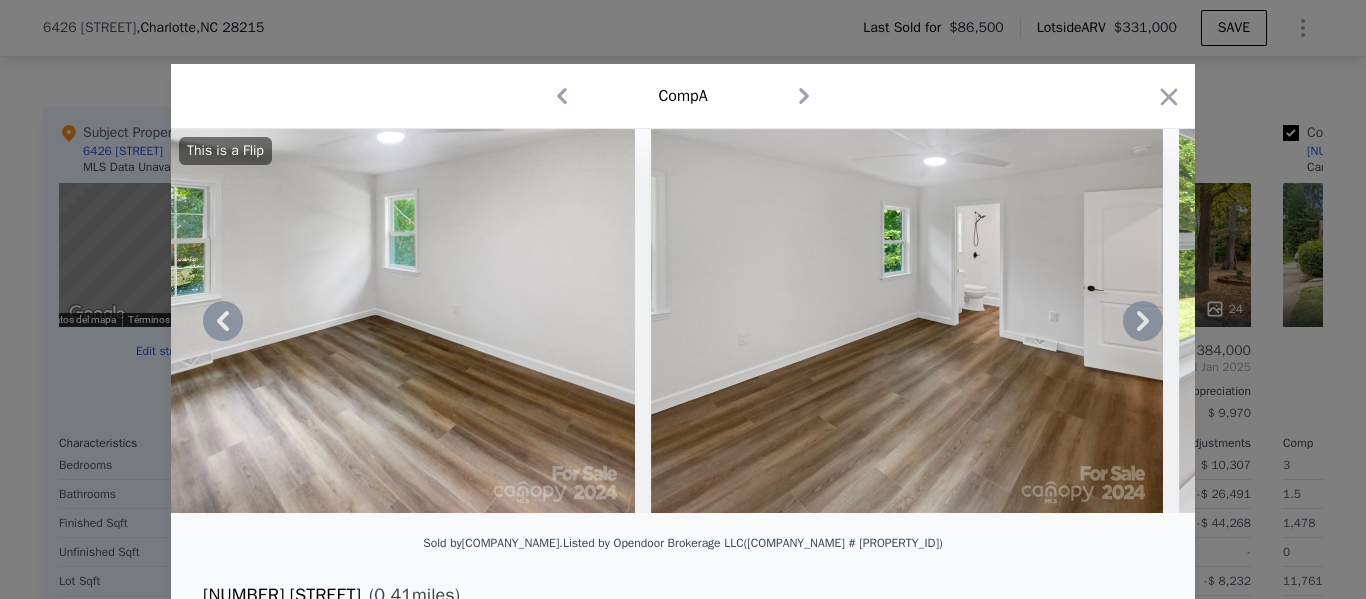 click 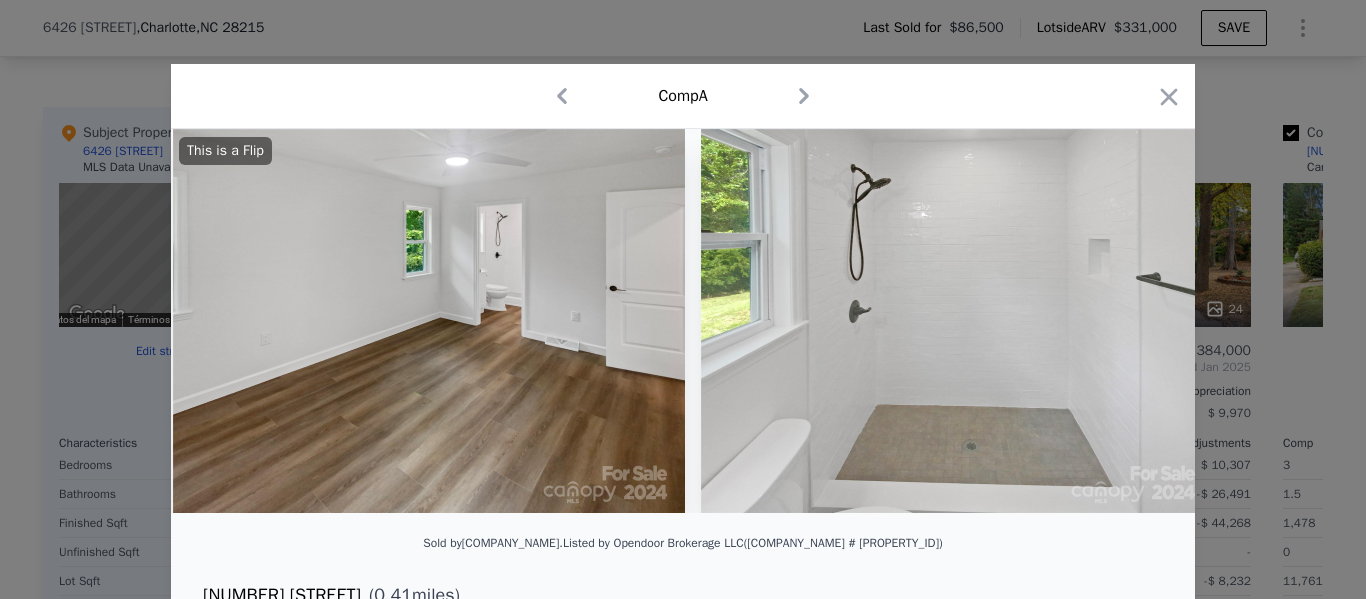 scroll, scrollTop: 0, scrollLeft: 10560, axis: horizontal 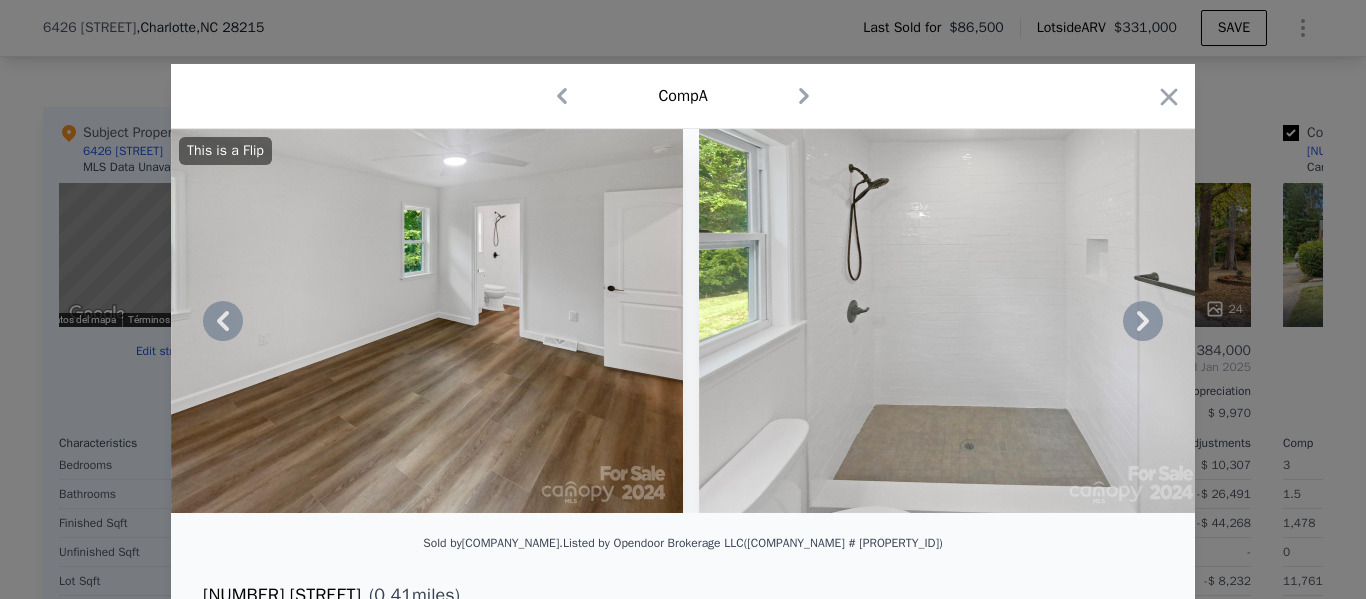 click on "This is a Flip" at bounding box center [683, 321] 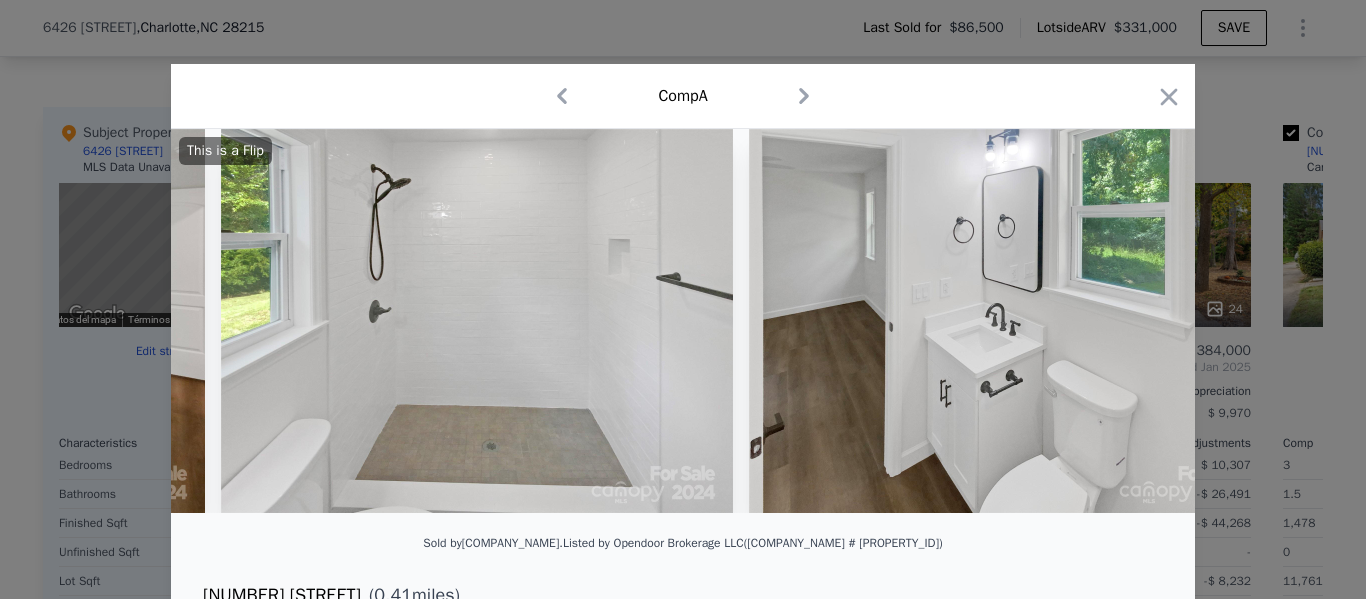 scroll, scrollTop: 0, scrollLeft: 11040, axis: horizontal 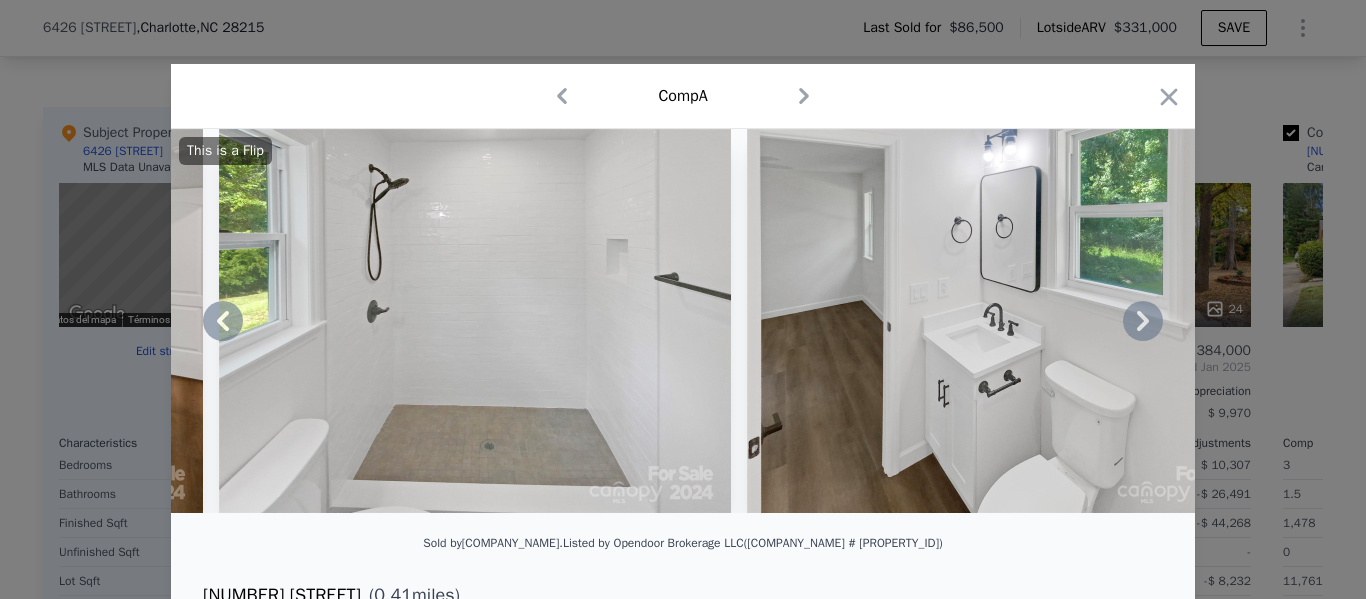 click 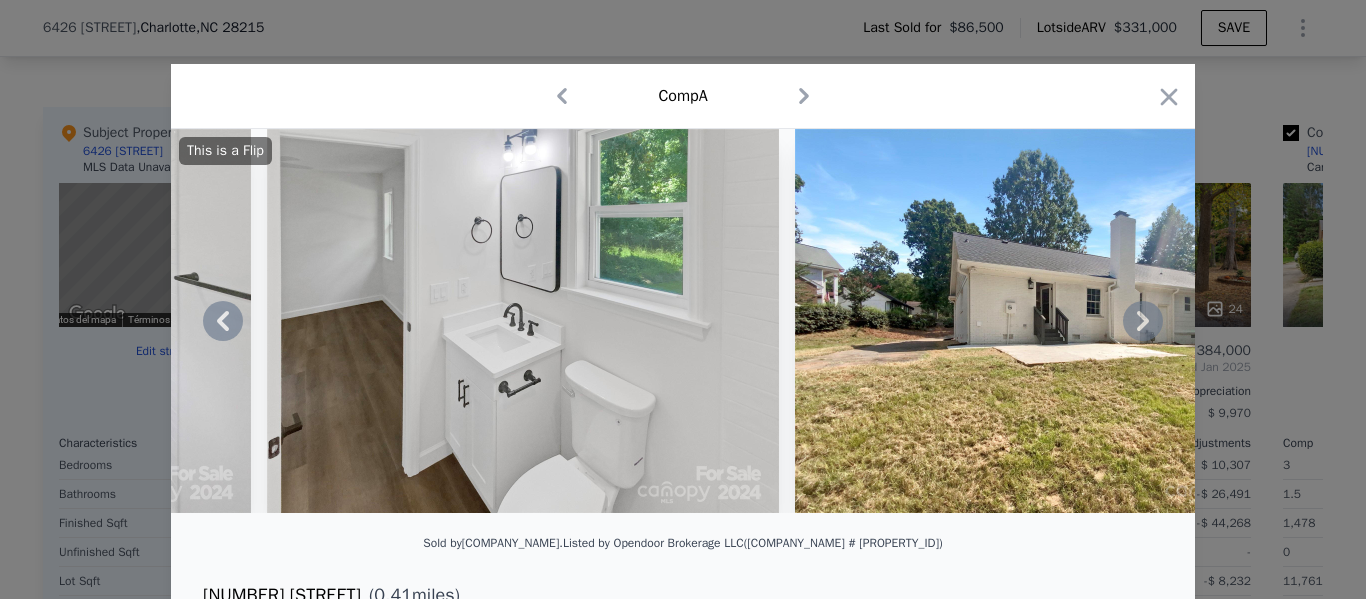click 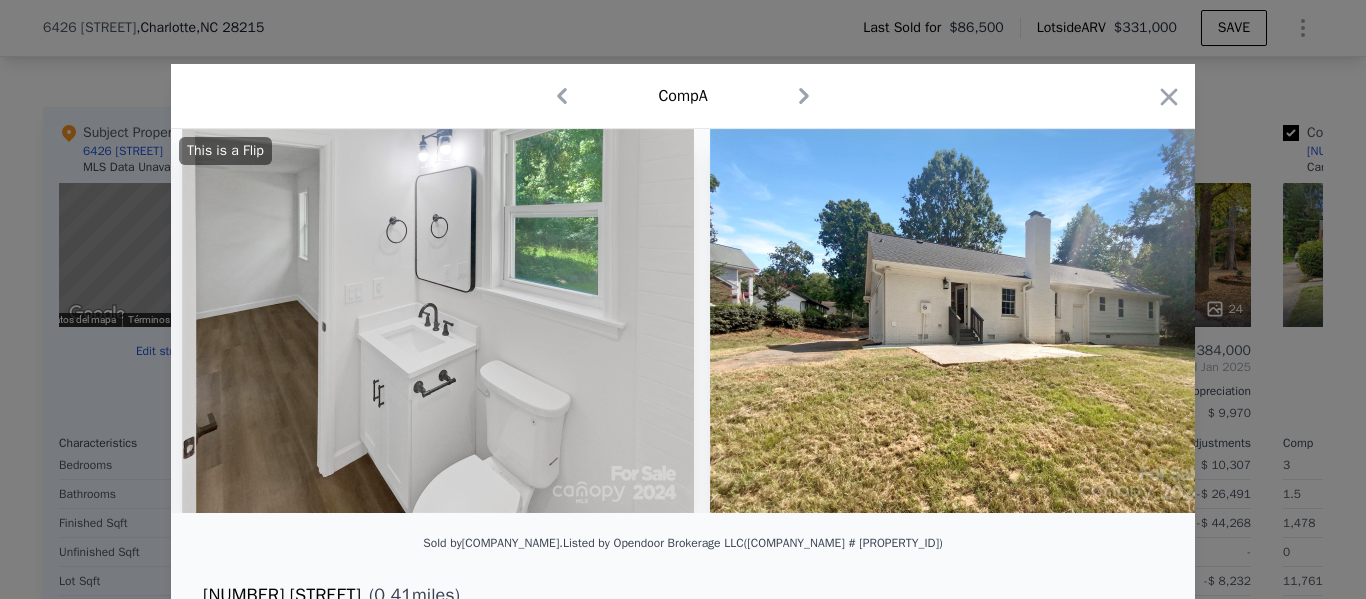 scroll, scrollTop: 0, scrollLeft: 11632, axis: horizontal 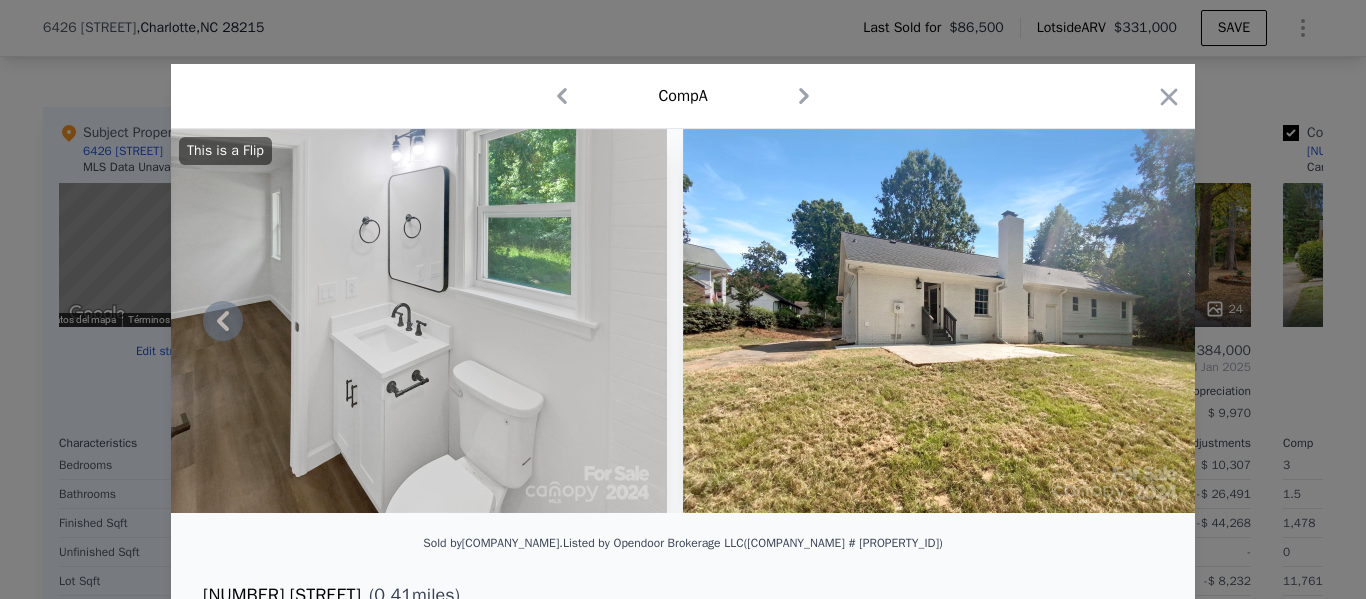 click on "Comp  A" at bounding box center [683, 96] 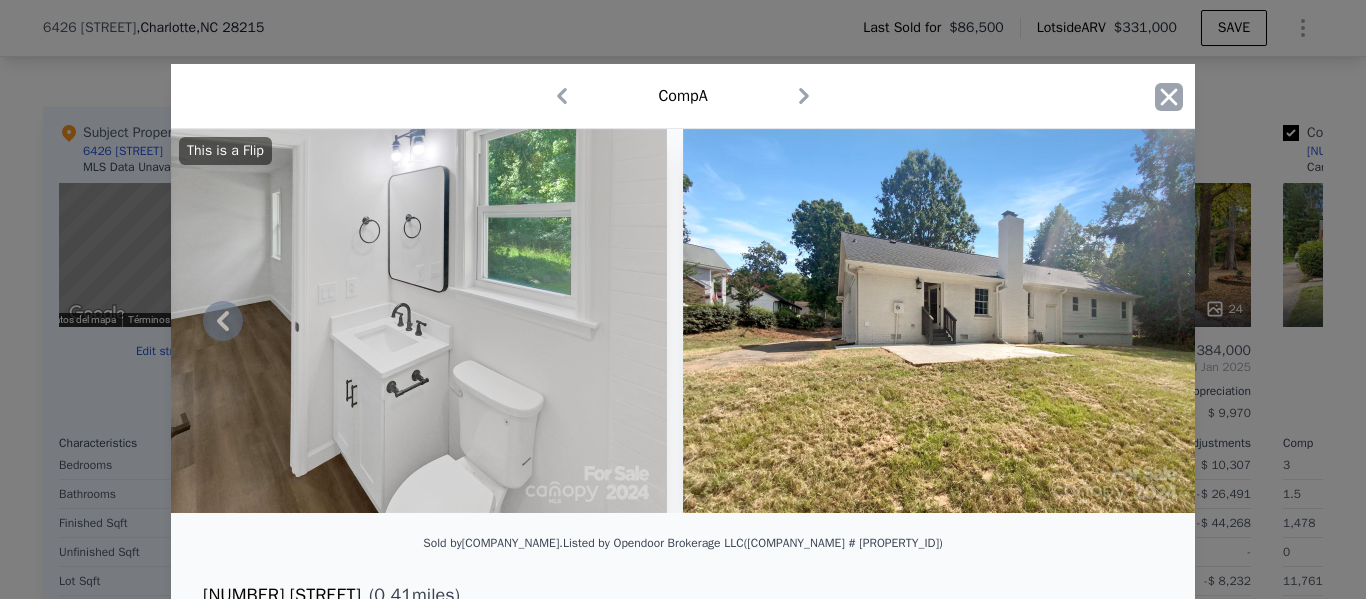 click 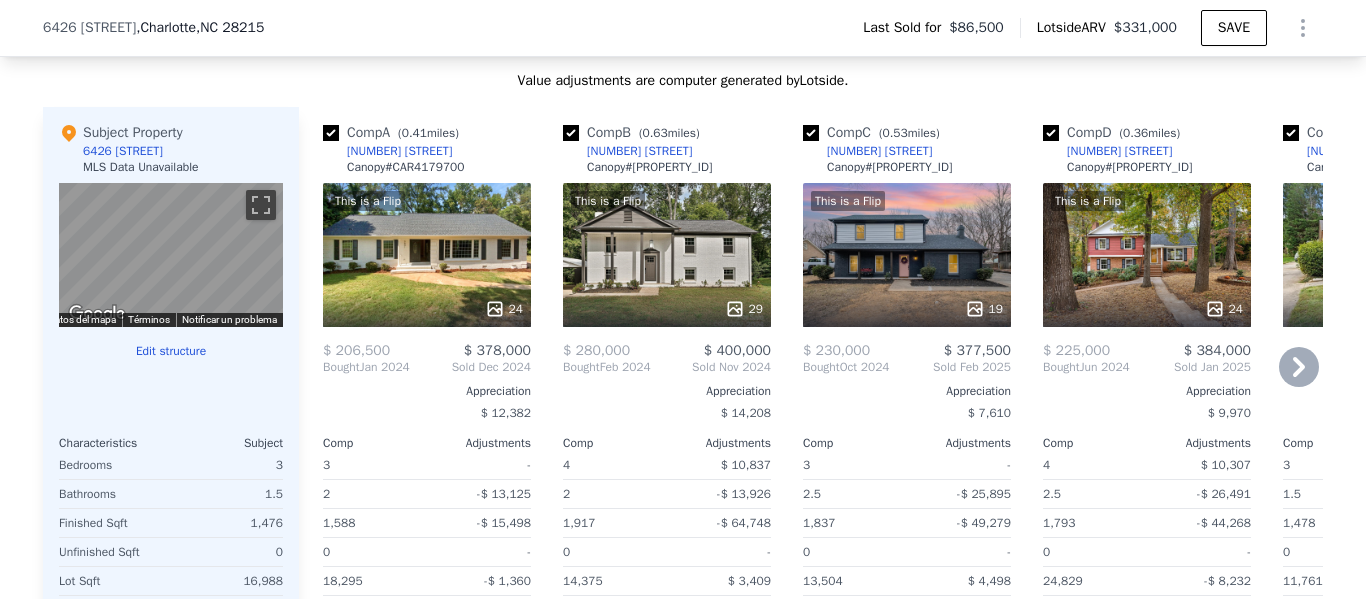 click 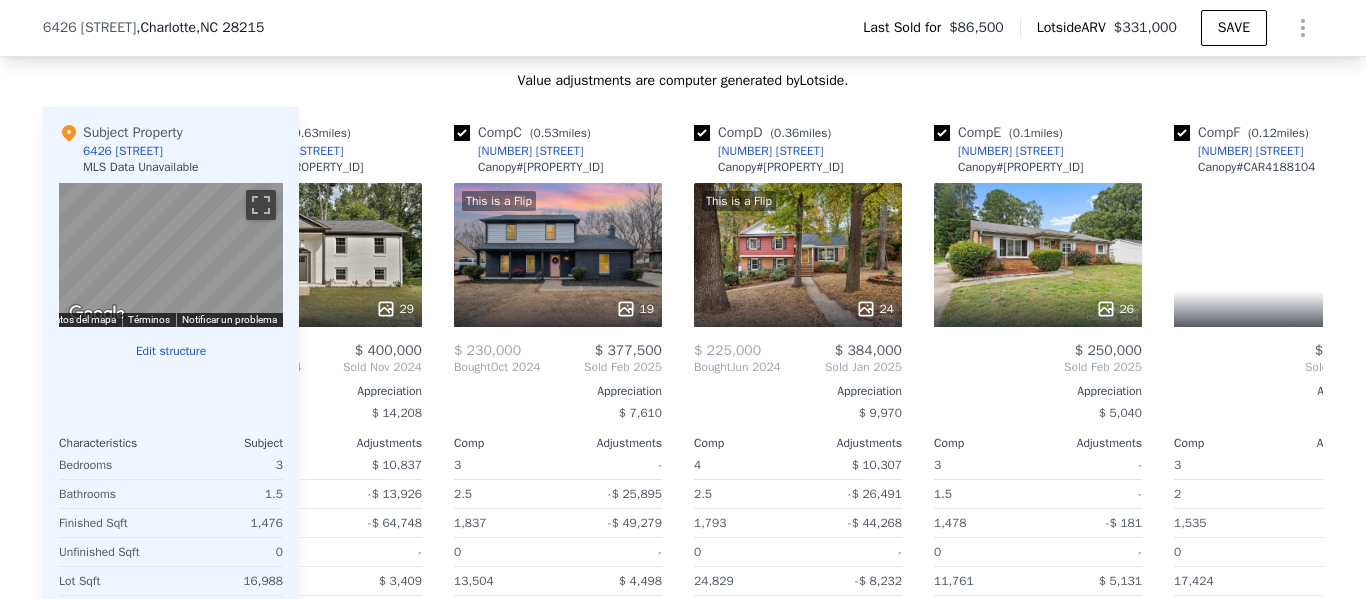 scroll, scrollTop: 0, scrollLeft: 480, axis: horizontal 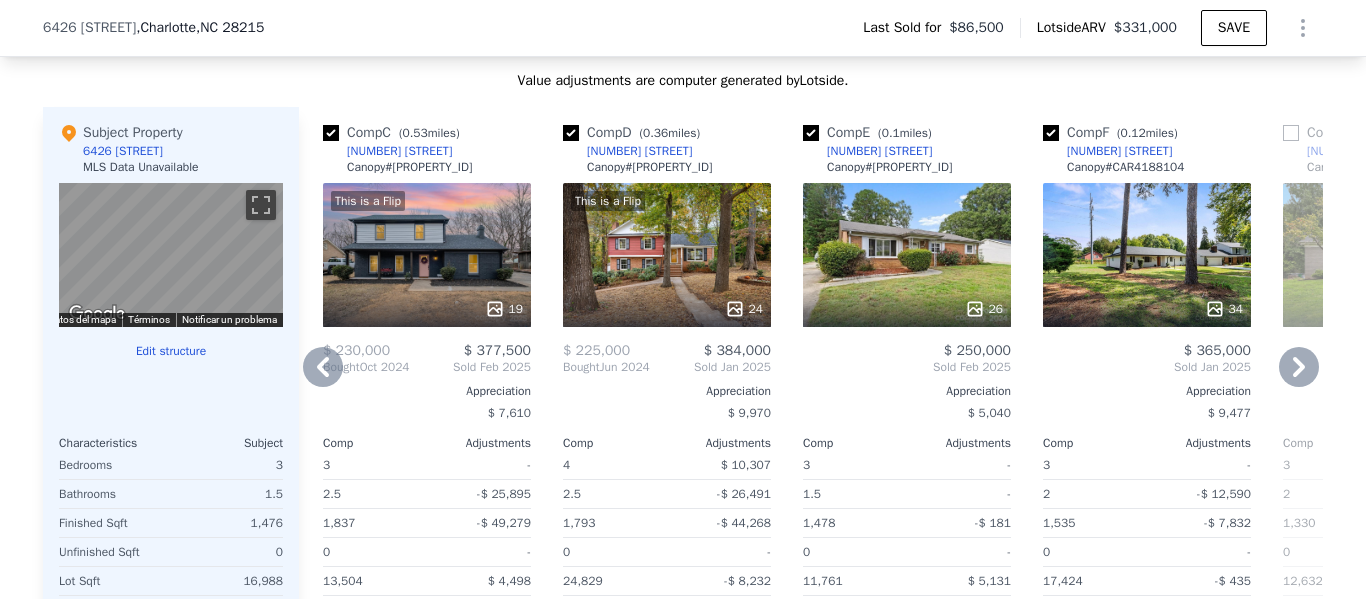 click on "26" at bounding box center (907, 255) 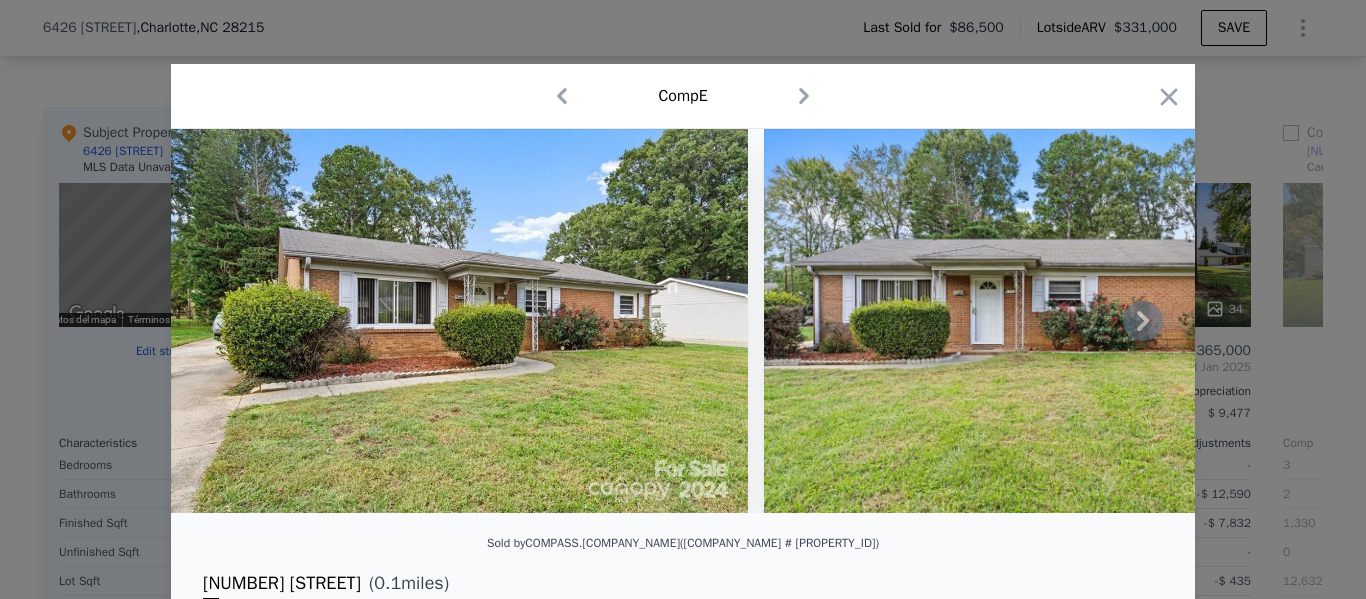 click 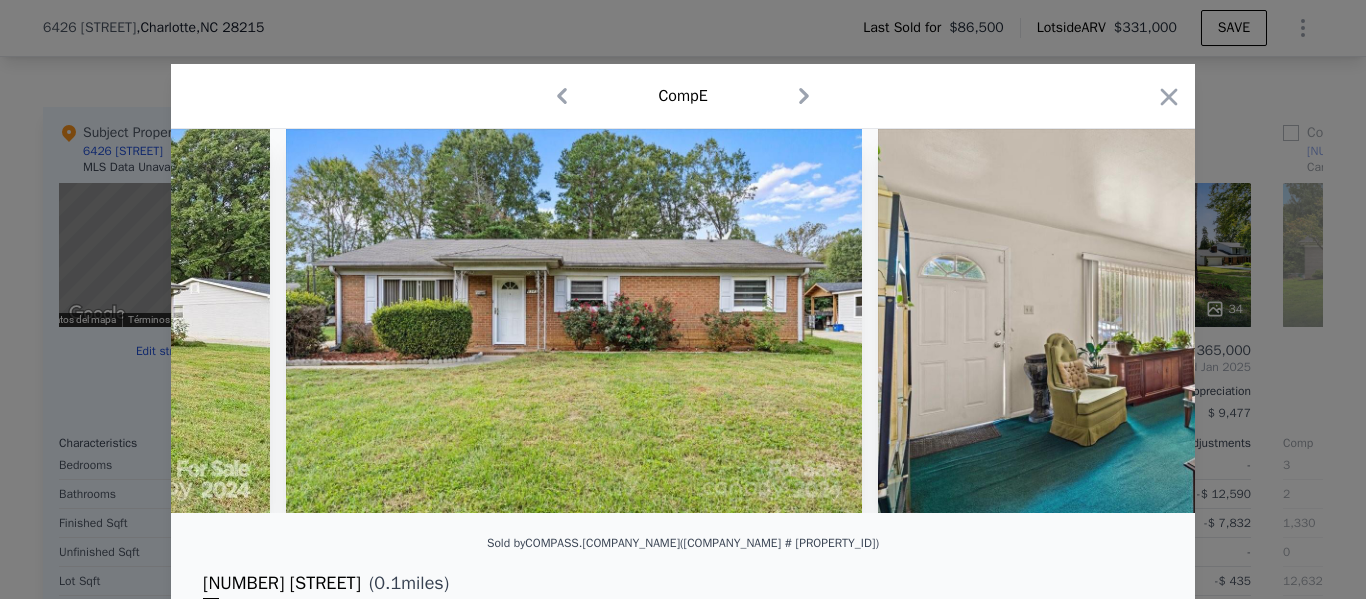 scroll, scrollTop: 0, scrollLeft: 480, axis: horizontal 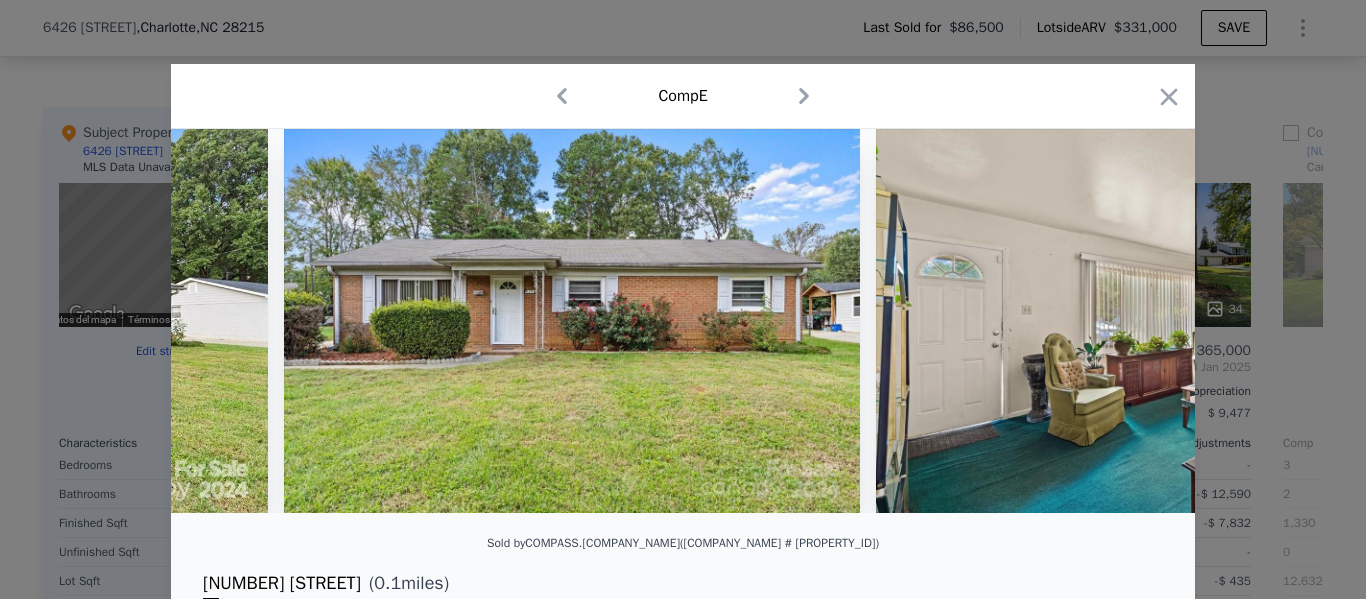 click at bounding box center [1164, 321] 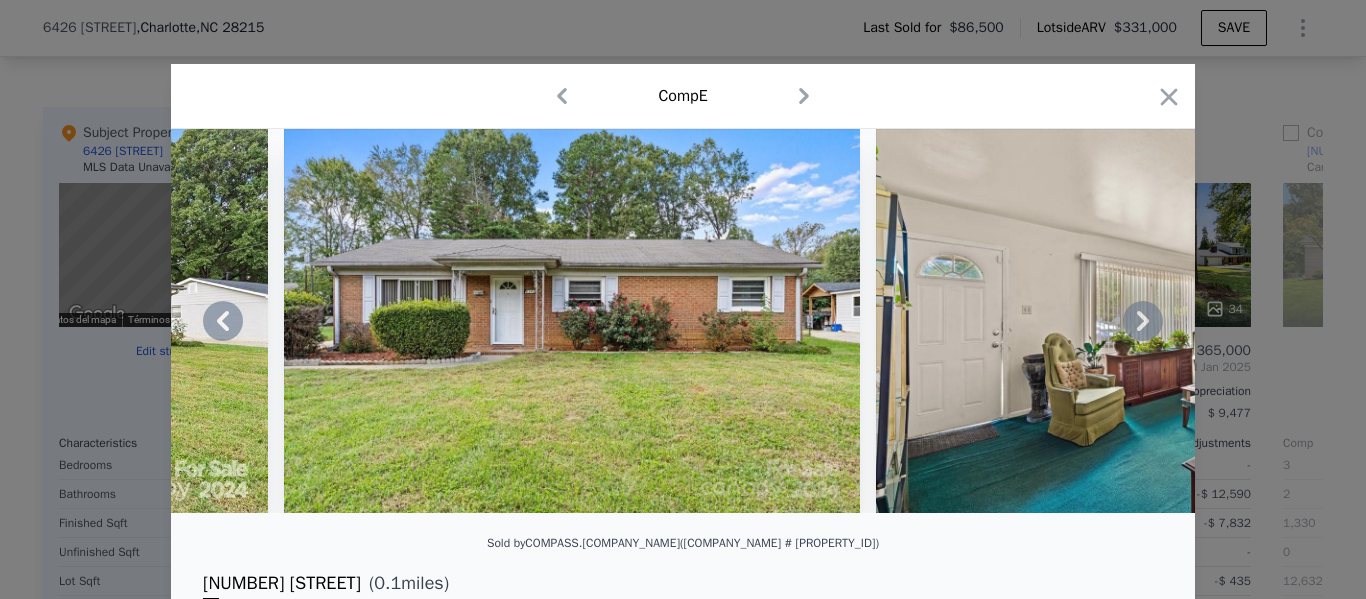 click 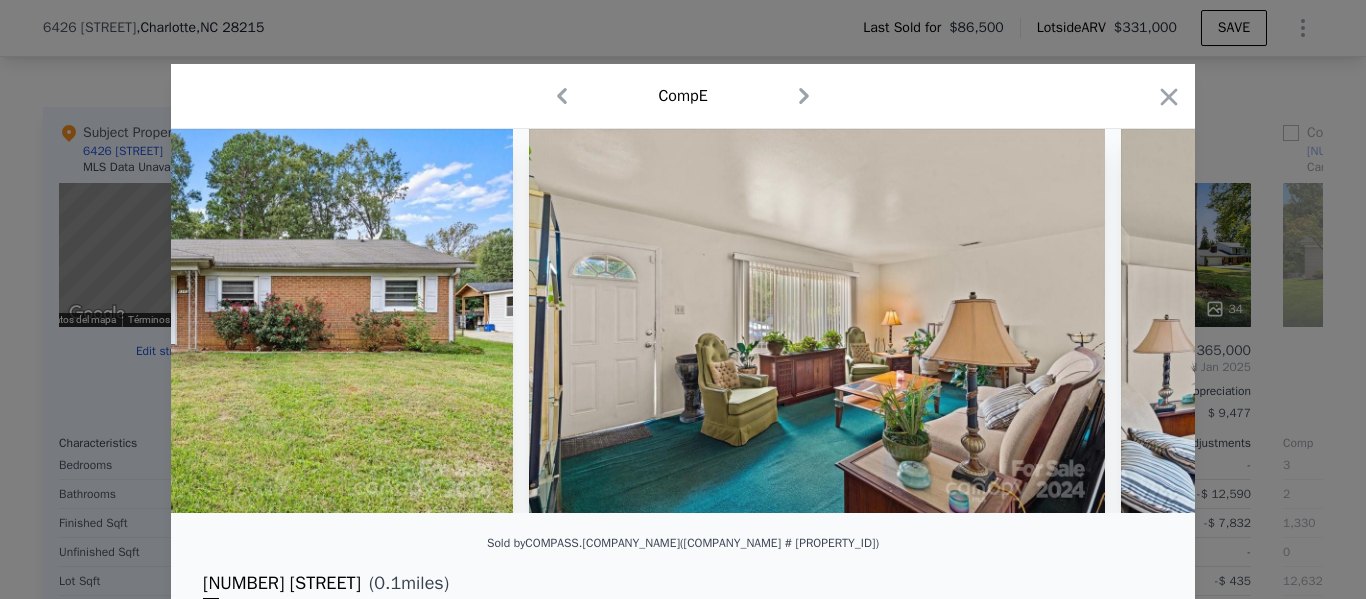 scroll, scrollTop: 0, scrollLeft: 960, axis: horizontal 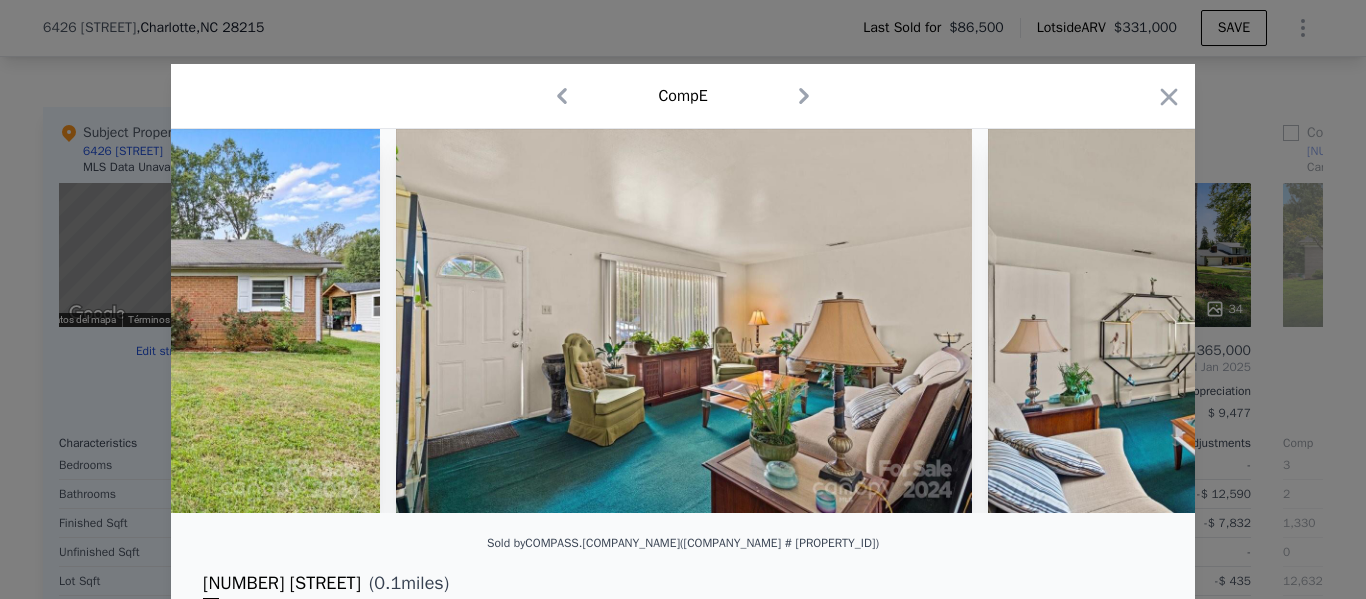 click at bounding box center [683, 321] 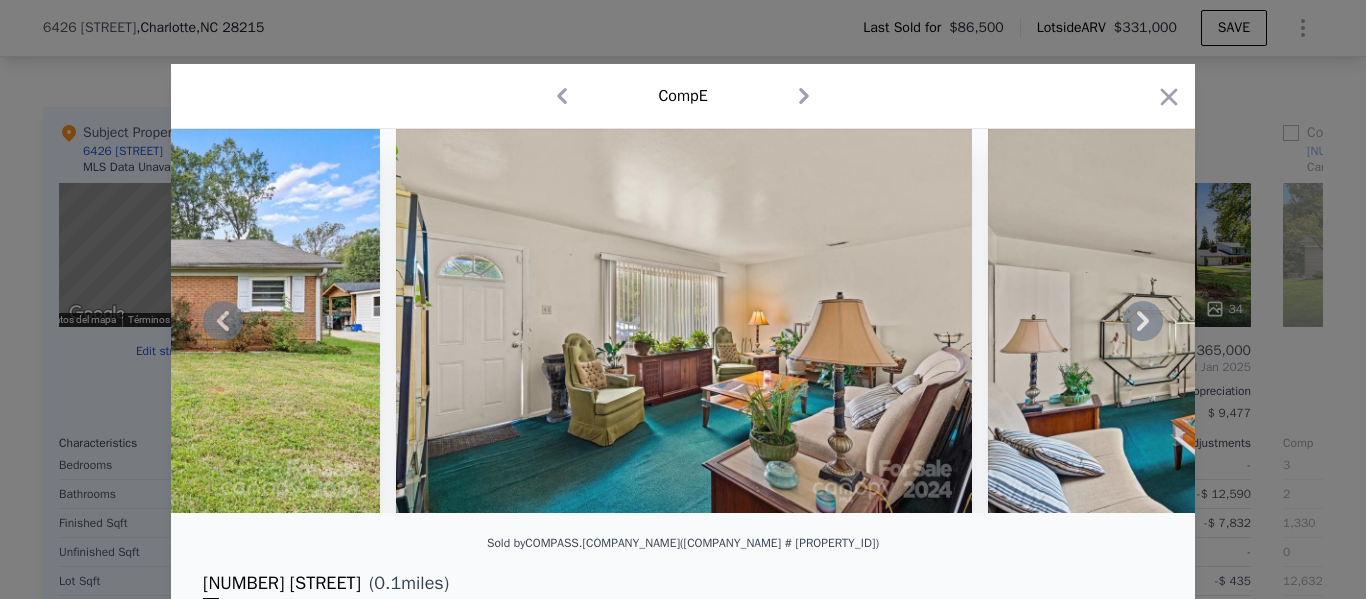 click 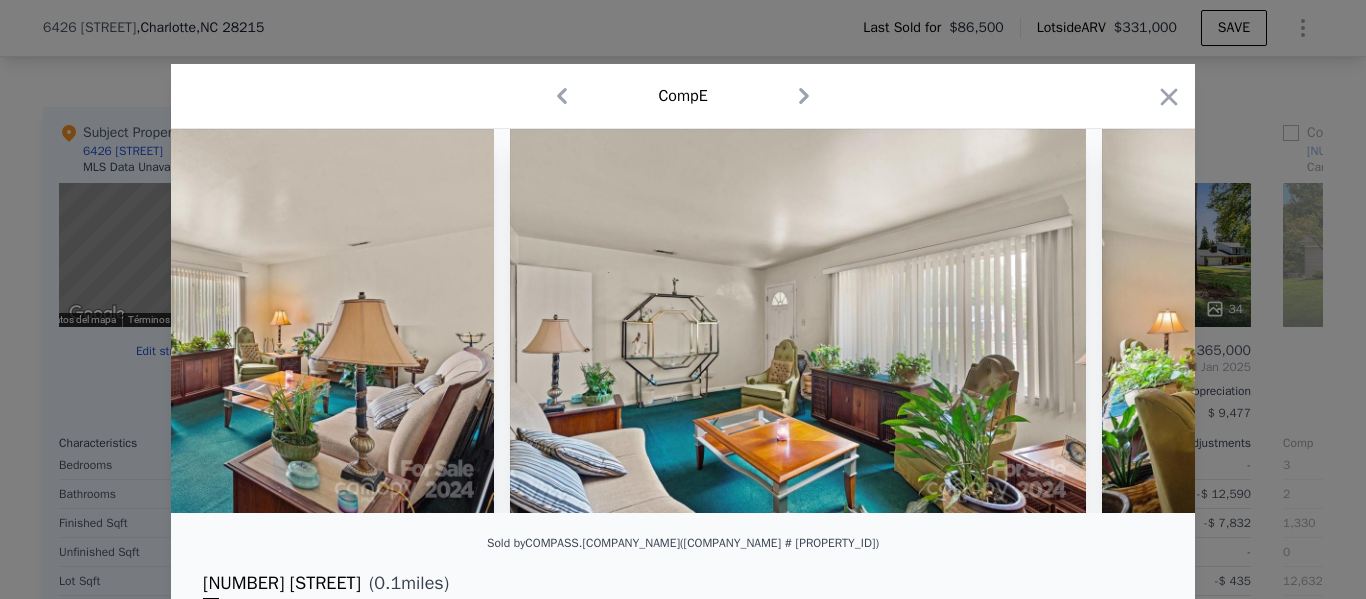 scroll, scrollTop: 0, scrollLeft: 1440, axis: horizontal 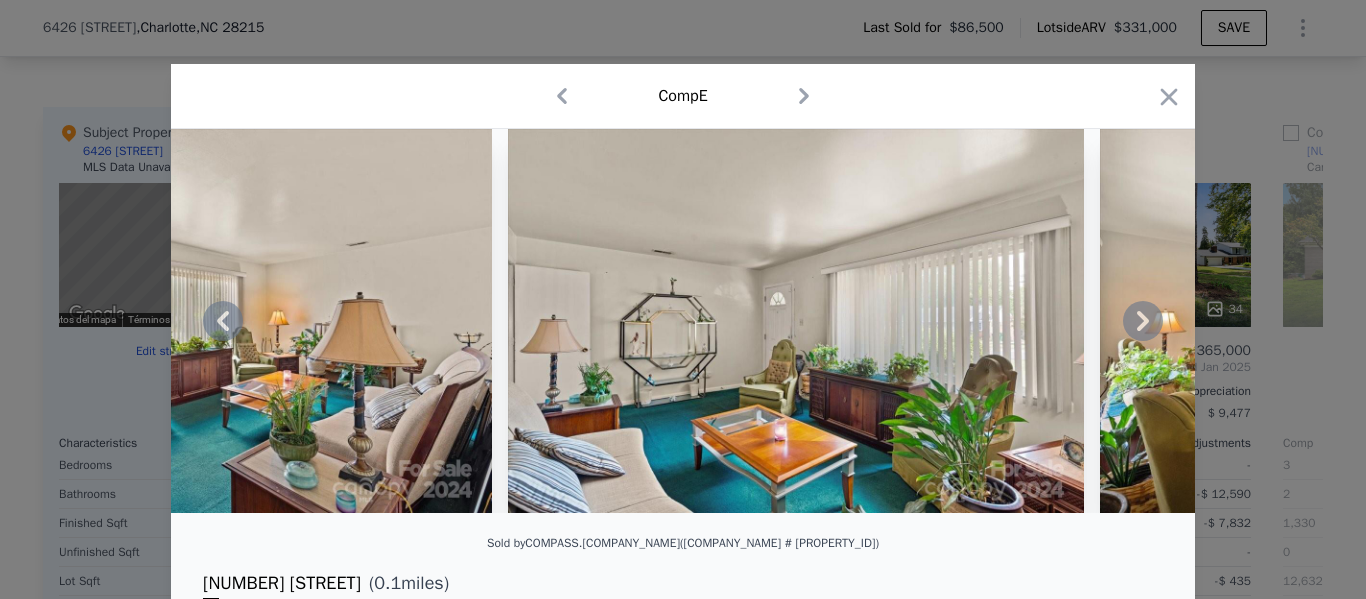 click 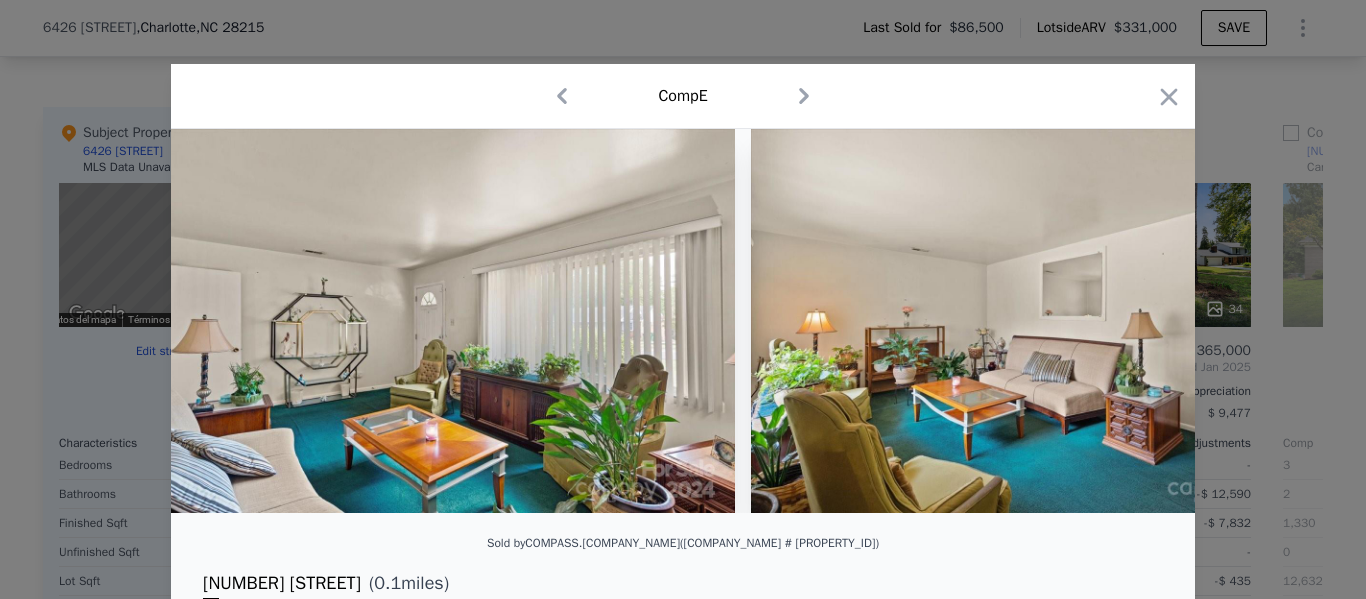 scroll, scrollTop: 0, scrollLeft: 1920, axis: horizontal 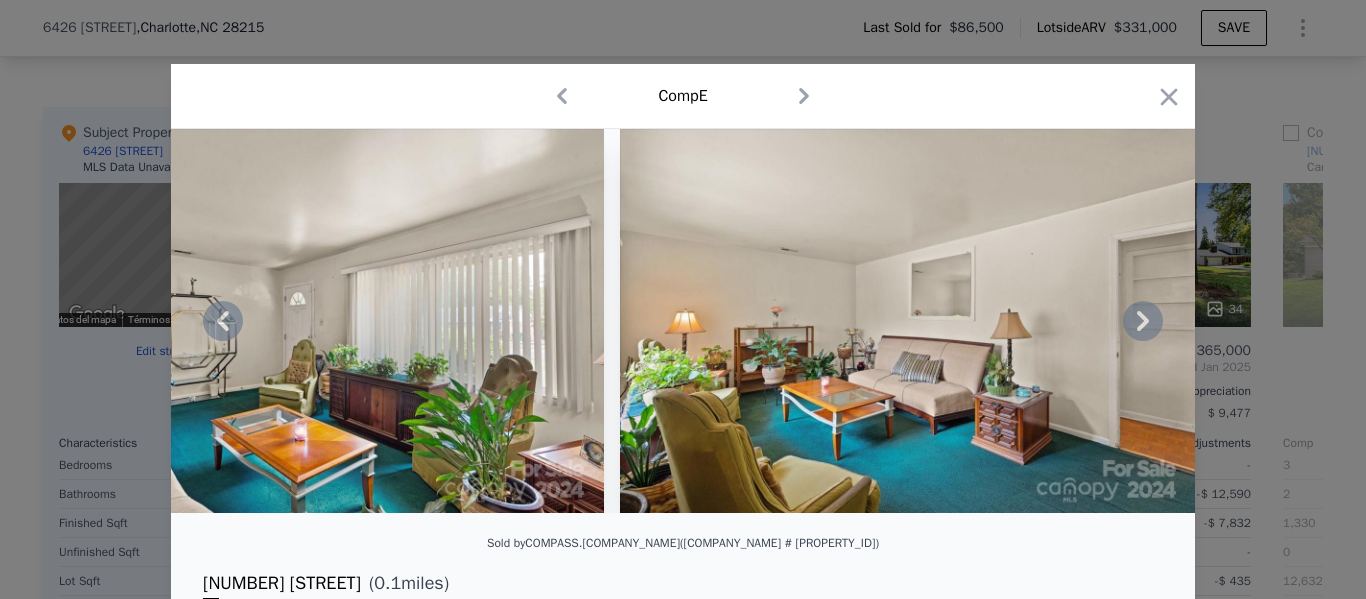 click at bounding box center (683, 321) 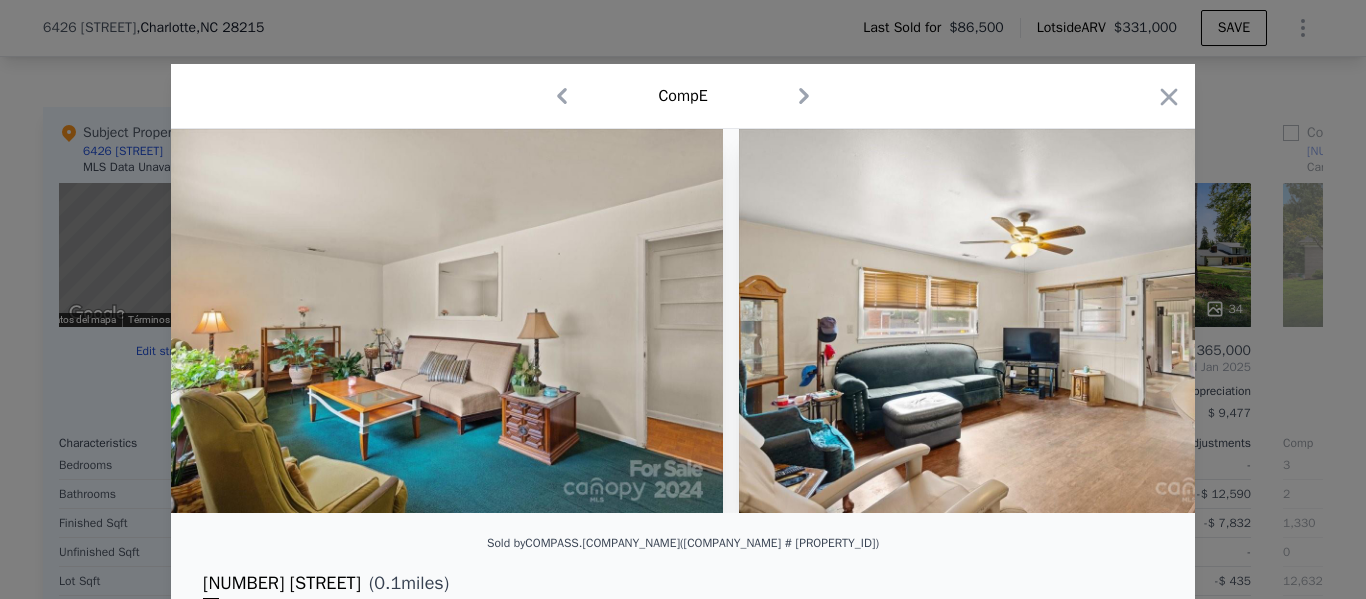 scroll, scrollTop: 0, scrollLeft: 2400, axis: horizontal 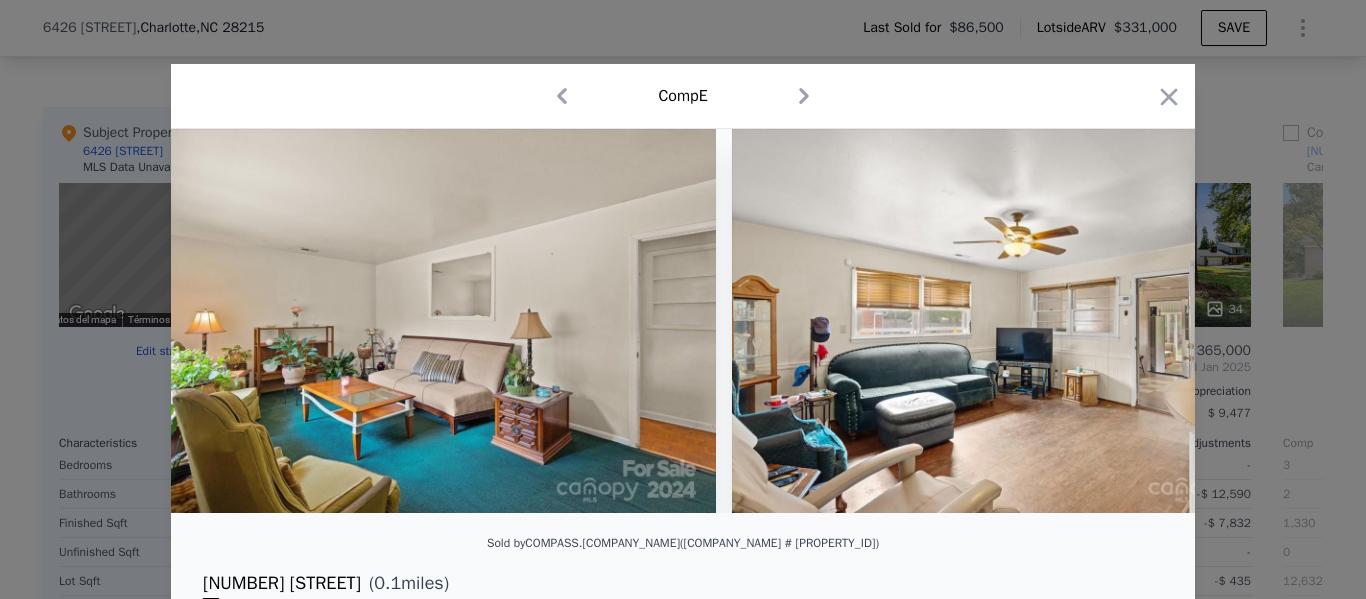 click at bounding box center [683, 321] 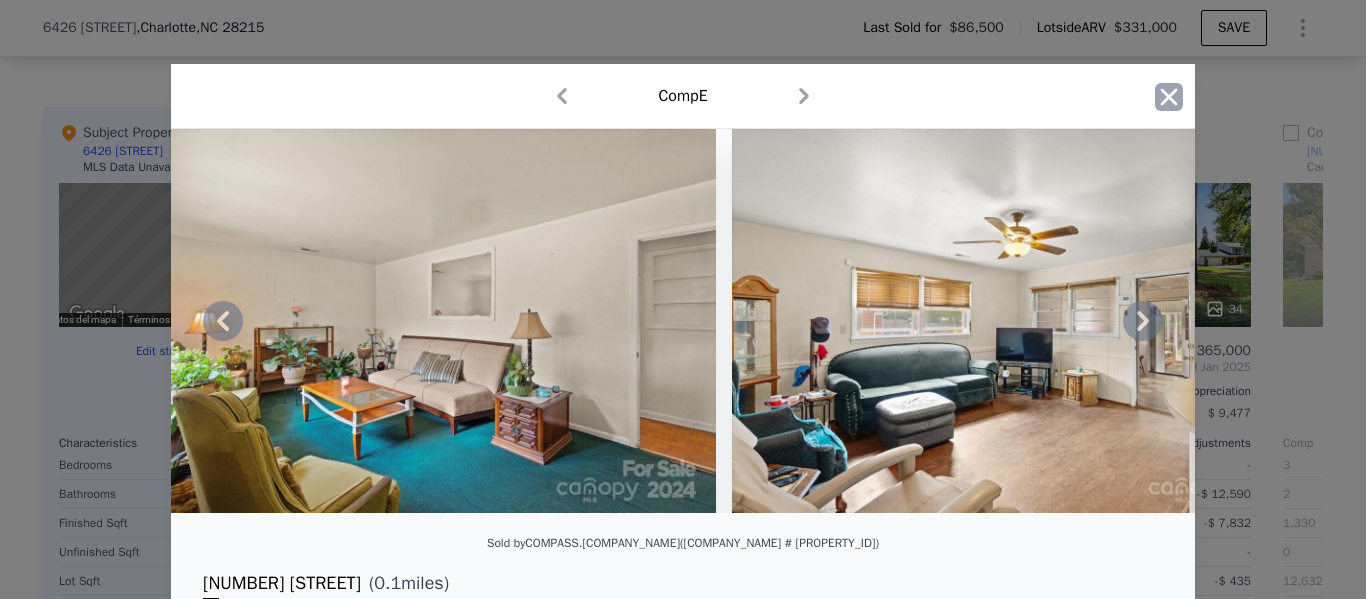 click 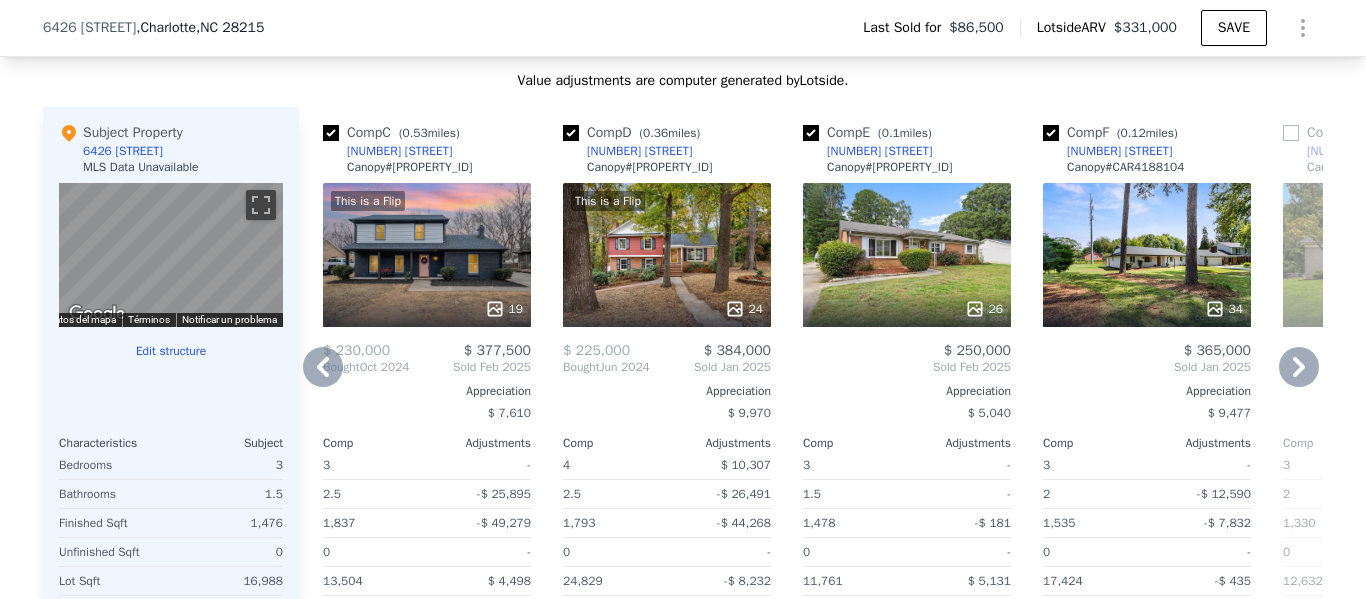 click on "34" at bounding box center [1147, 255] 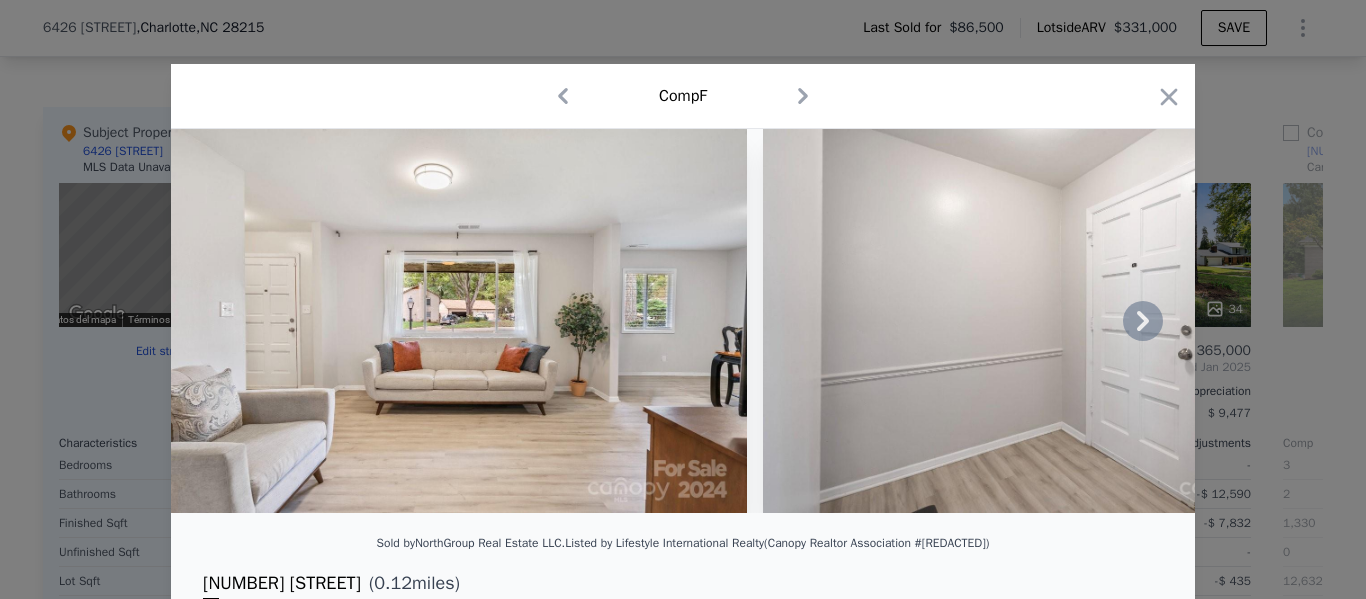 click 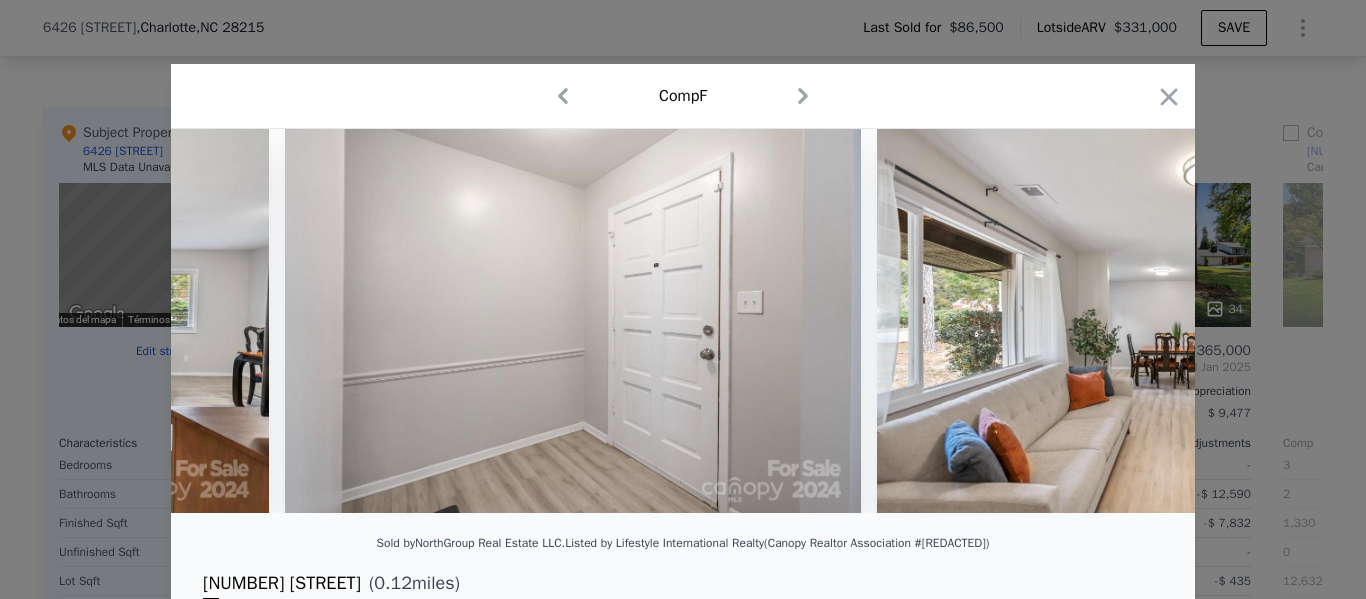 scroll, scrollTop: 0, scrollLeft: 480, axis: horizontal 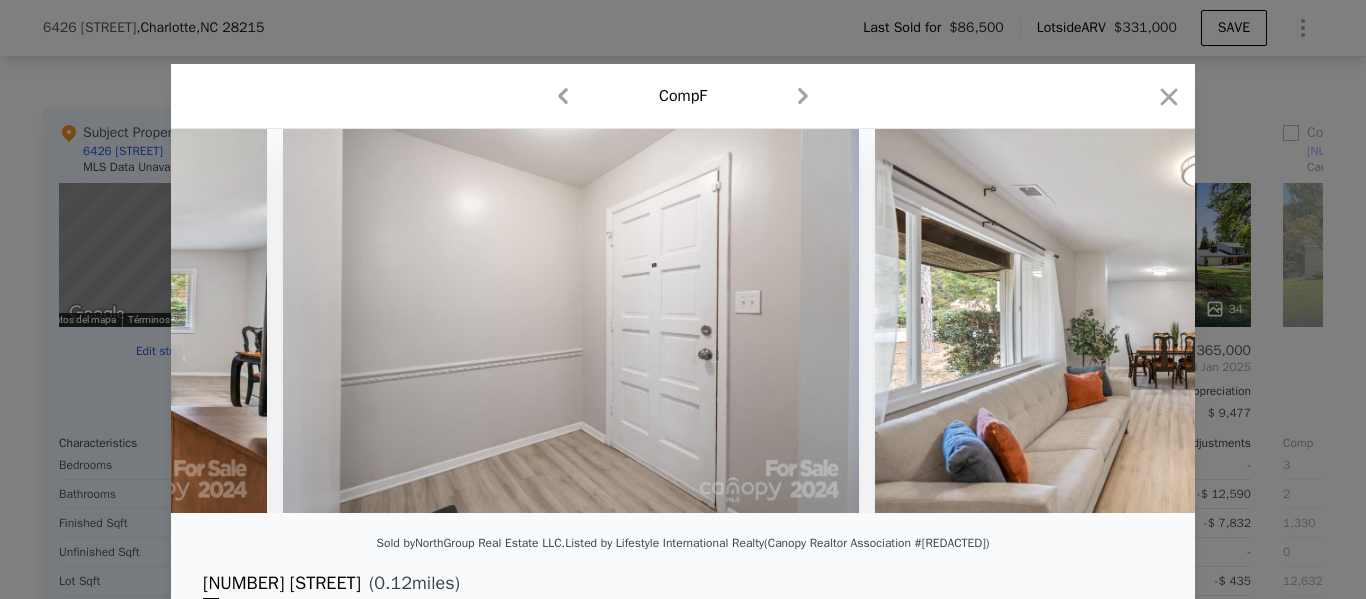 click at bounding box center [683, 321] 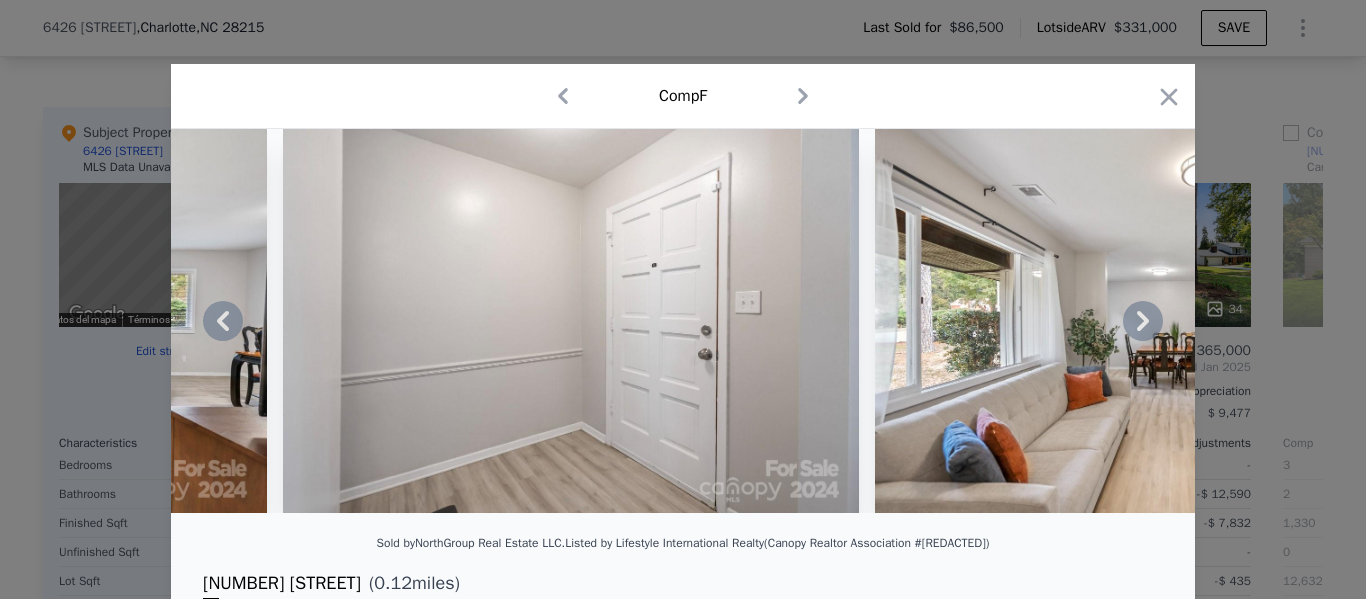 click 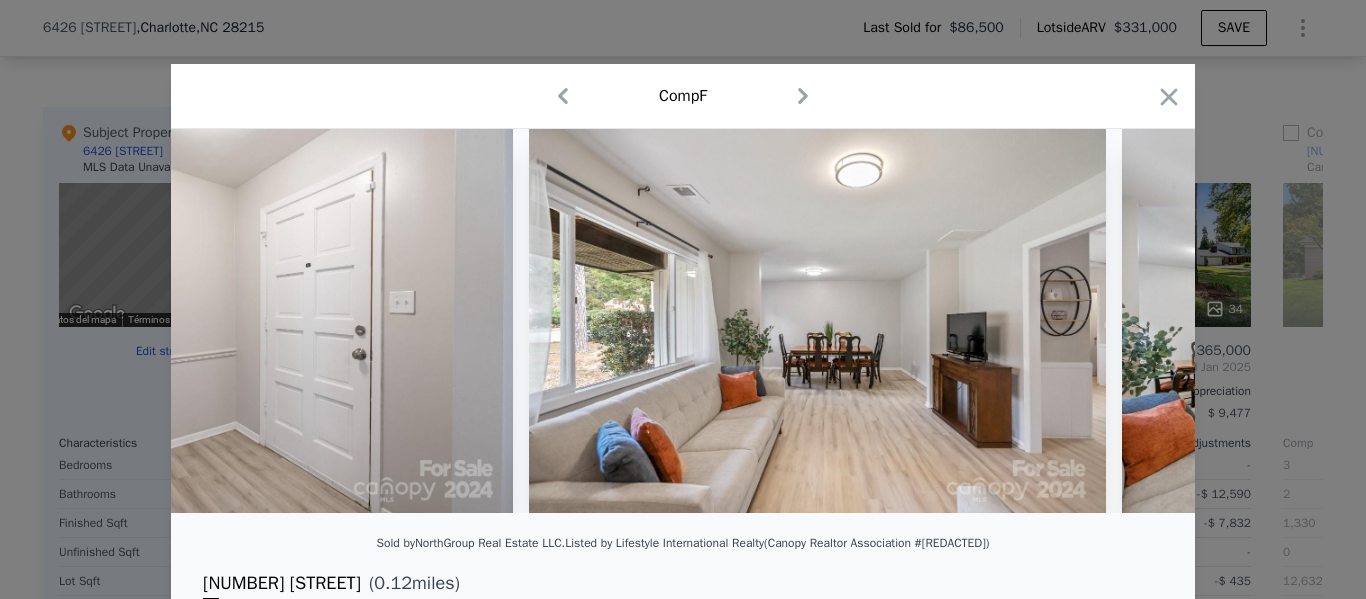 scroll, scrollTop: 0, scrollLeft: 960, axis: horizontal 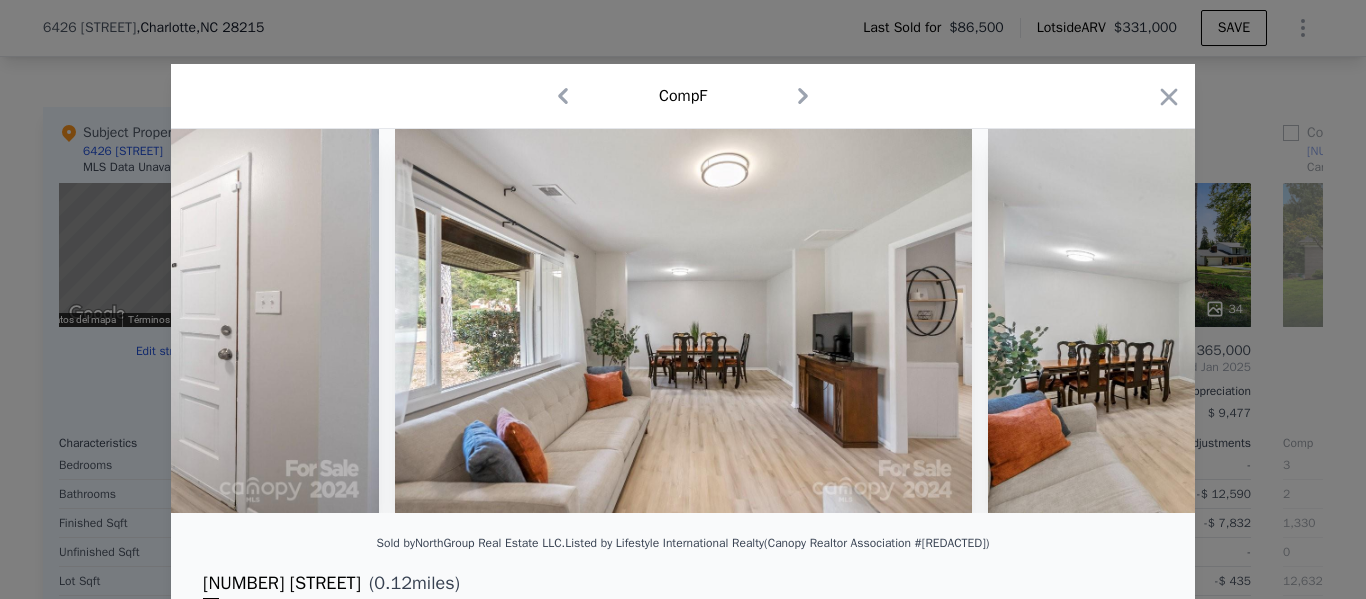 click at bounding box center (683, 321) 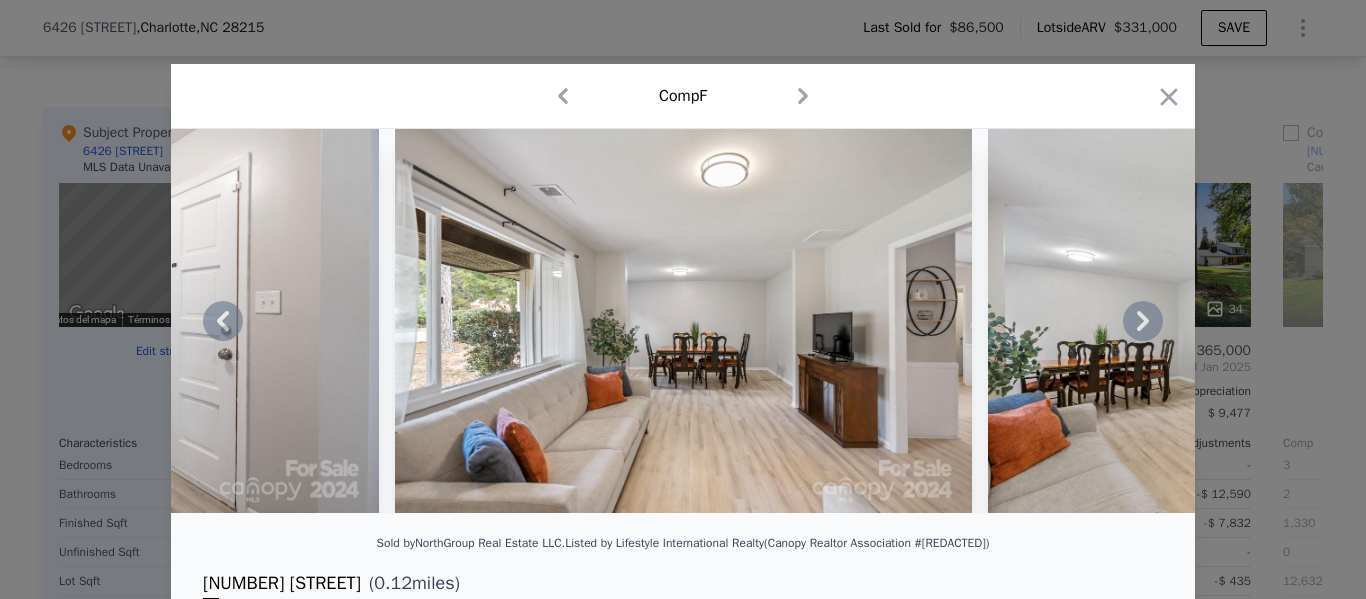 click 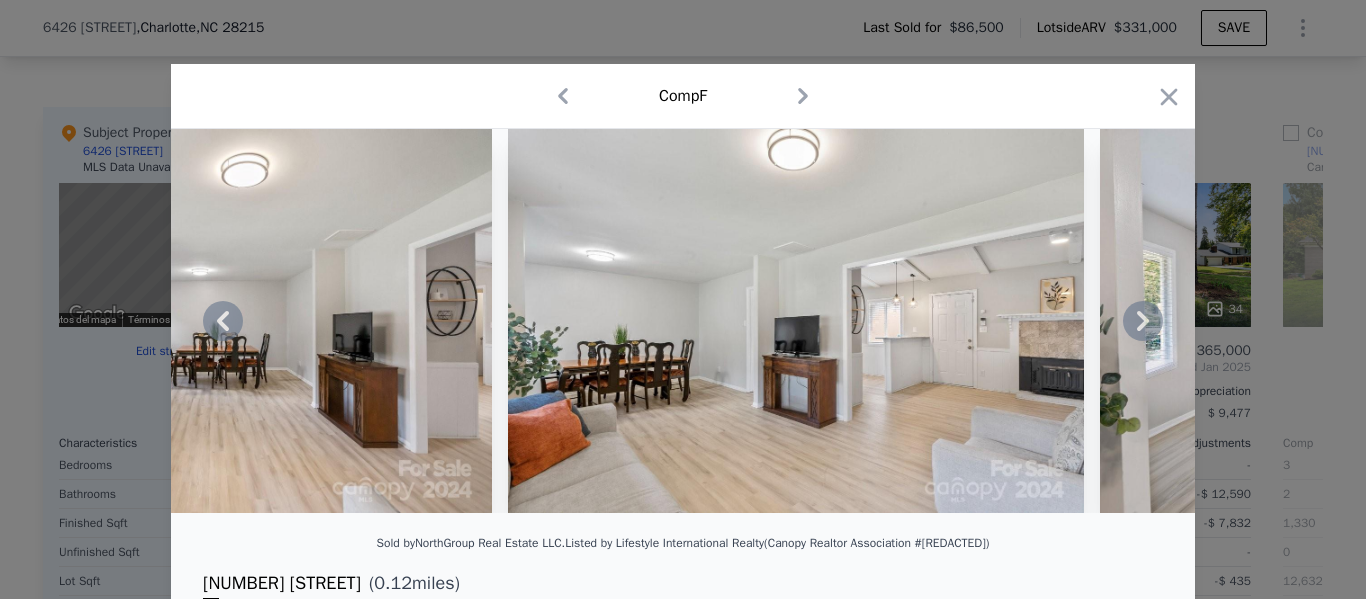 click 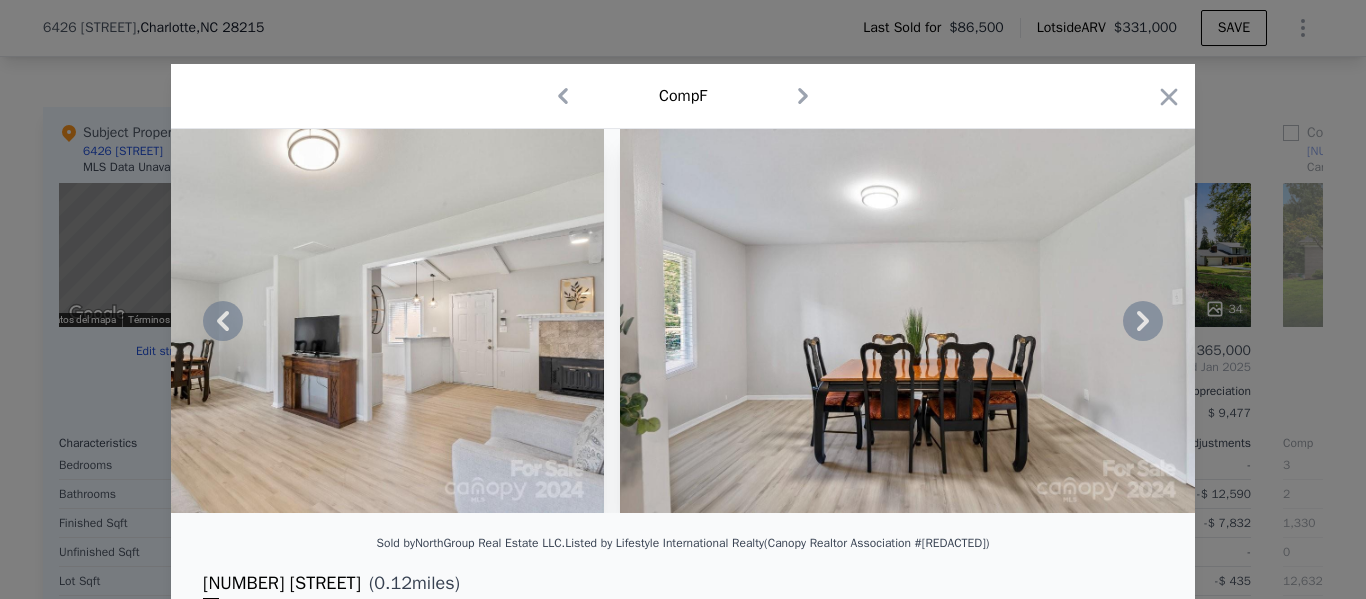 click 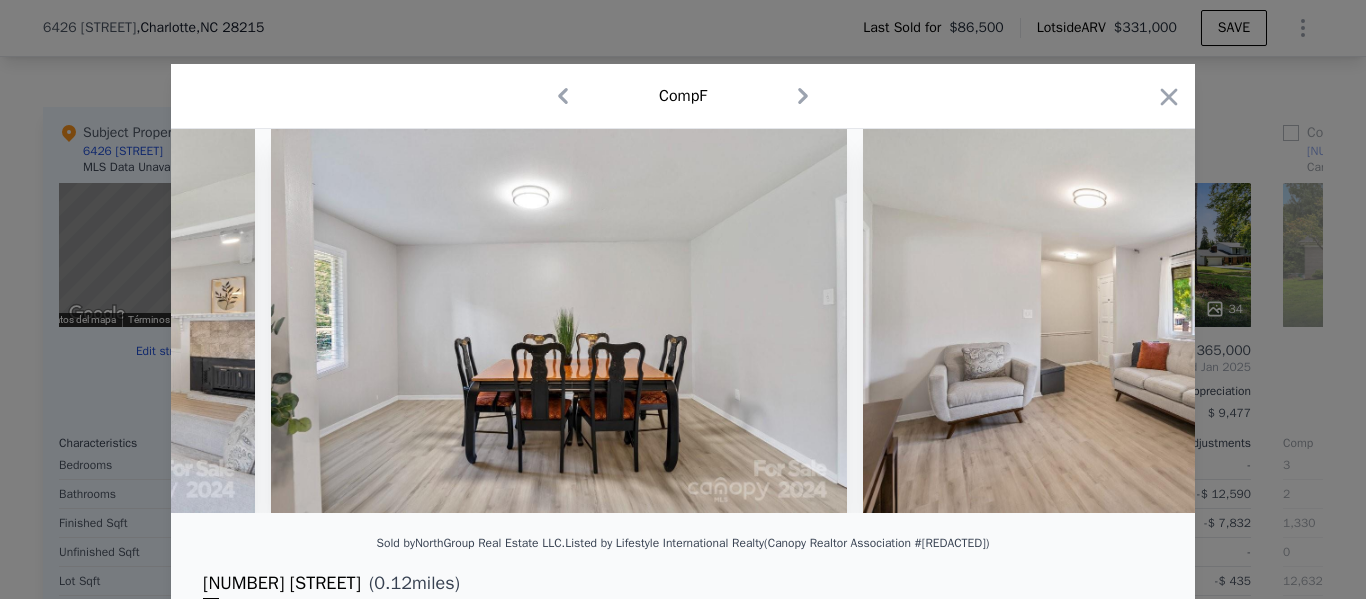 scroll, scrollTop: 0, scrollLeft: 2400, axis: horizontal 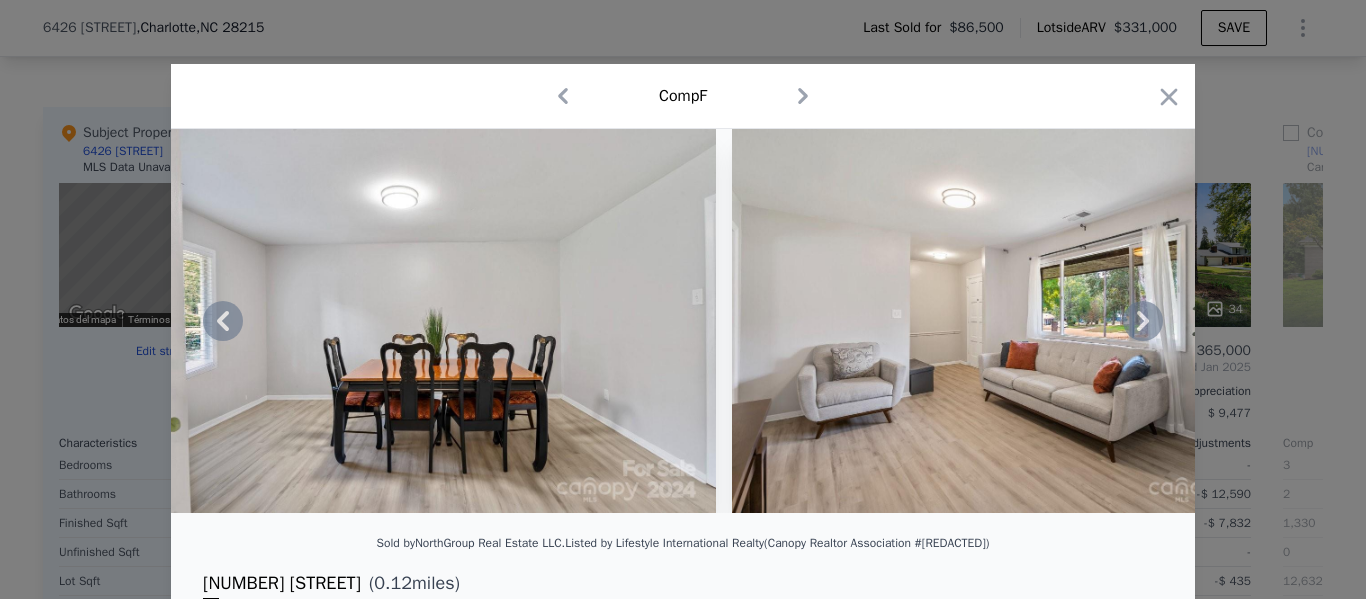 click at bounding box center (683, 321) 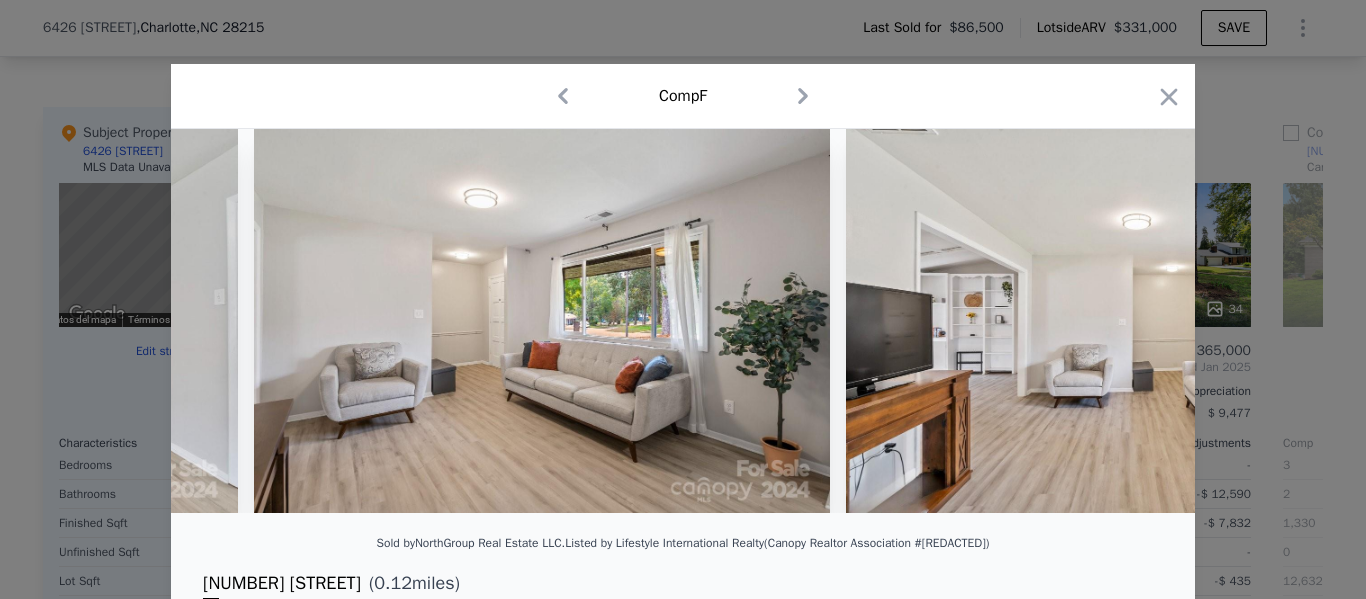 scroll, scrollTop: 0, scrollLeft: 2880, axis: horizontal 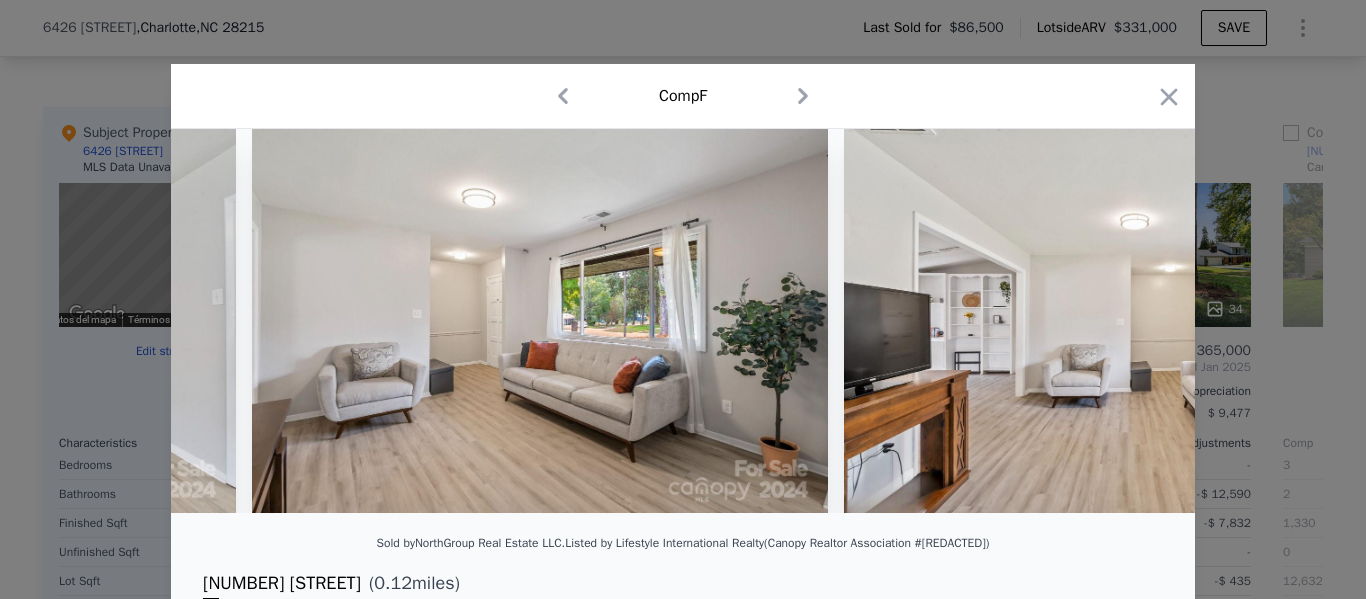 click at bounding box center (683, 321) 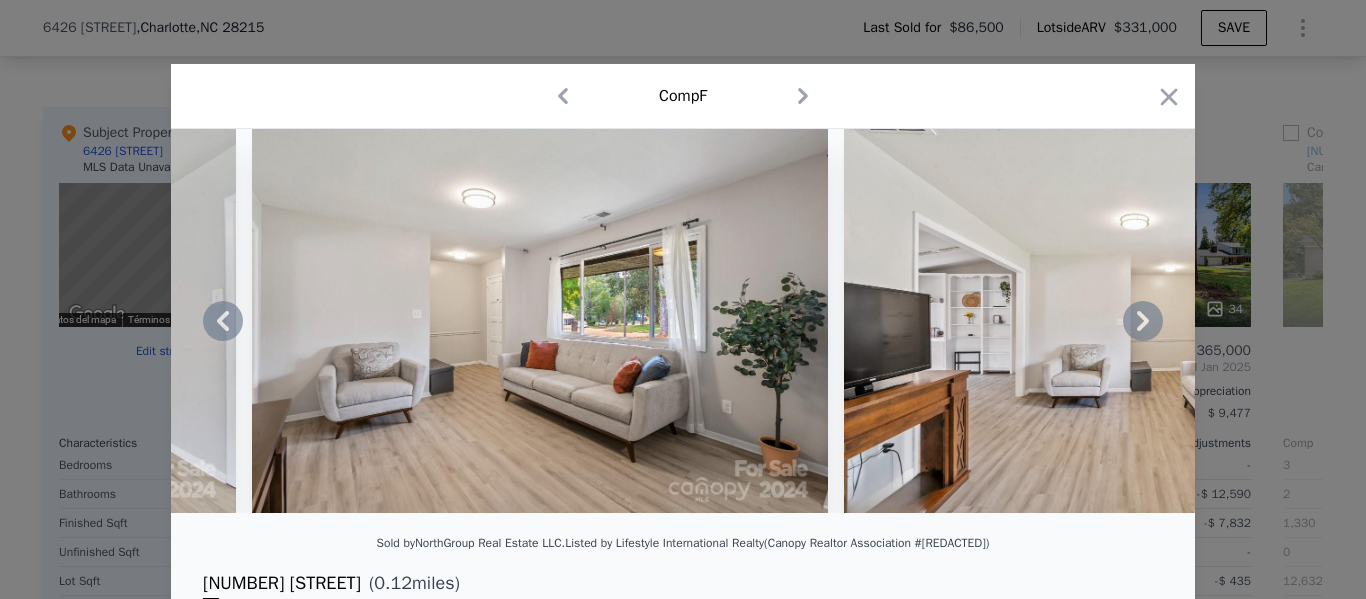 click 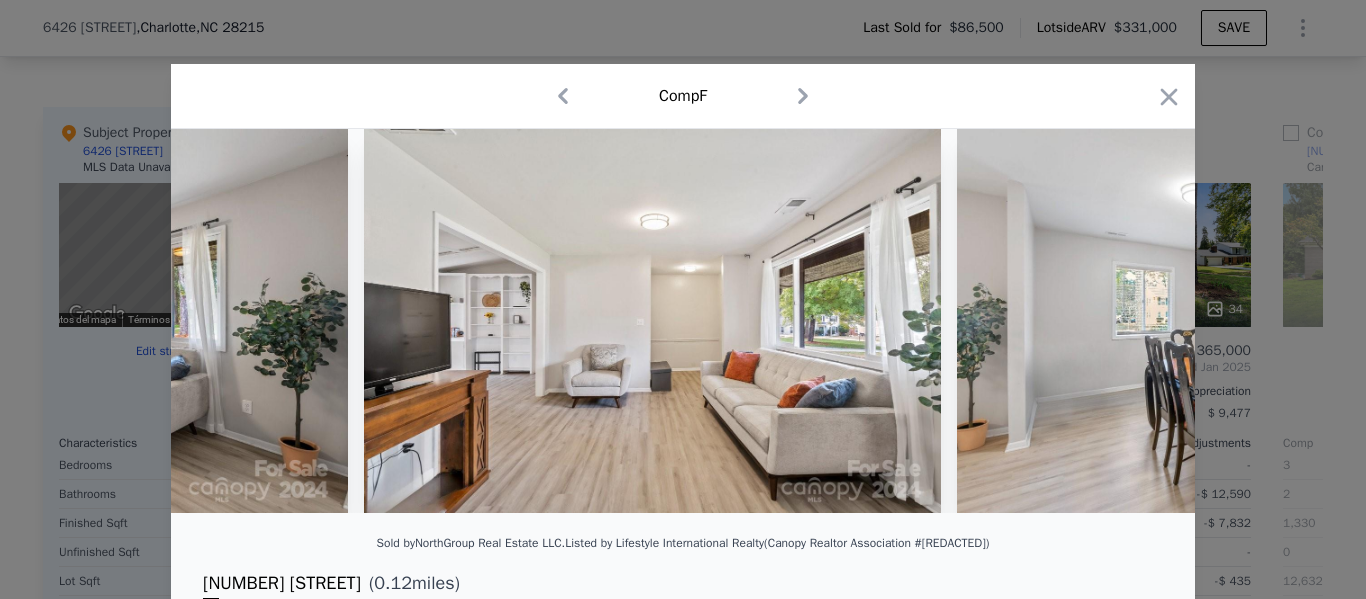 click at bounding box center [683, 321] 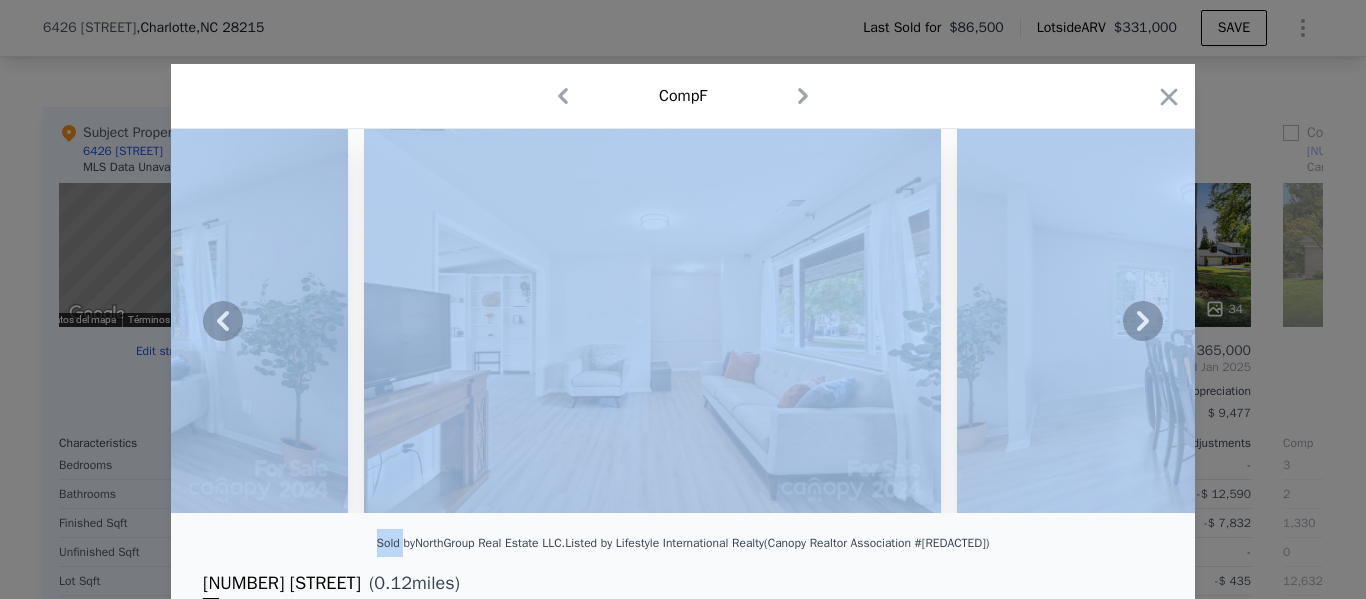 click 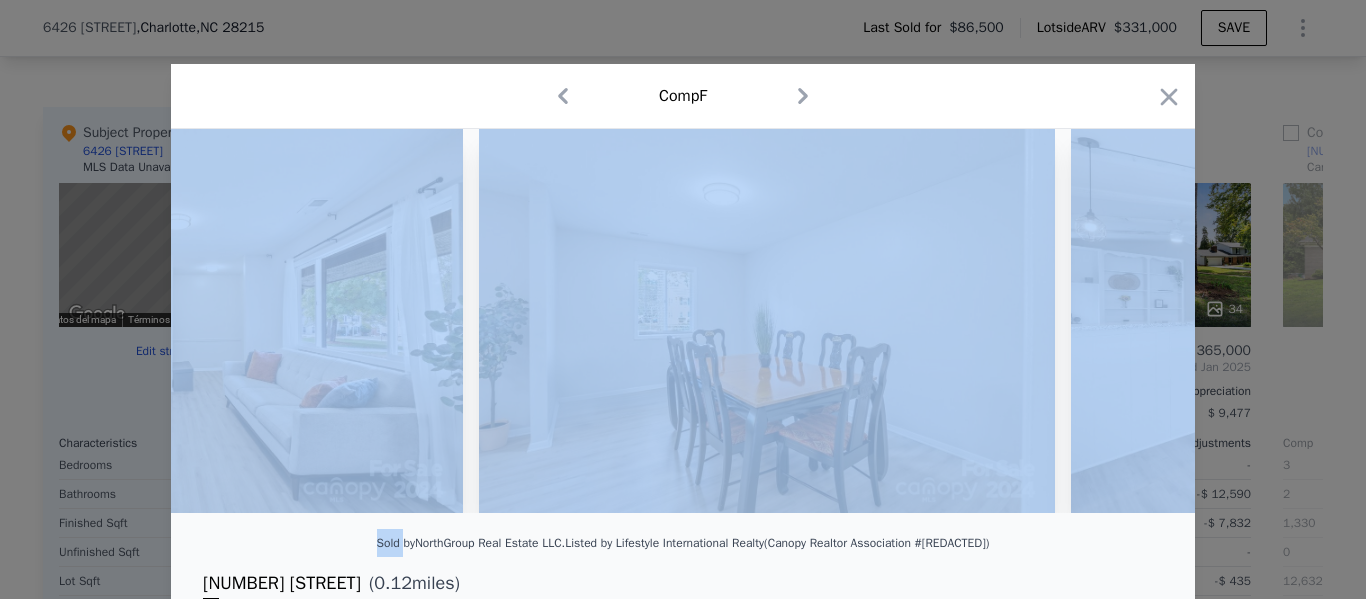 scroll, scrollTop: 0, scrollLeft: 3840, axis: horizontal 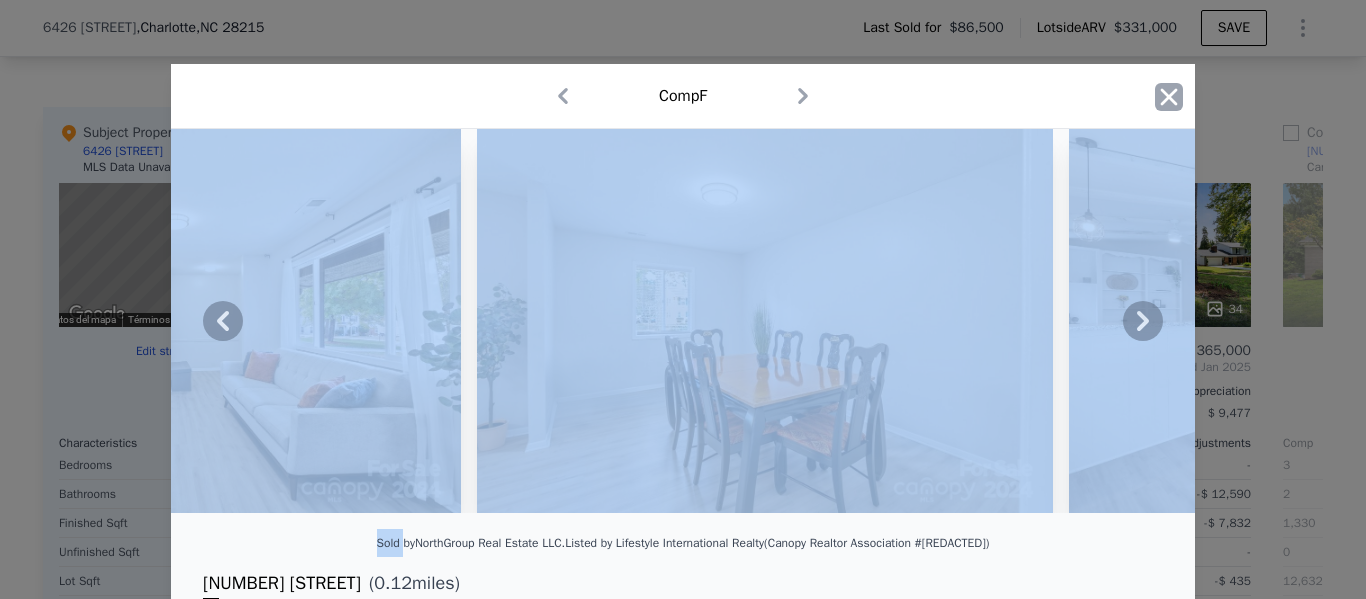 click 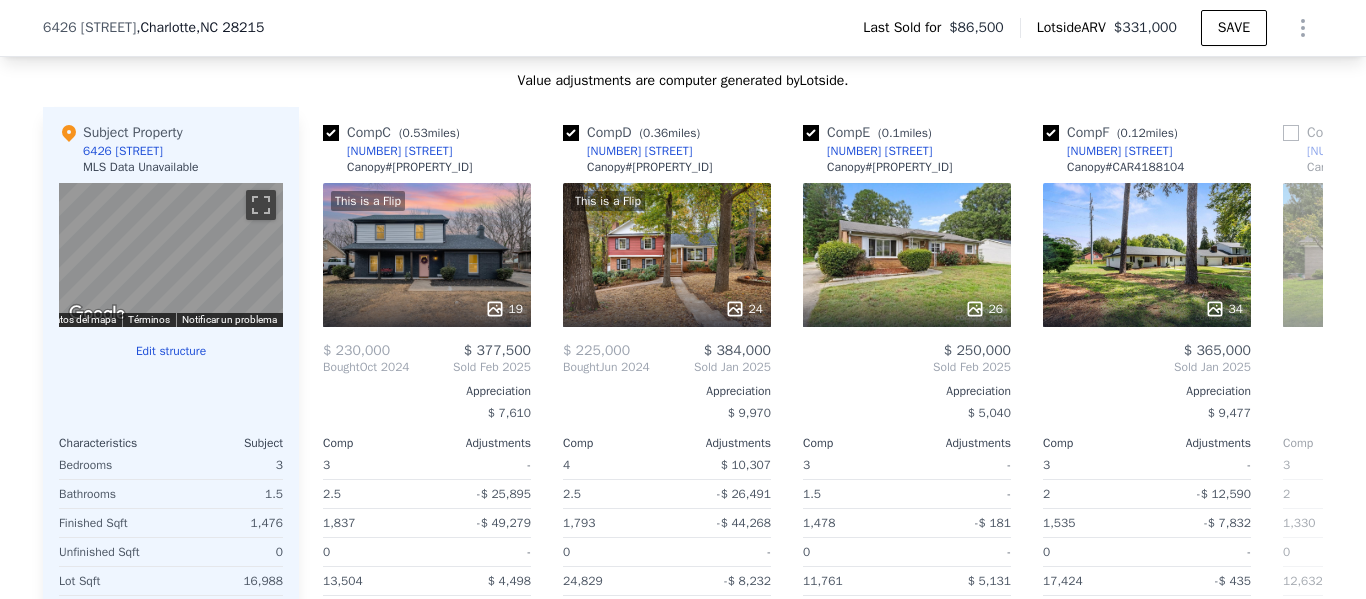 scroll, scrollTop: 335, scrollLeft: 0, axis: vertical 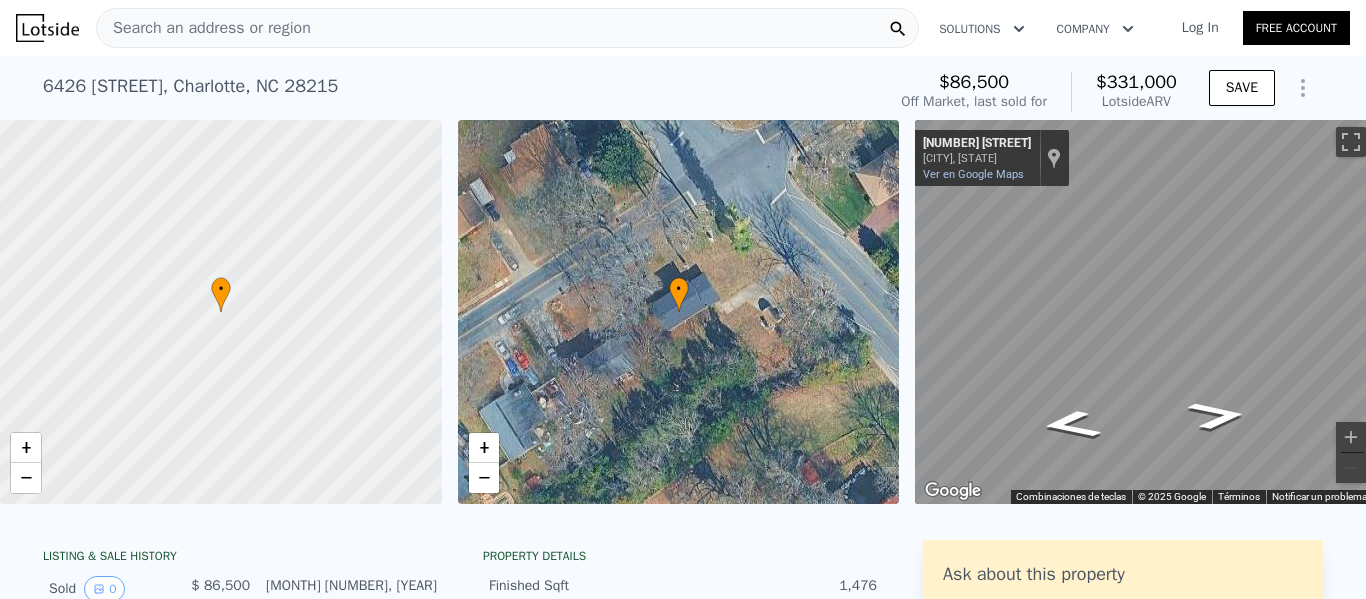 click on "Search an address or region" at bounding box center (507, 28) 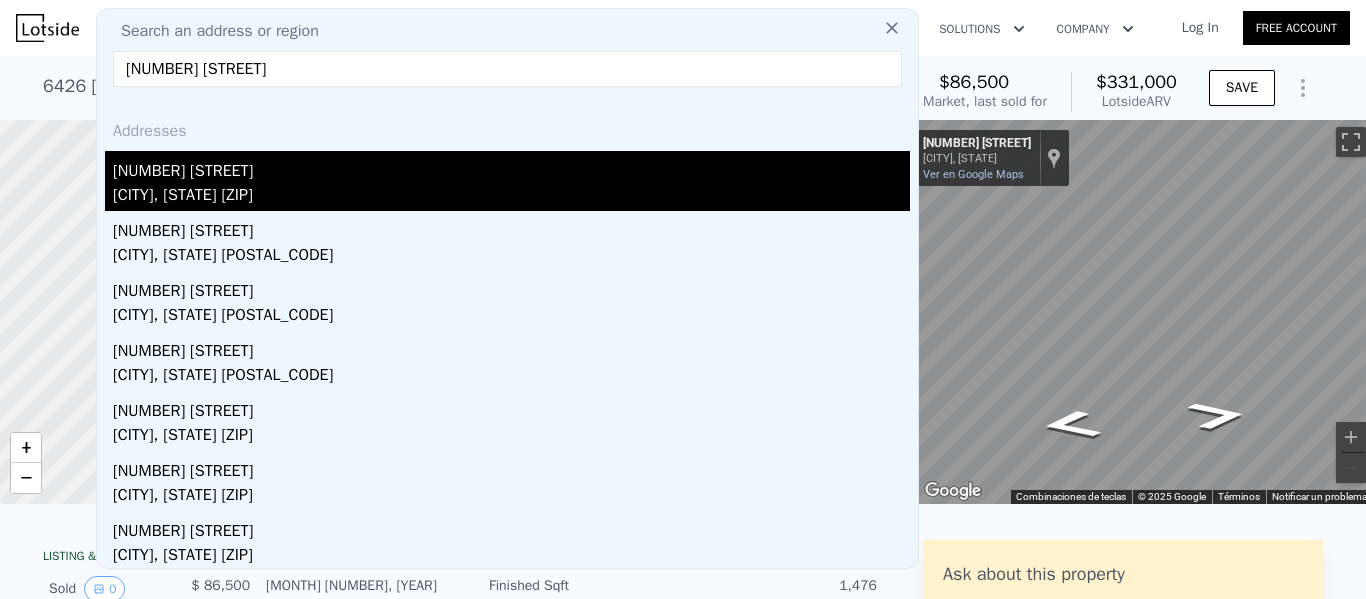 type on "[NUMBER] [STREET]" 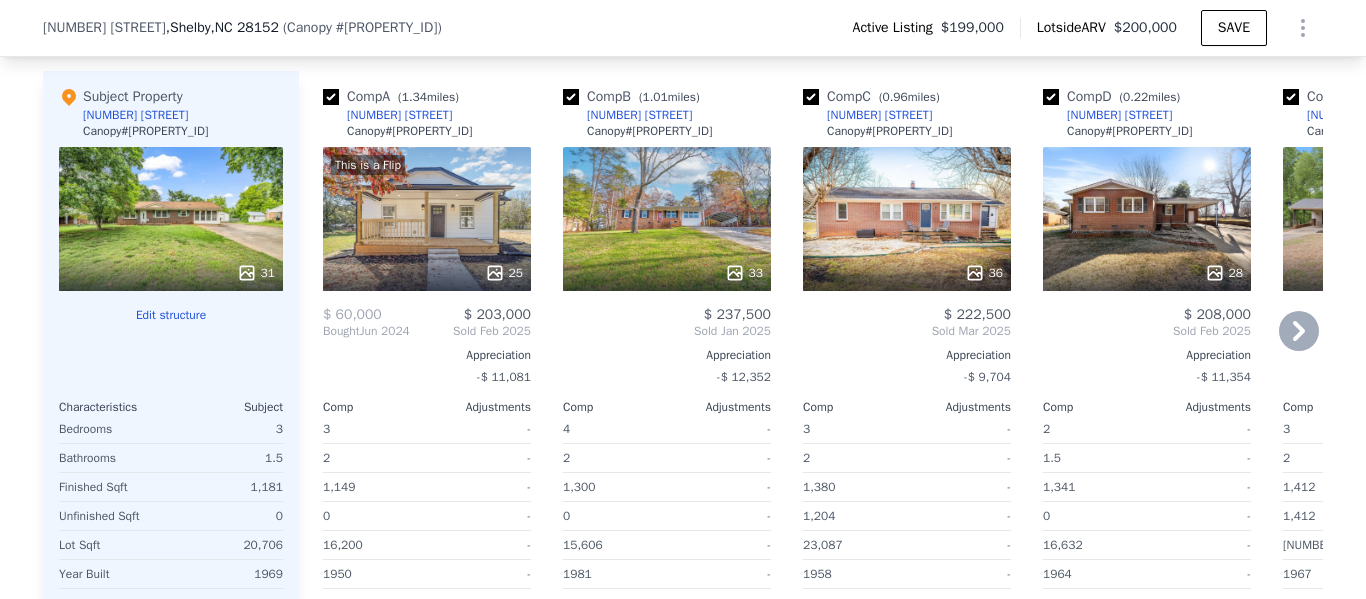 scroll, scrollTop: 2130, scrollLeft: 0, axis: vertical 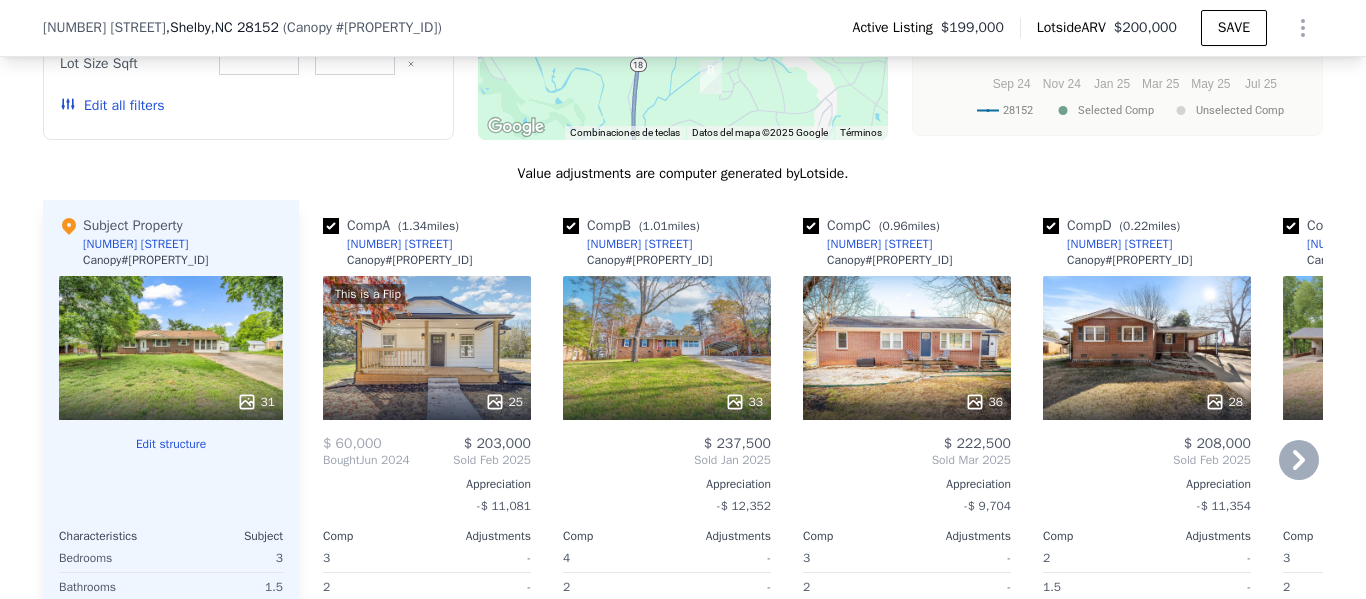 click 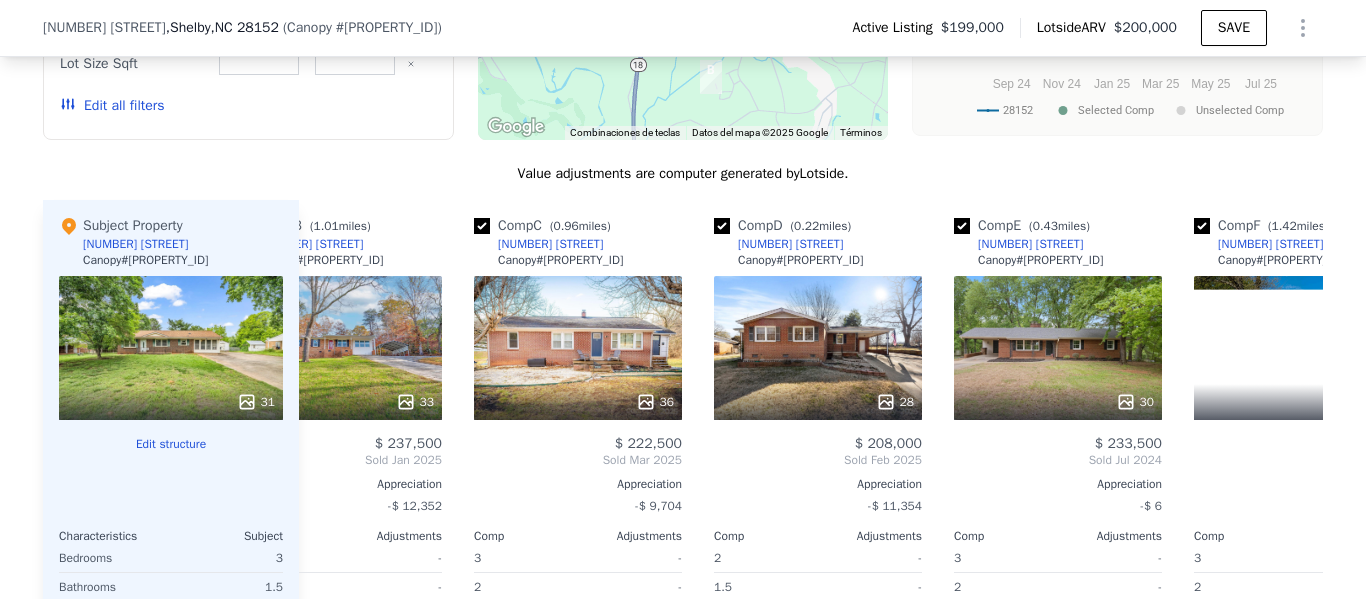 scroll, scrollTop: 0, scrollLeft: 0, axis: both 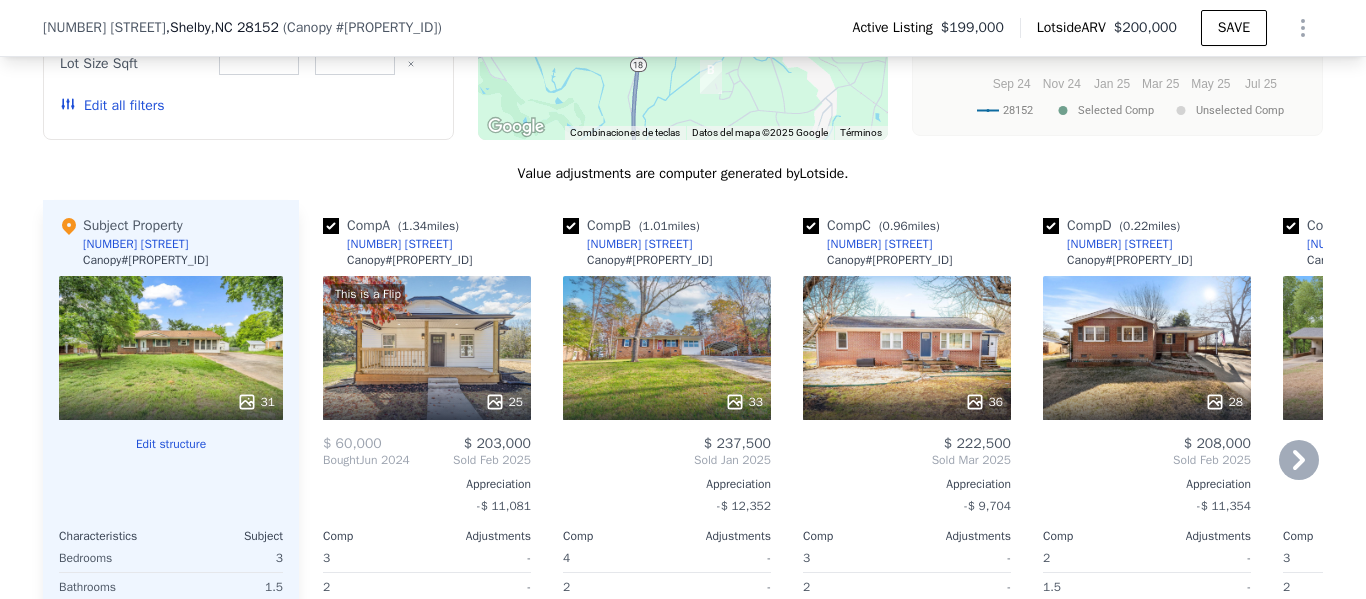 click on "This is a Flip [NUMBER]" at bounding box center [427, 348] 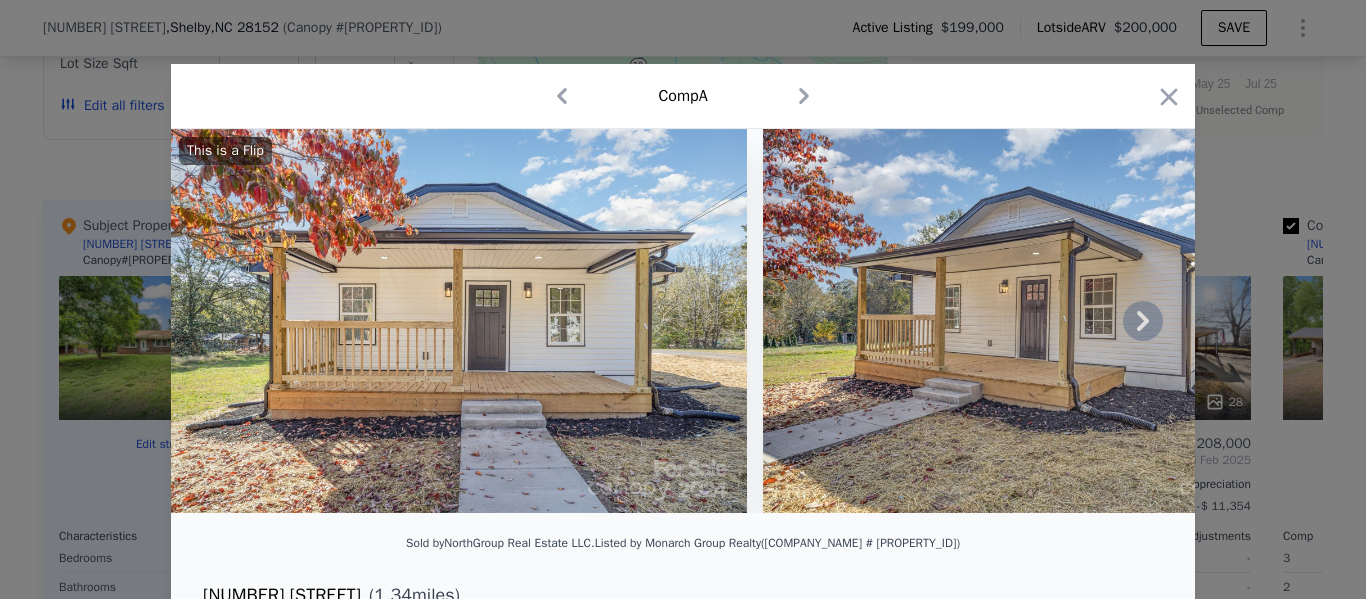click 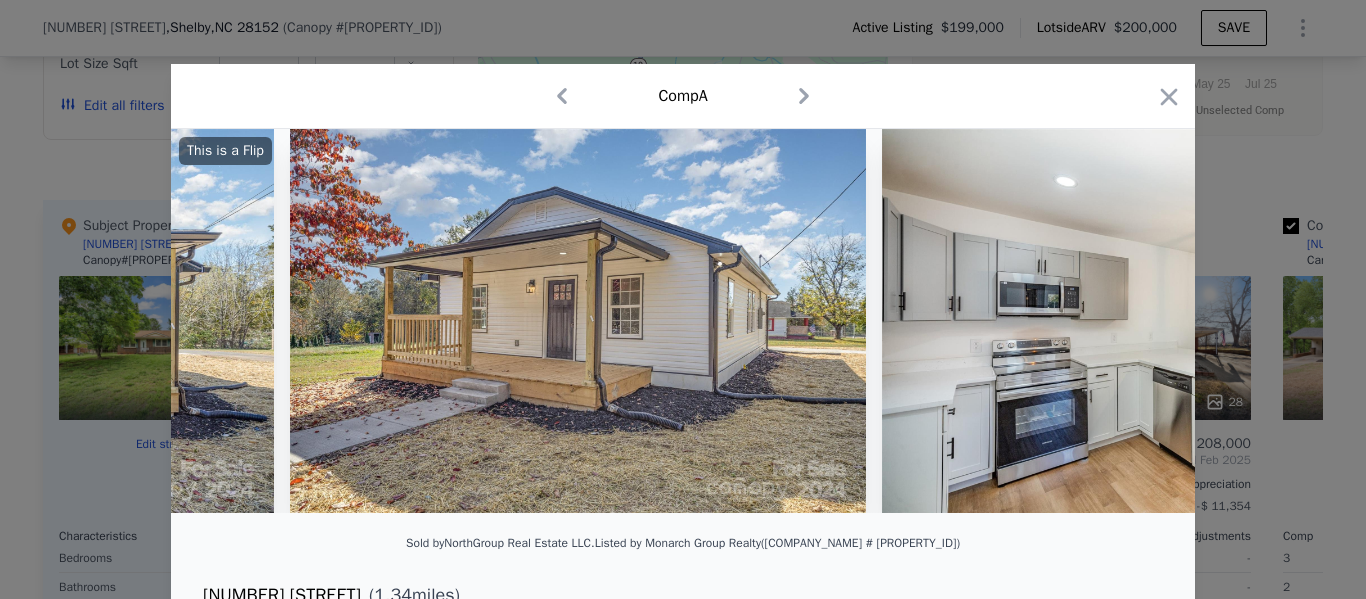 scroll, scrollTop: 0, scrollLeft: 480, axis: horizontal 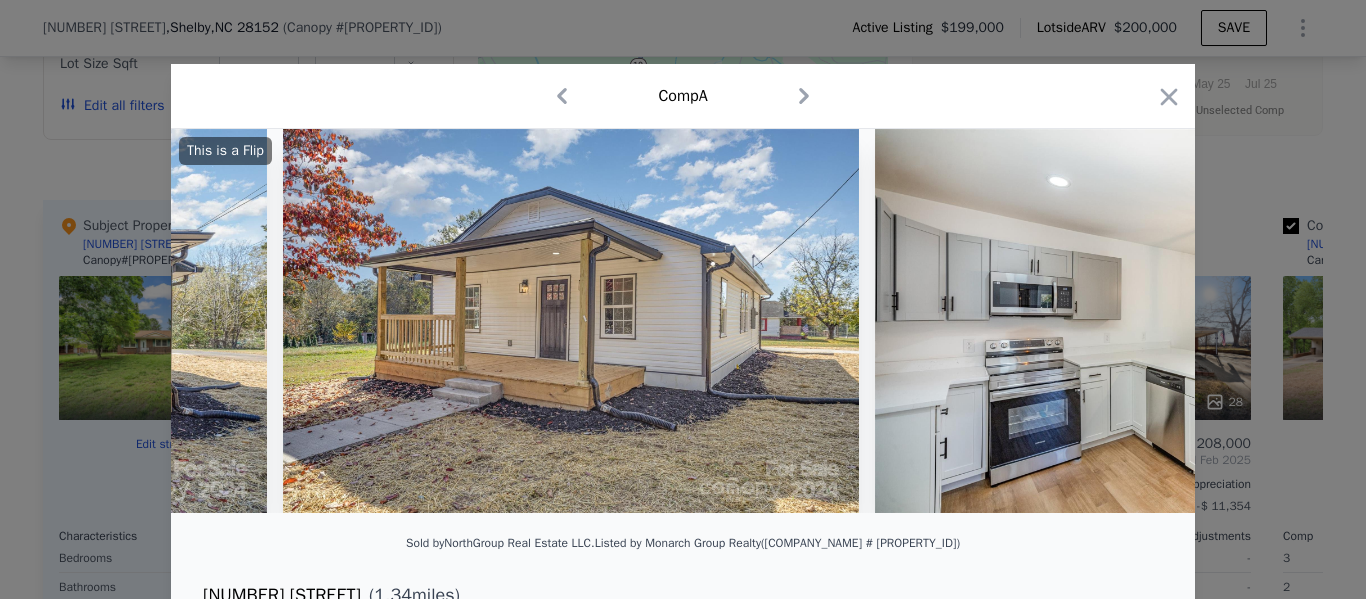 click on "This is a Flip" at bounding box center [683, 321] 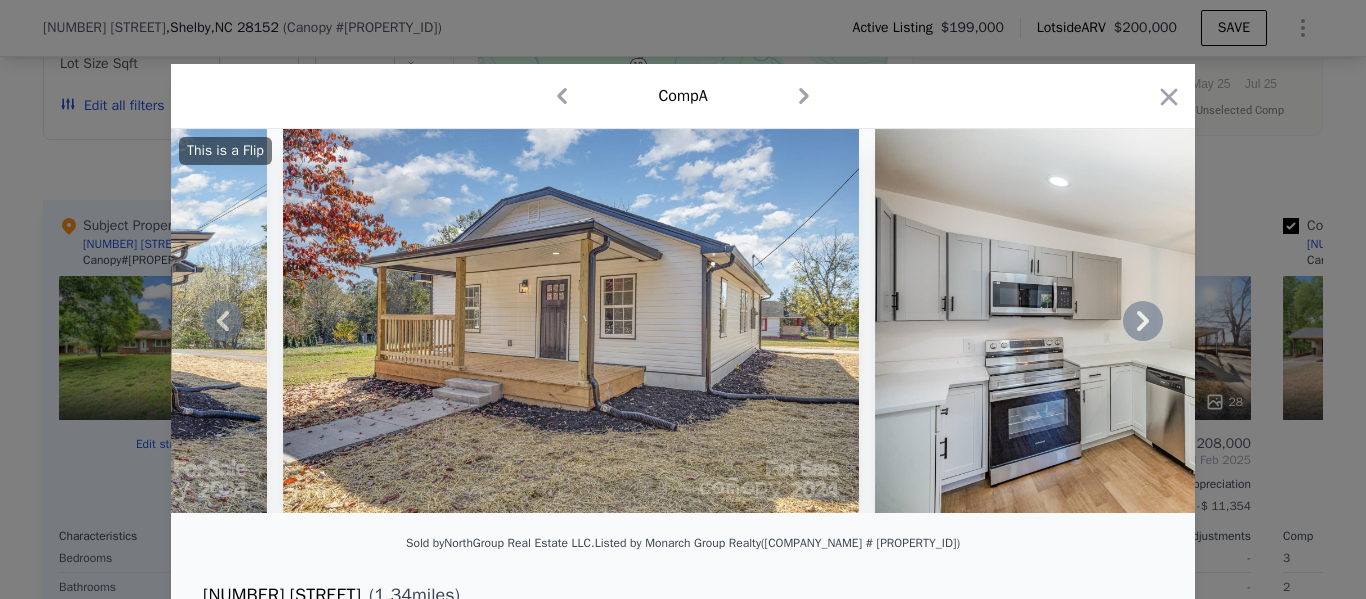click 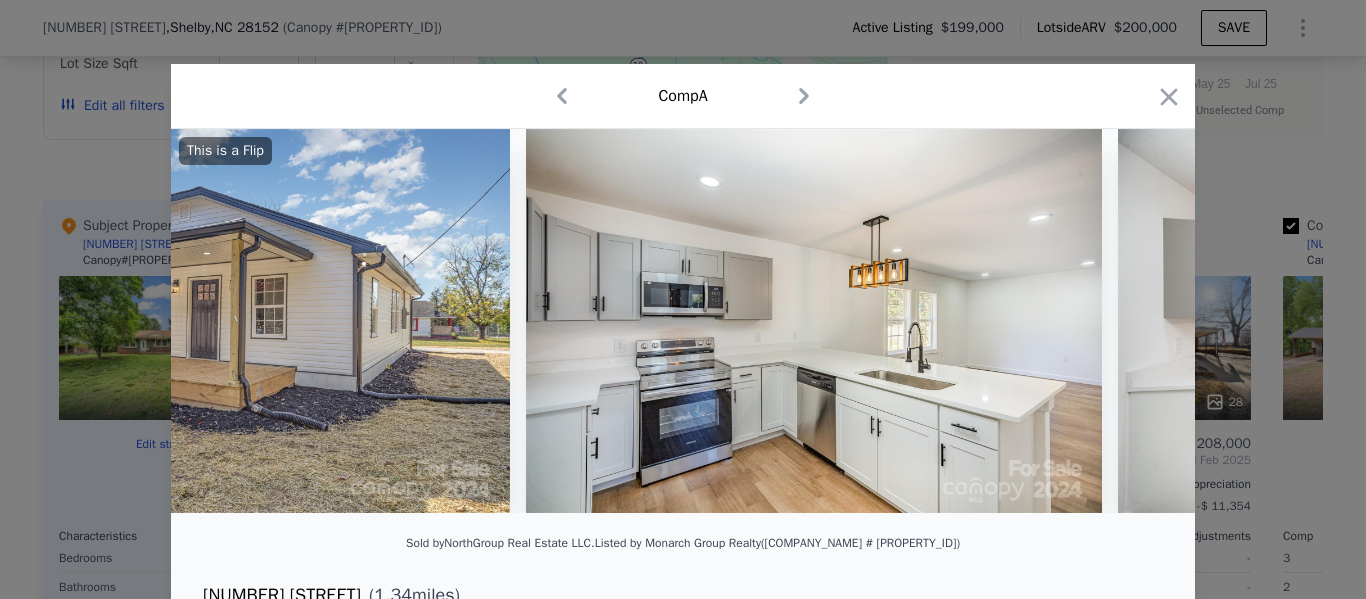 scroll, scrollTop: 0, scrollLeft: 960, axis: horizontal 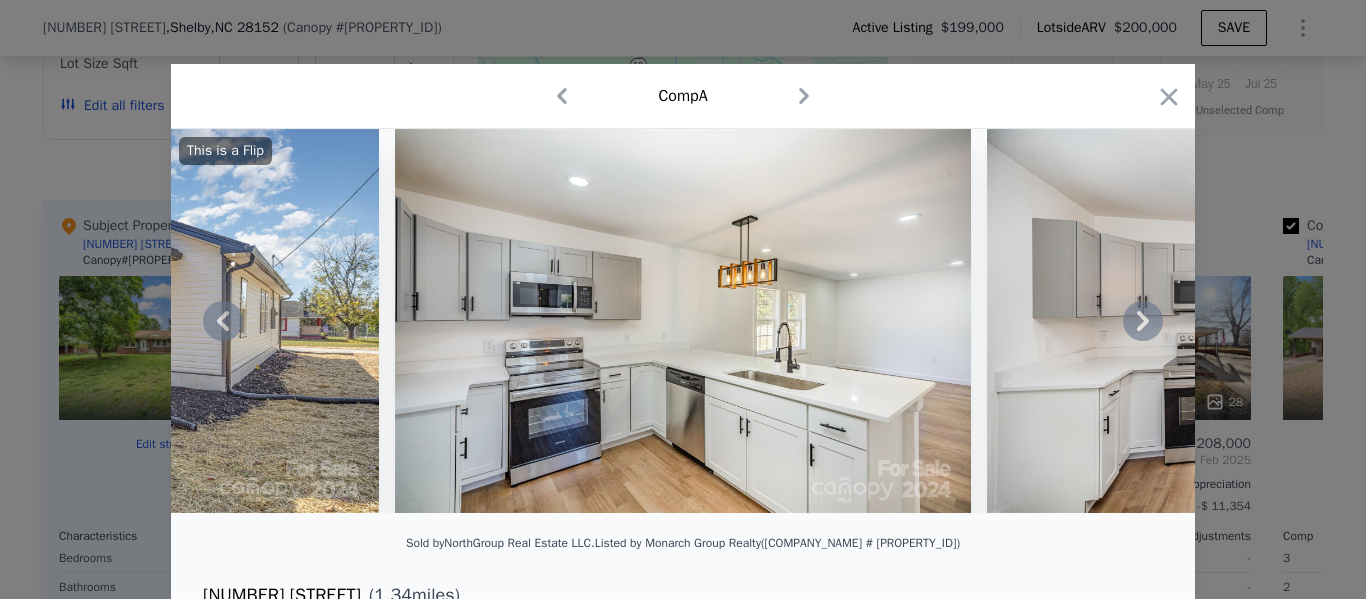 click on "This is a Flip" at bounding box center [683, 321] 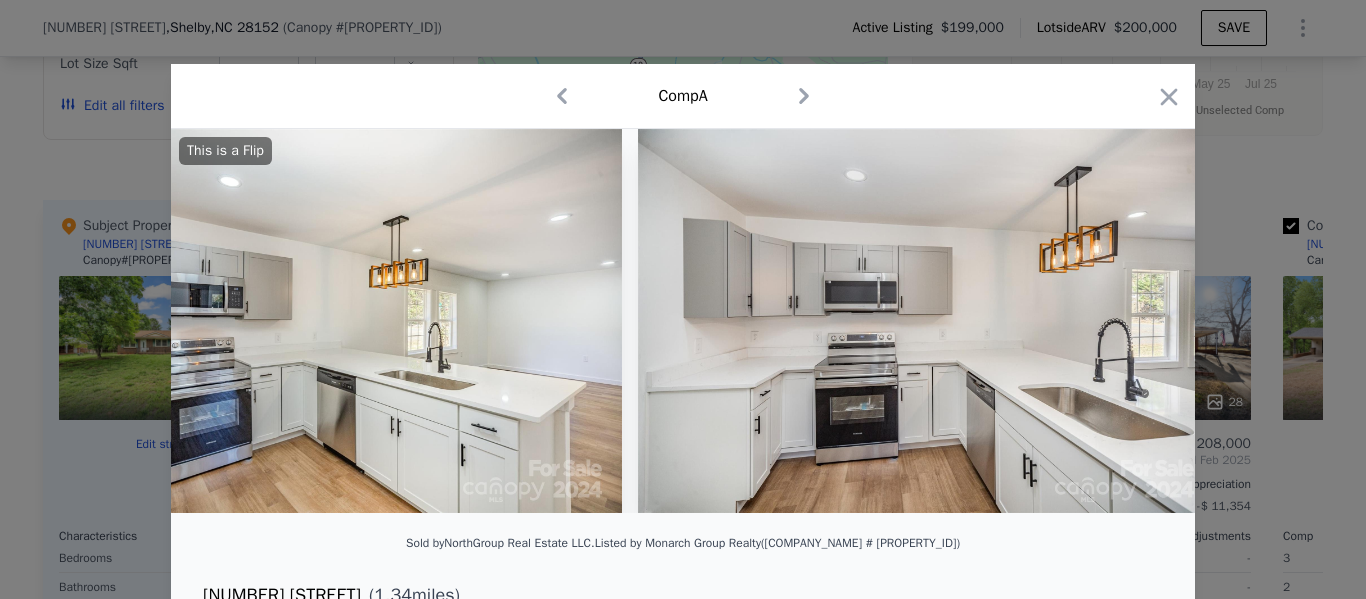 scroll, scrollTop: 0, scrollLeft: 1440, axis: horizontal 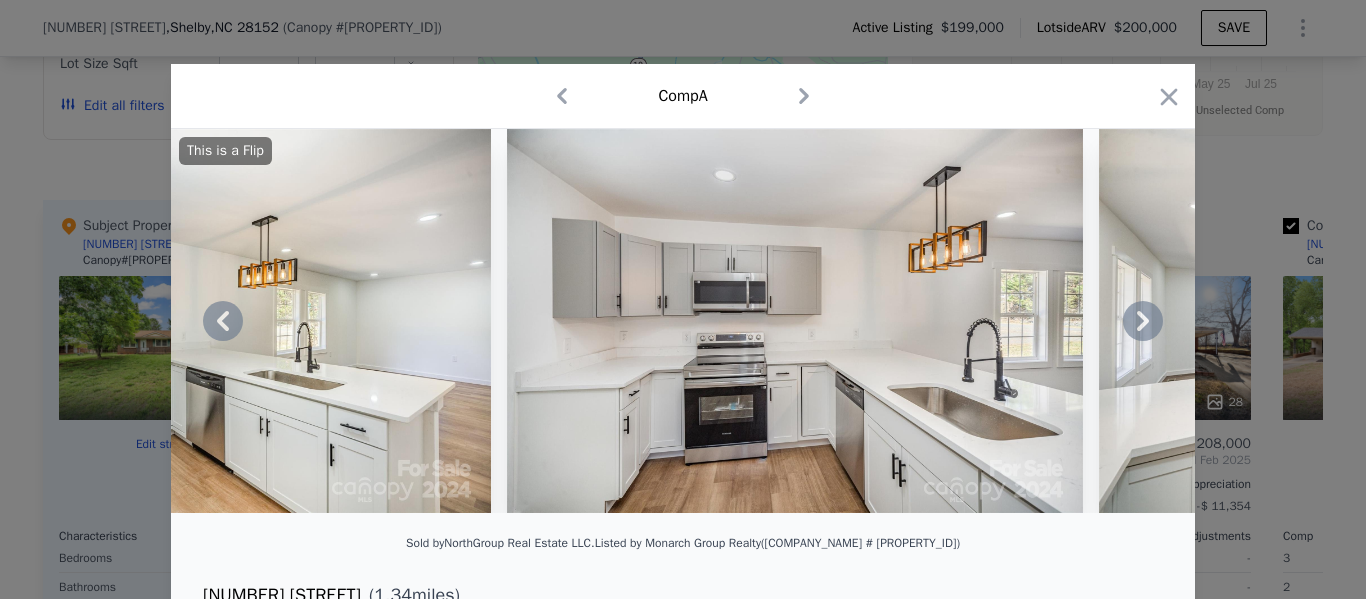 click 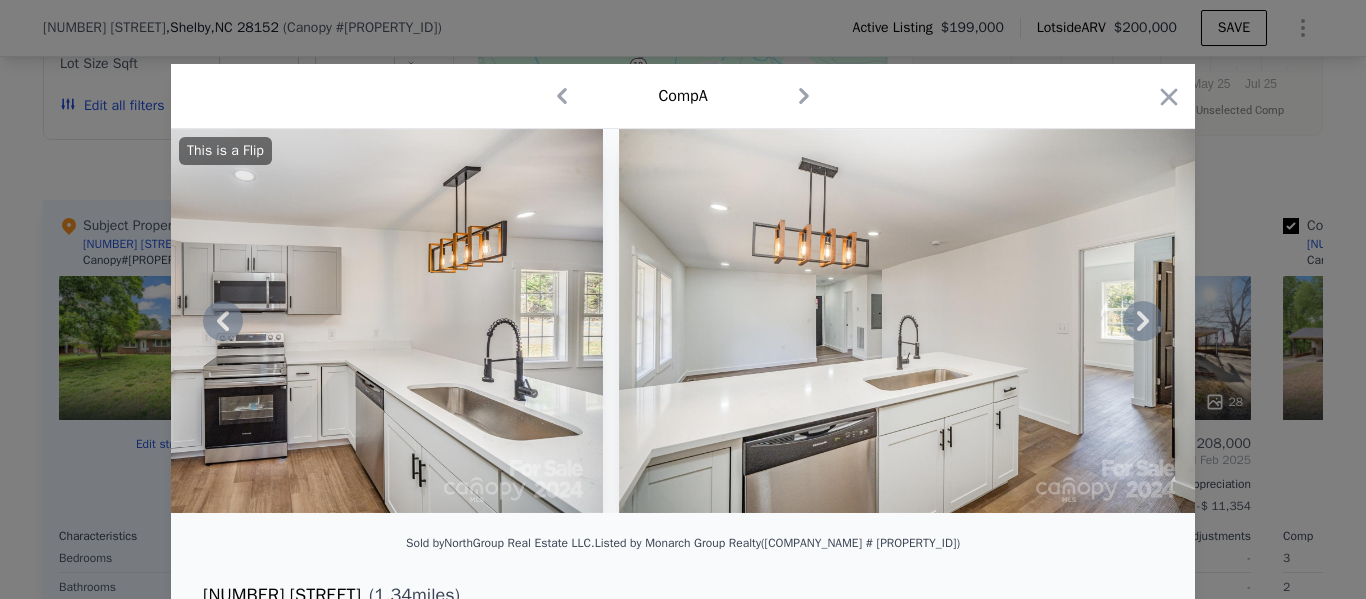 click 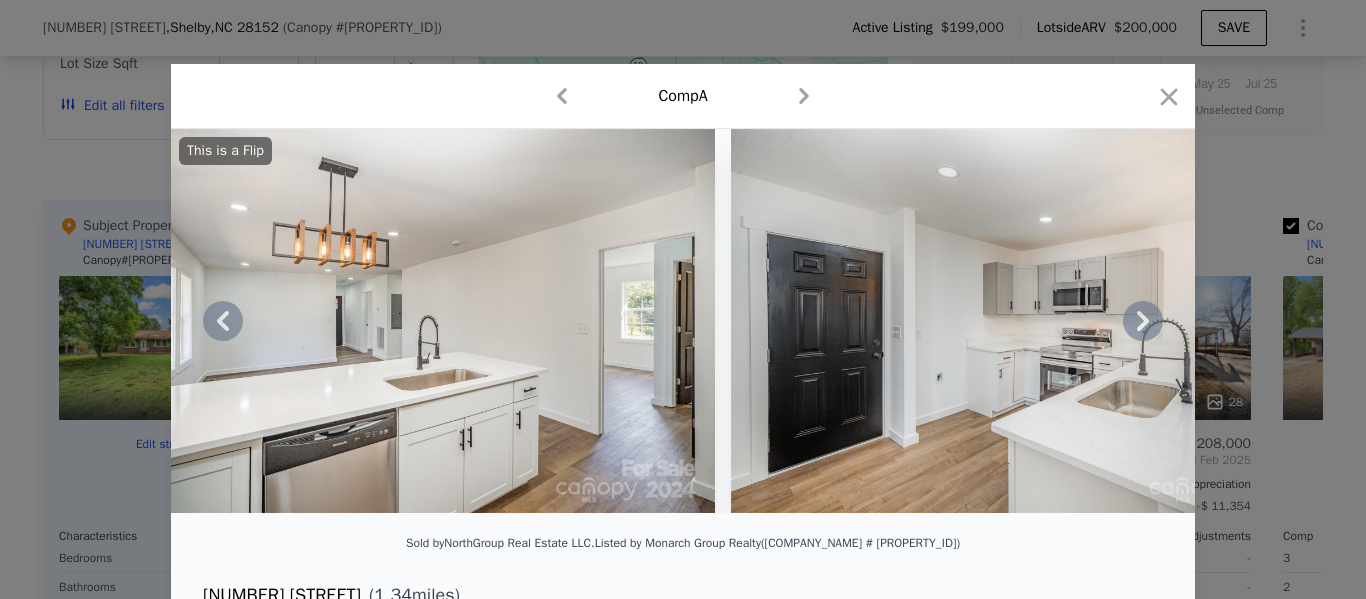 click 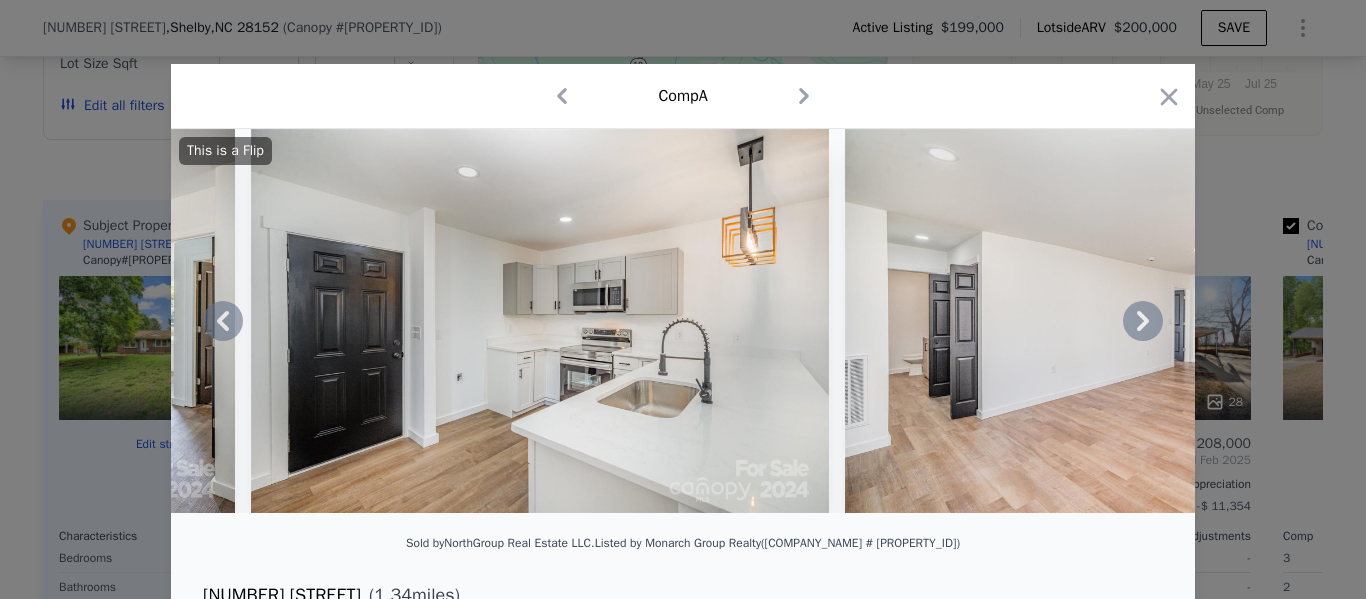 click 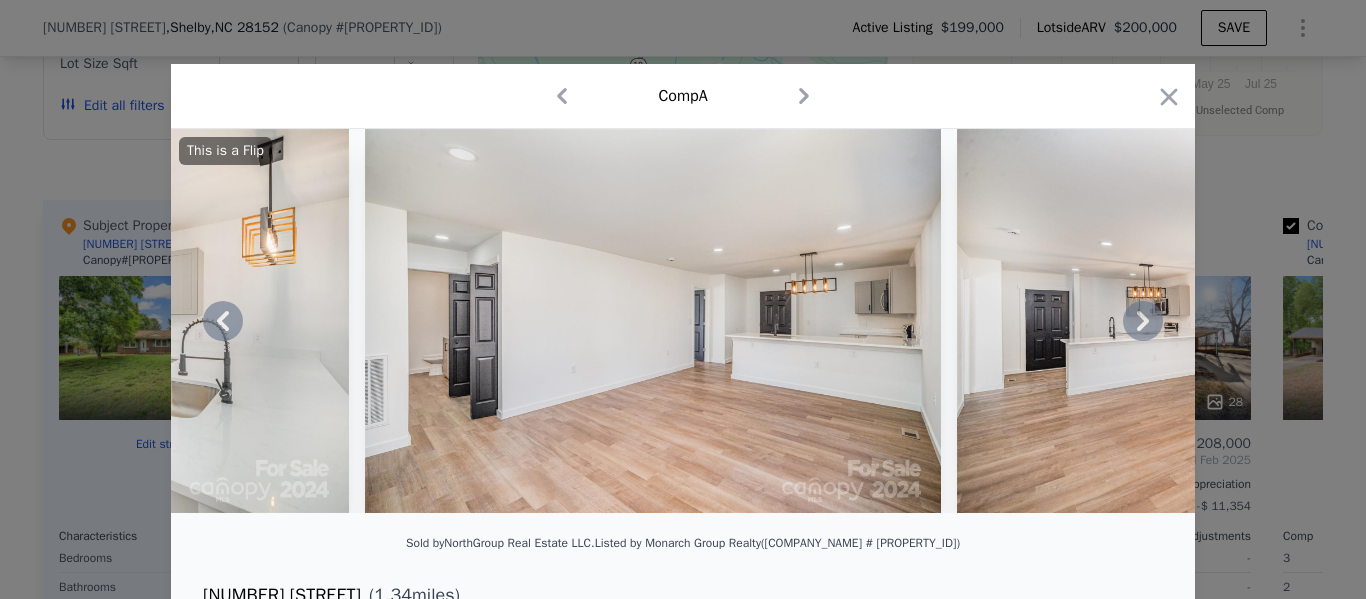 click 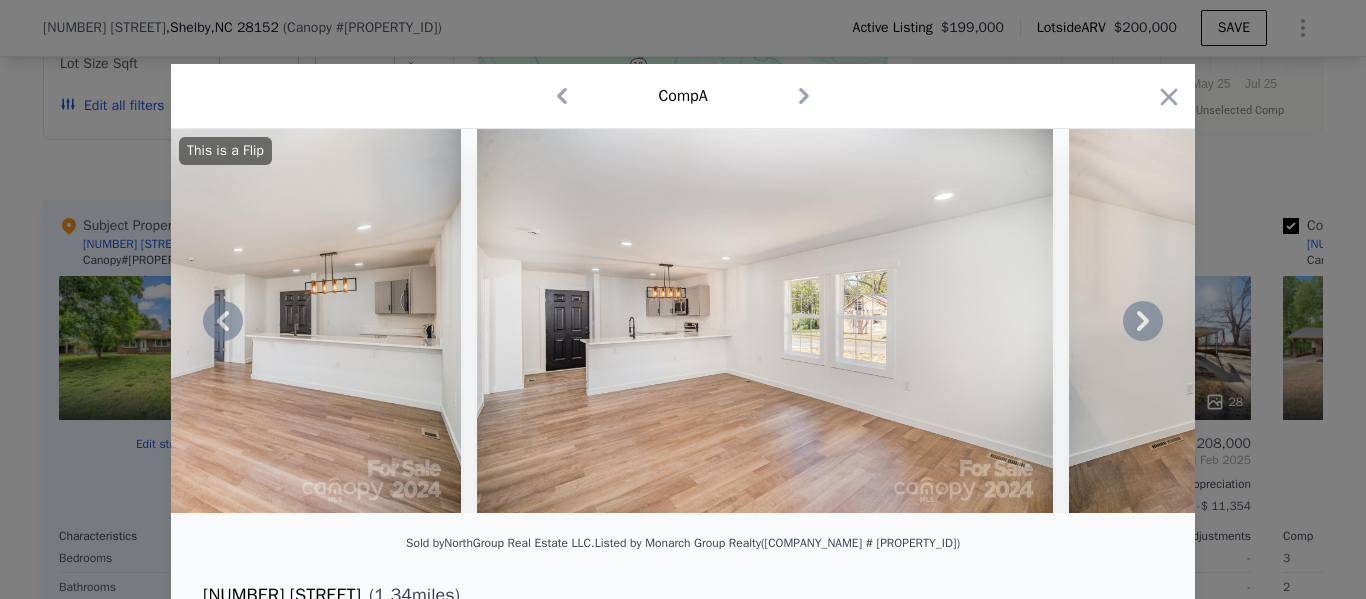 click 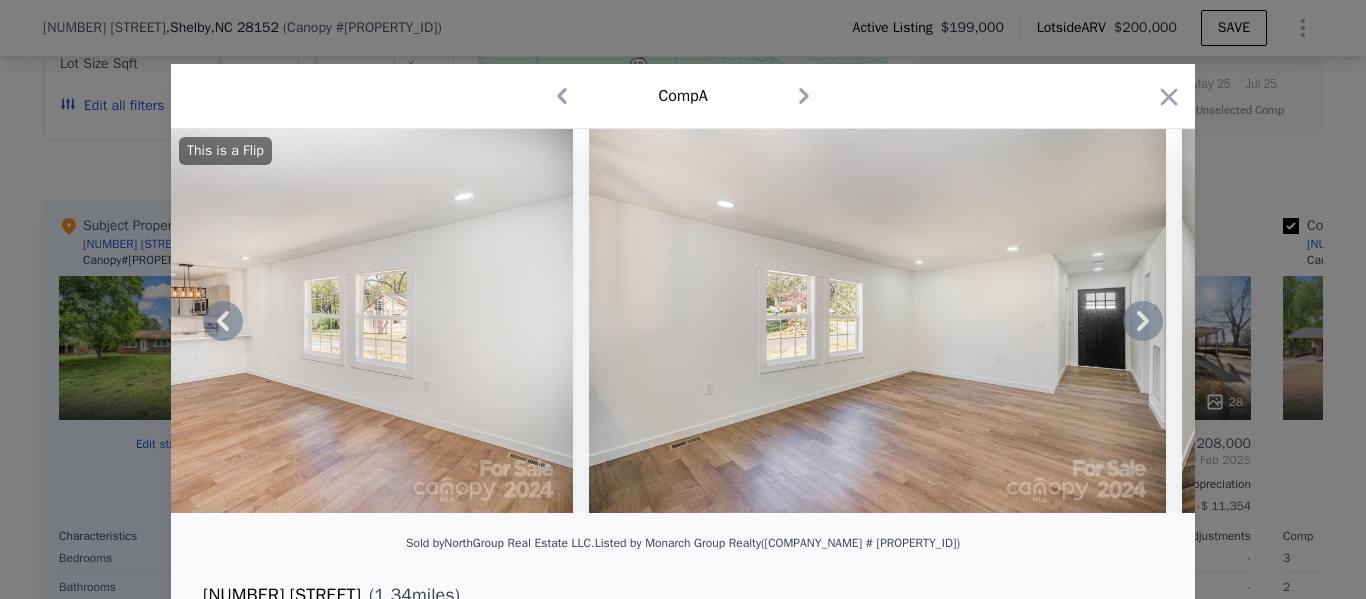 click 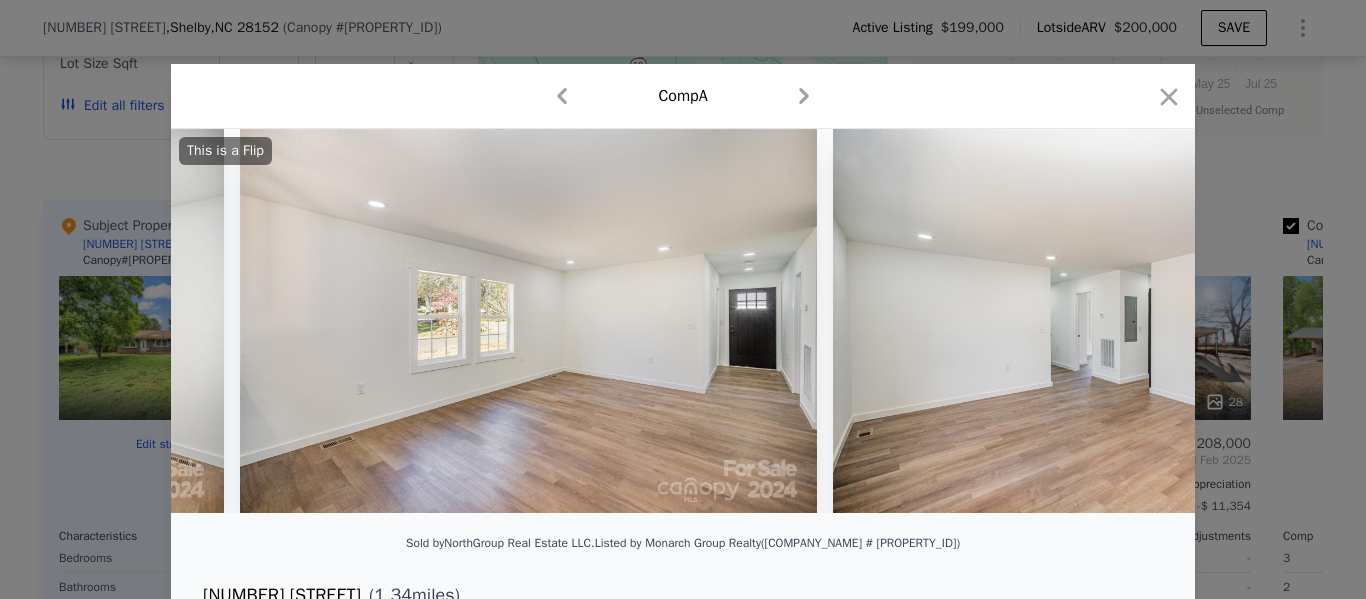 scroll, scrollTop: 0, scrollLeft: 4800, axis: horizontal 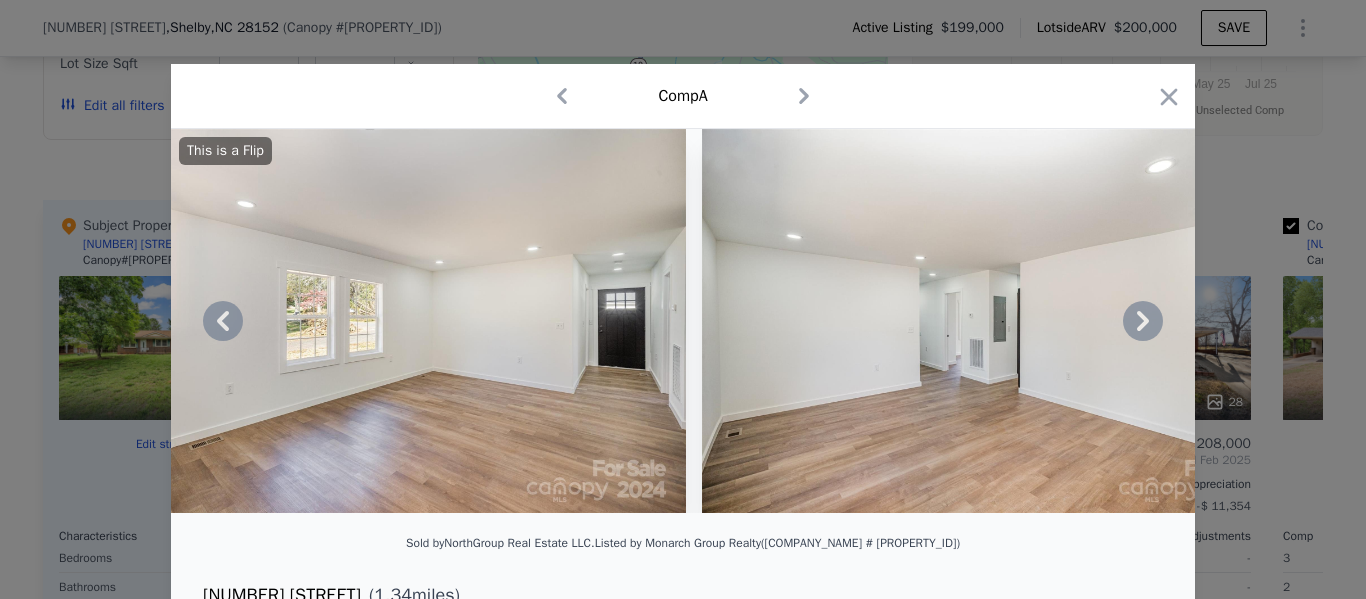 click on "This is a Flip" at bounding box center (683, 321) 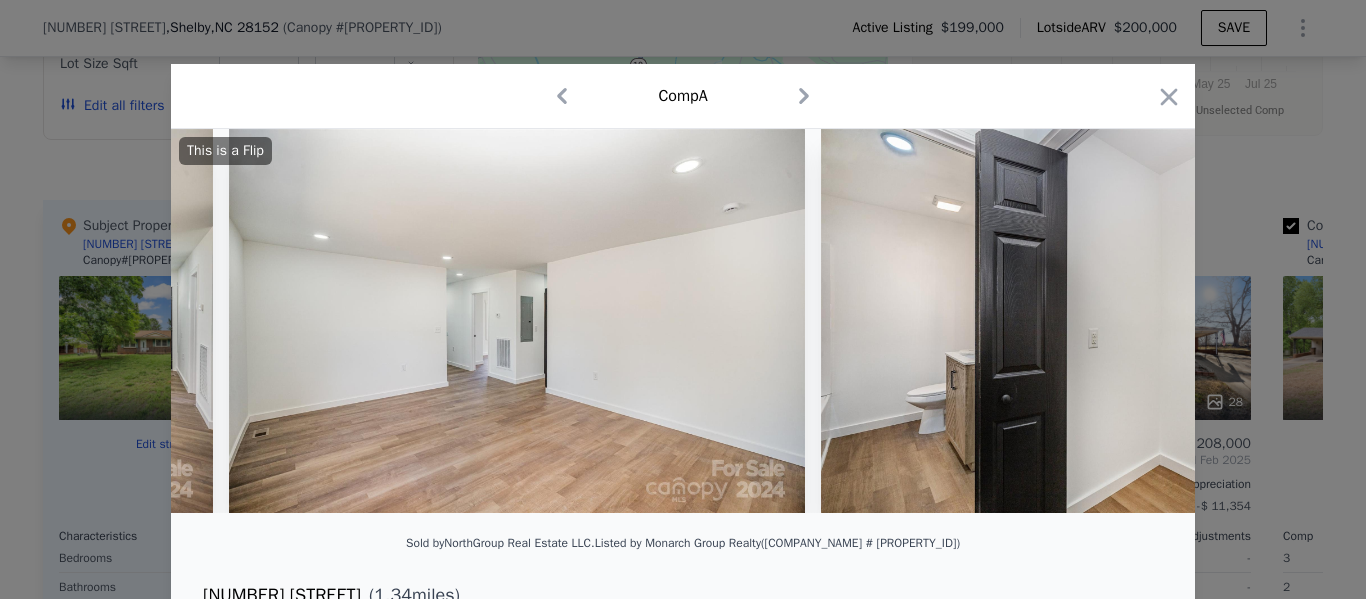 scroll, scrollTop: 0, scrollLeft: 5280, axis: horizontal 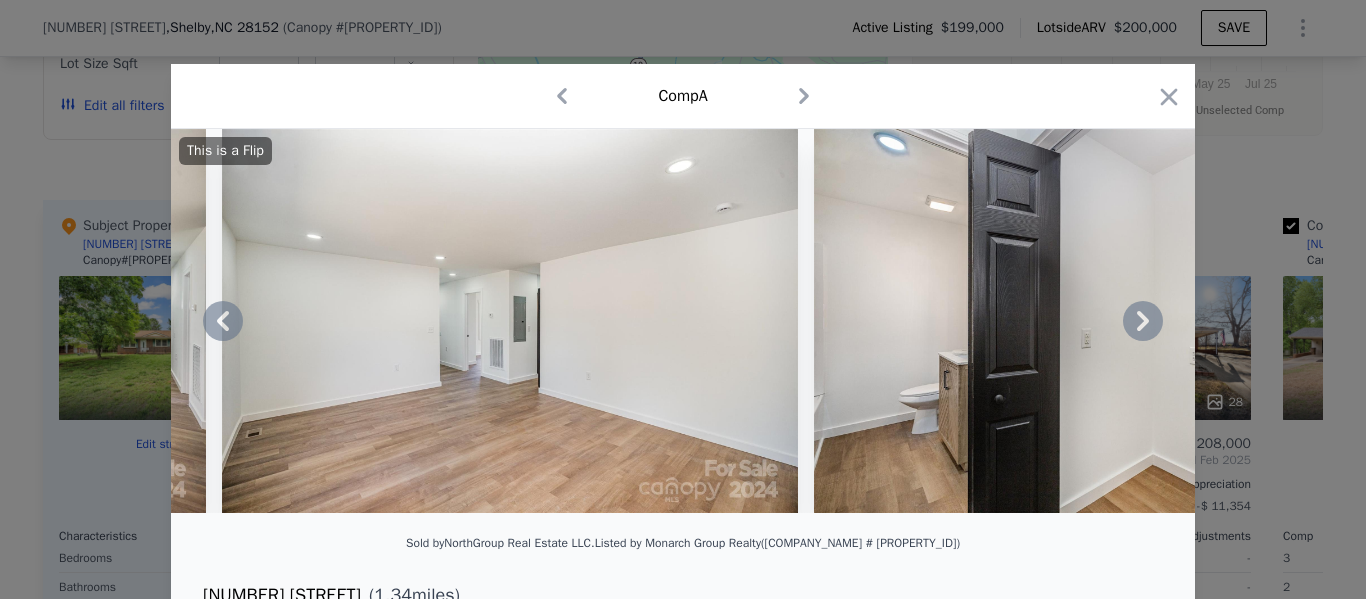 click 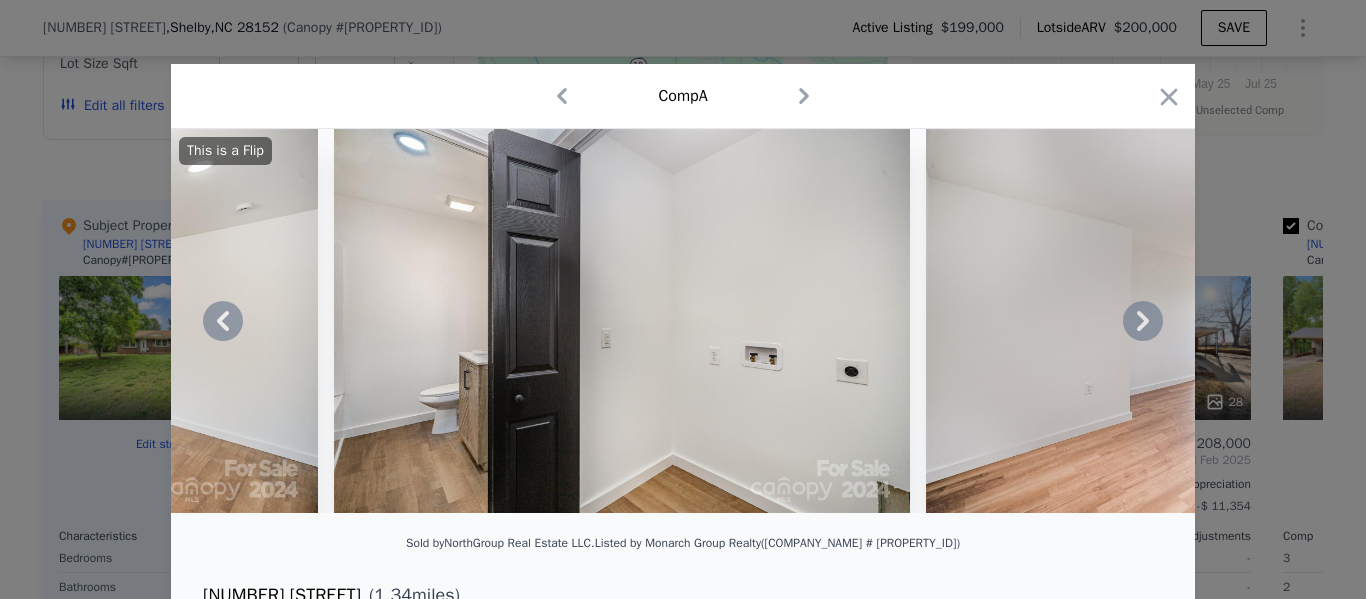 click 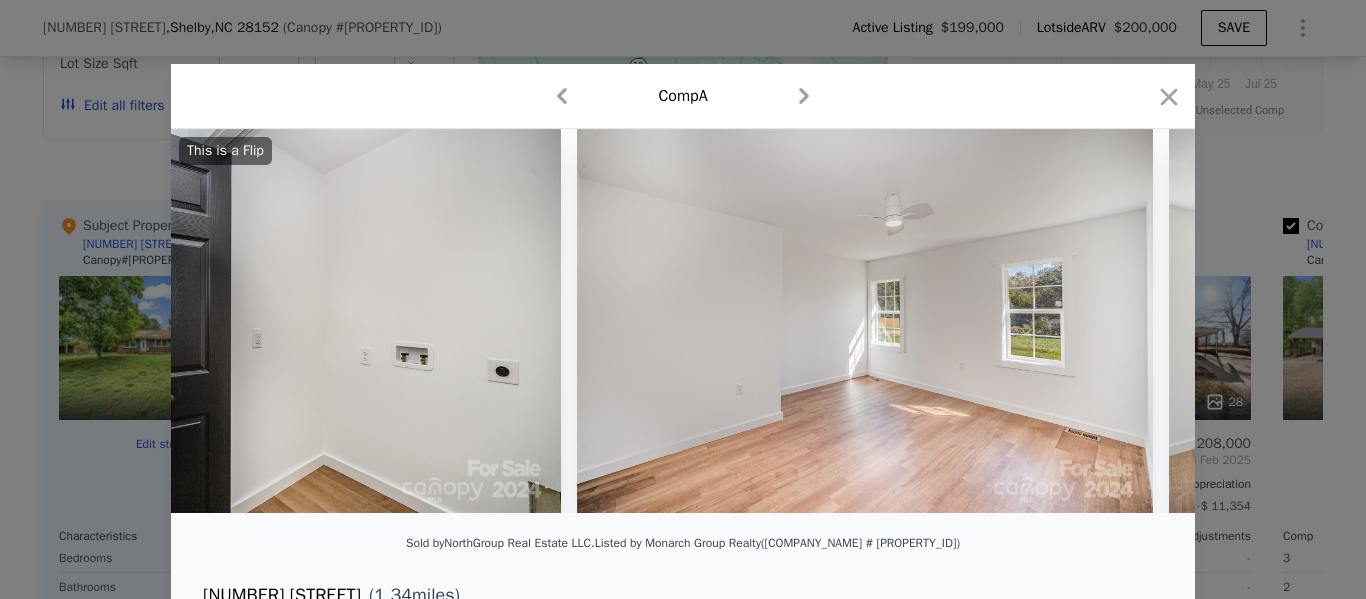 scroll, scrollTop: 0, scrollLeft: 6240, axis: horizontal 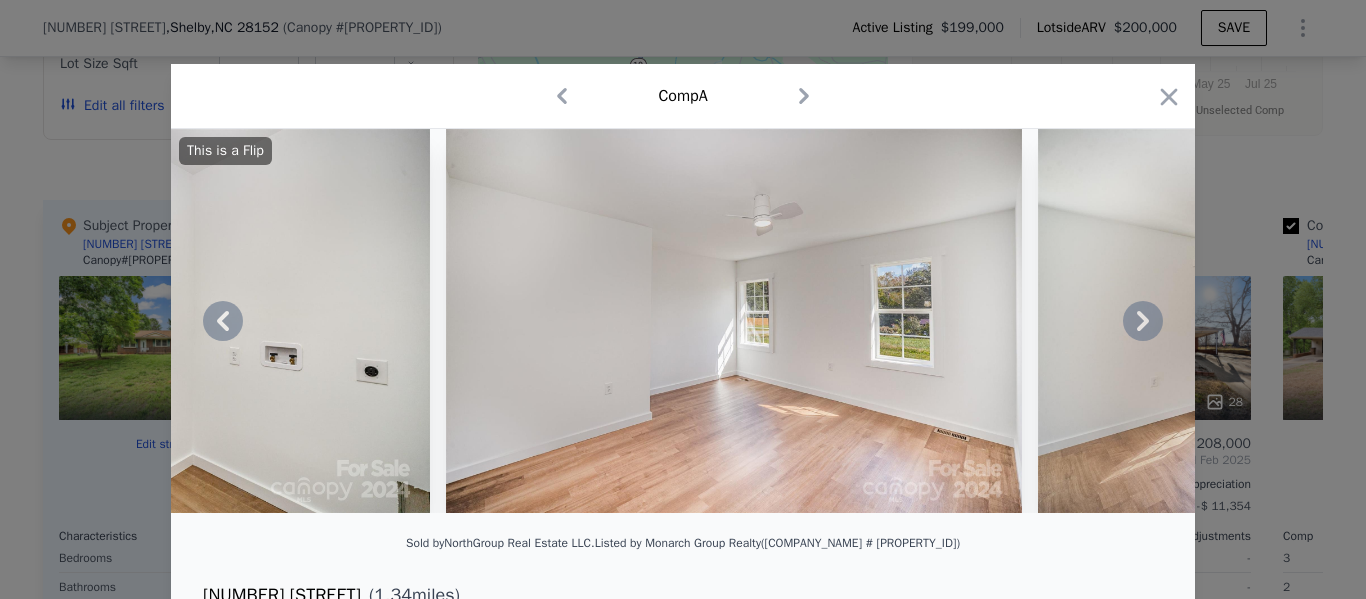 click on "This is a Flip" at bounding box center [683, 321] 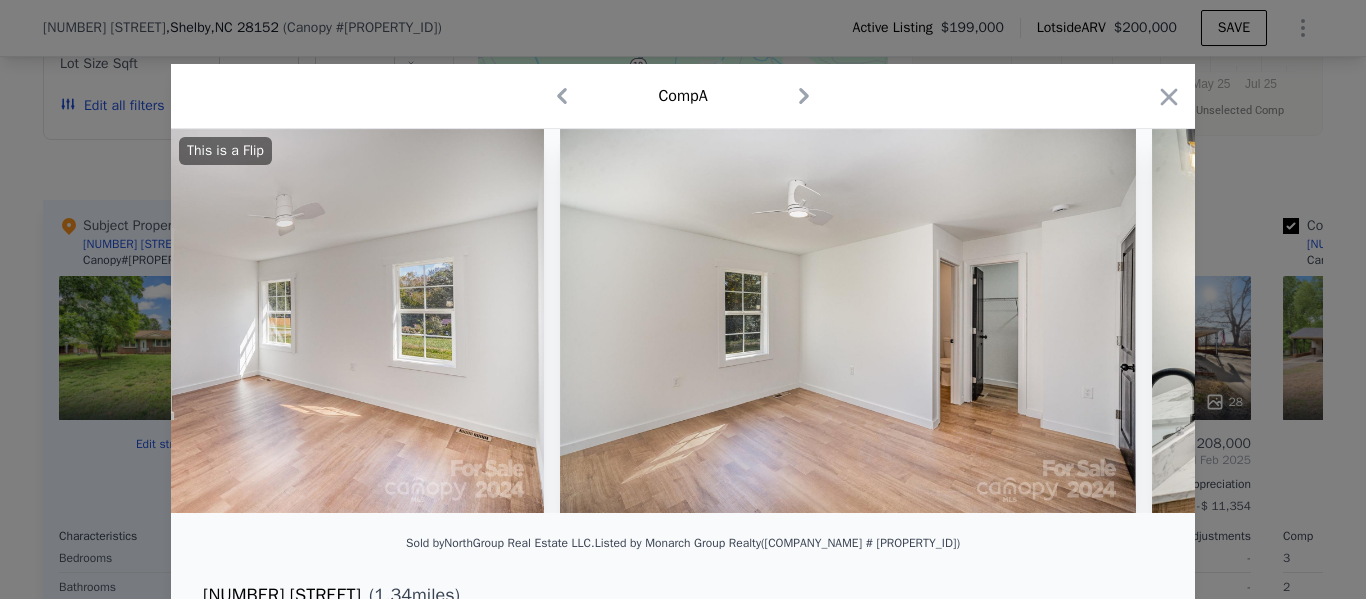 scroll, scrollTop: 0, scrollLeft: 6720, axis: horizontal 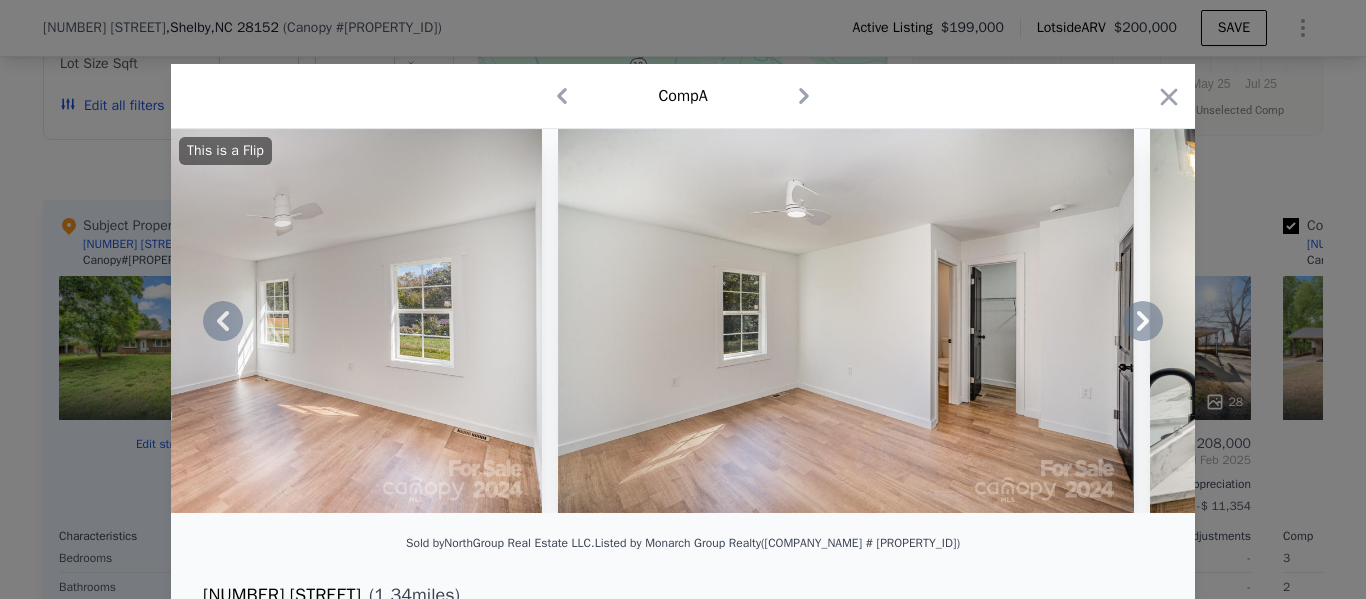 click 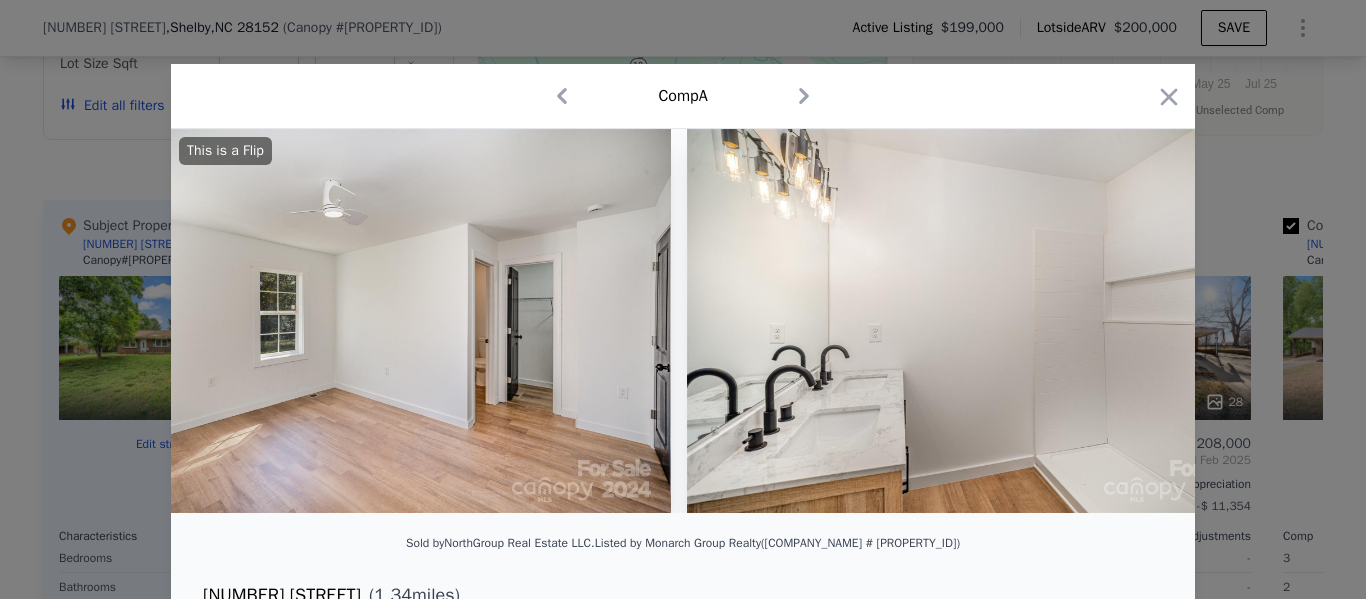 scroll, scrollTop: 0, scrollLeft: 7200, axis: horizontal 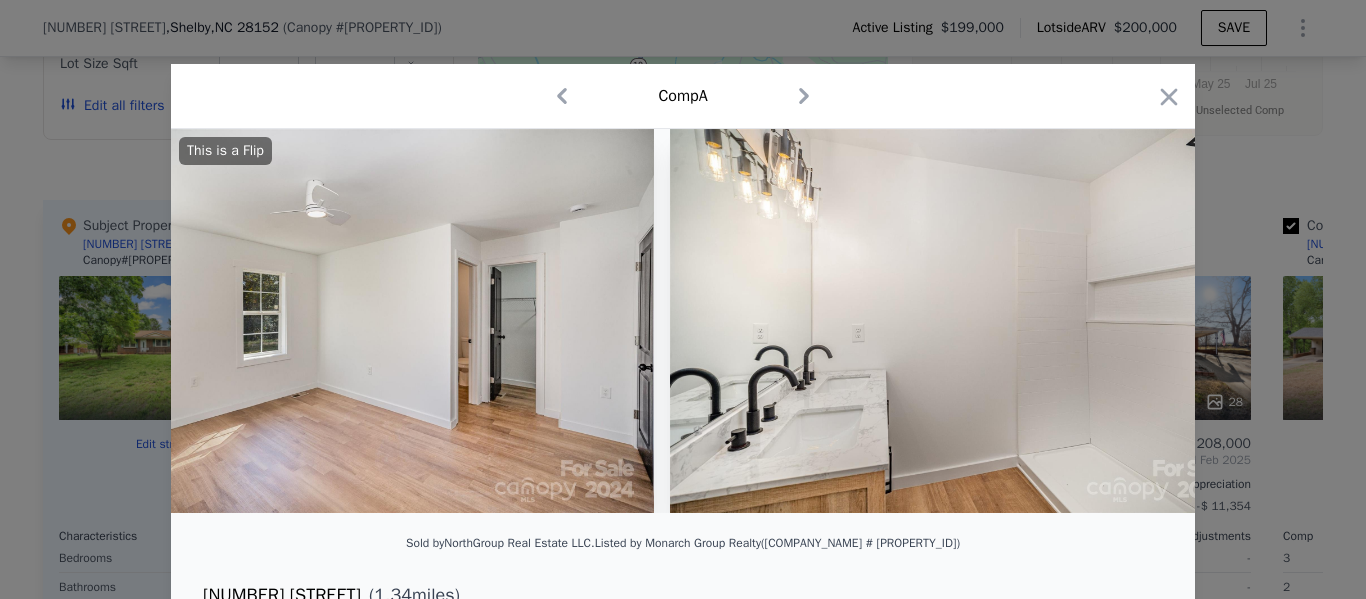 click on "This is a Flip" at bounding box center [683, 321] 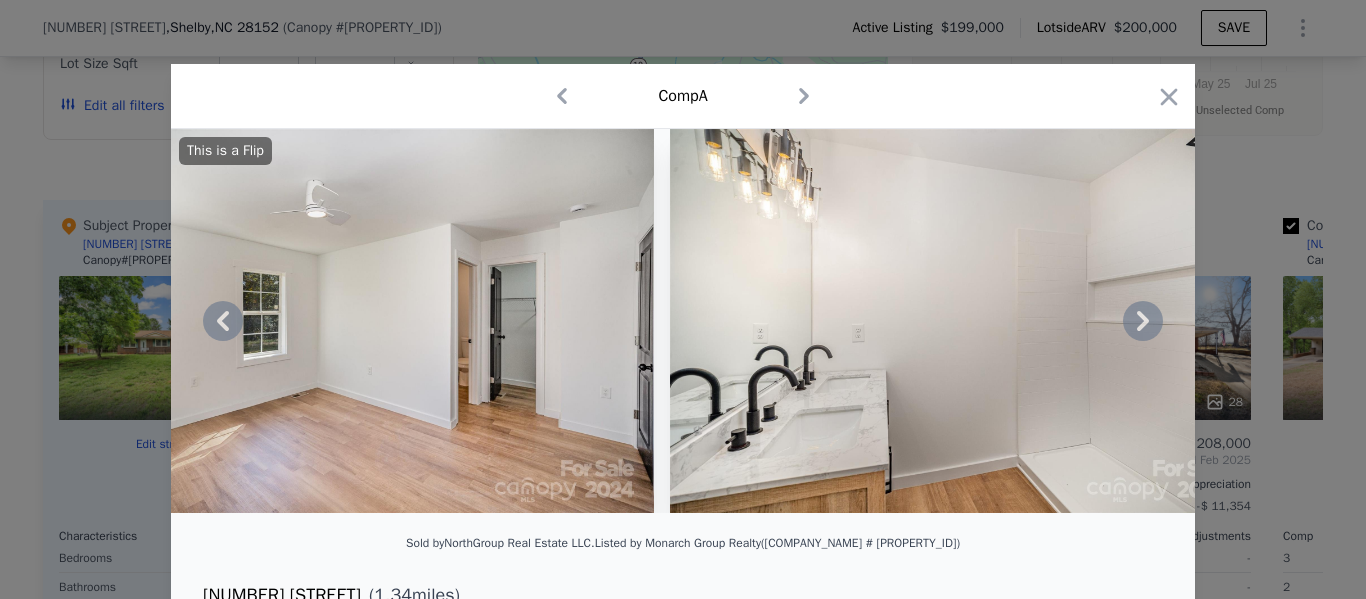 click 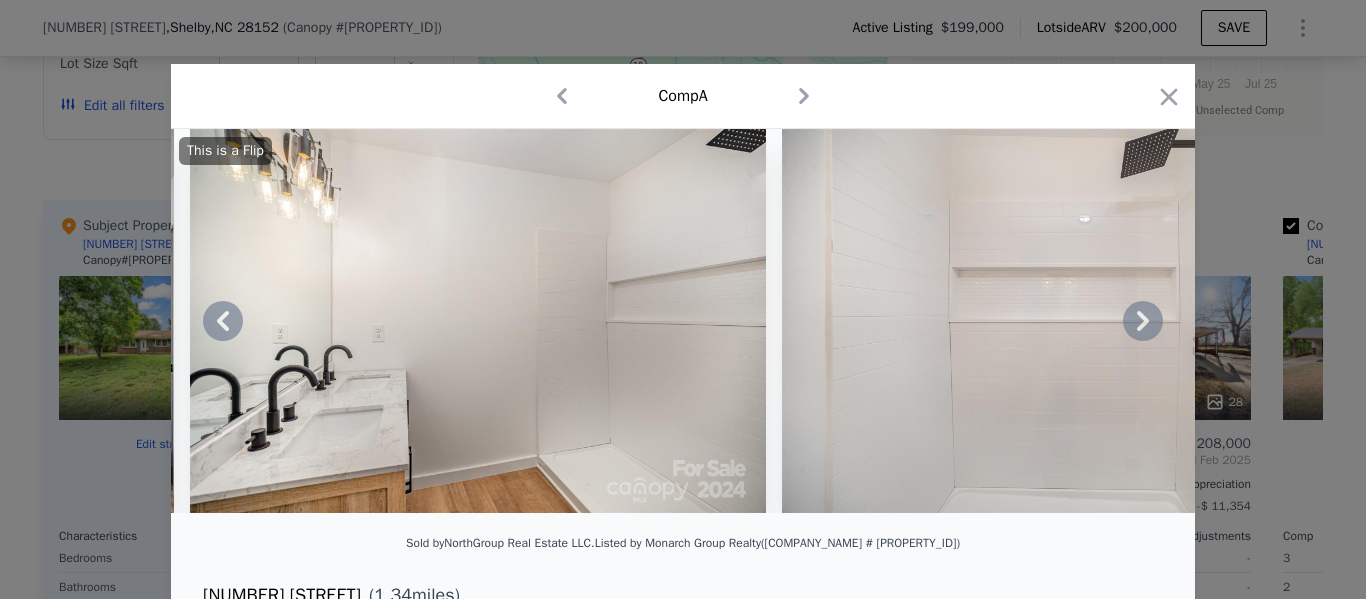 click 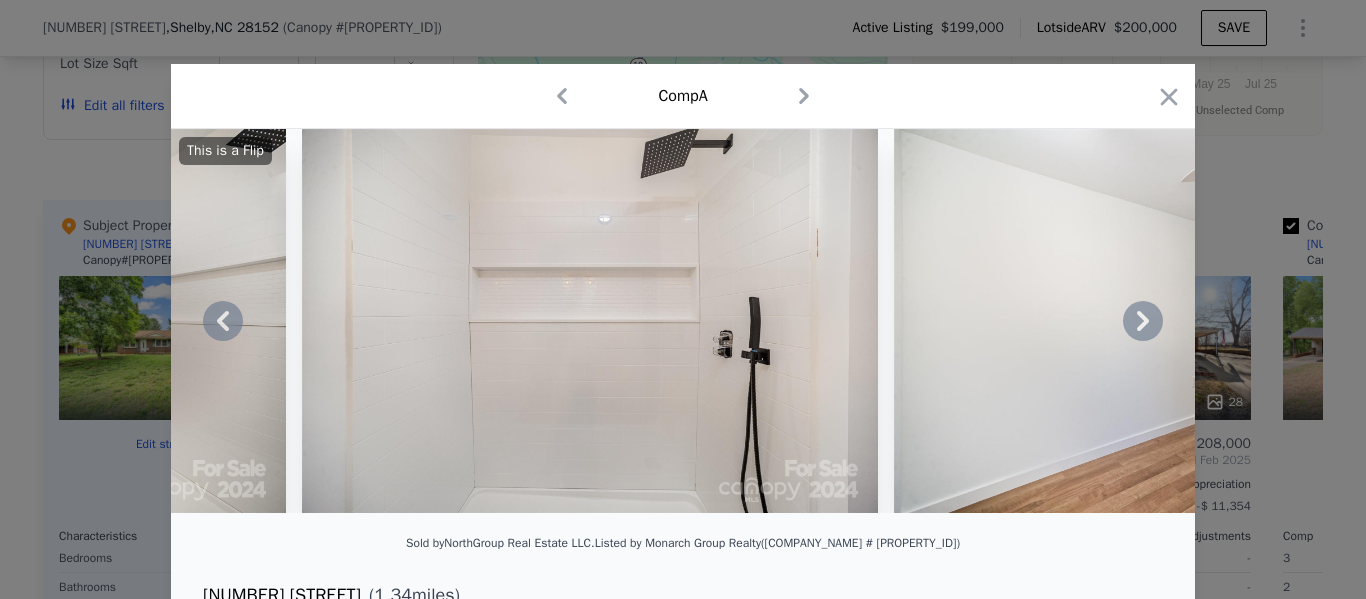 click 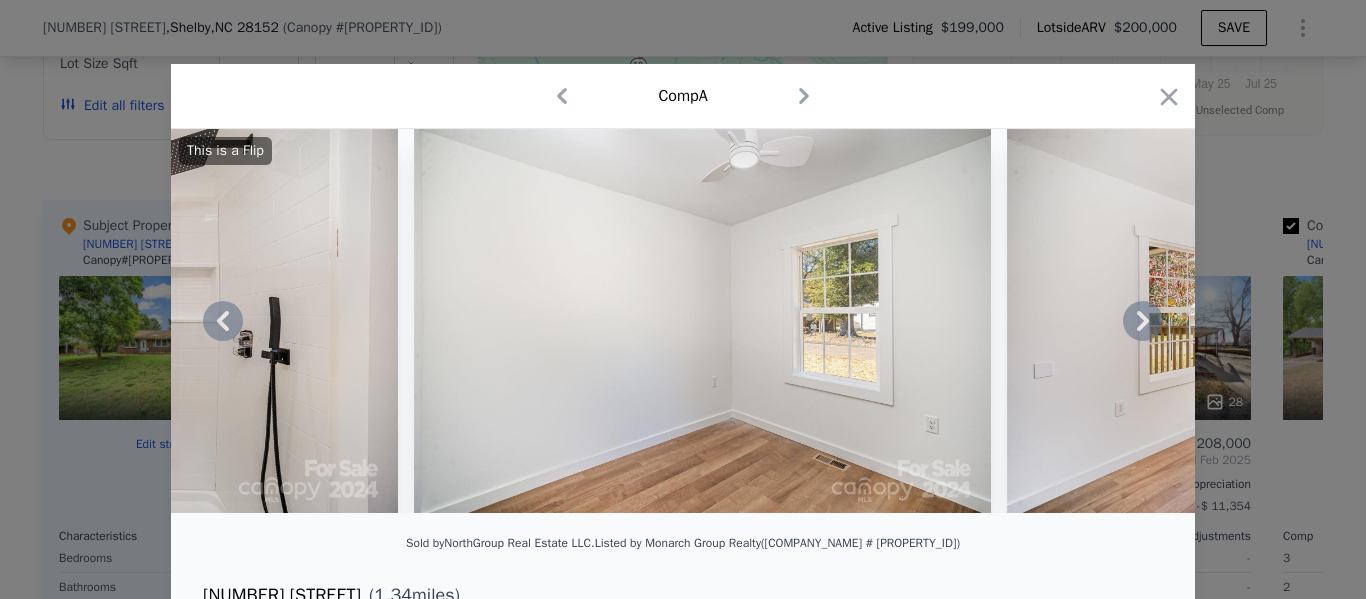 click 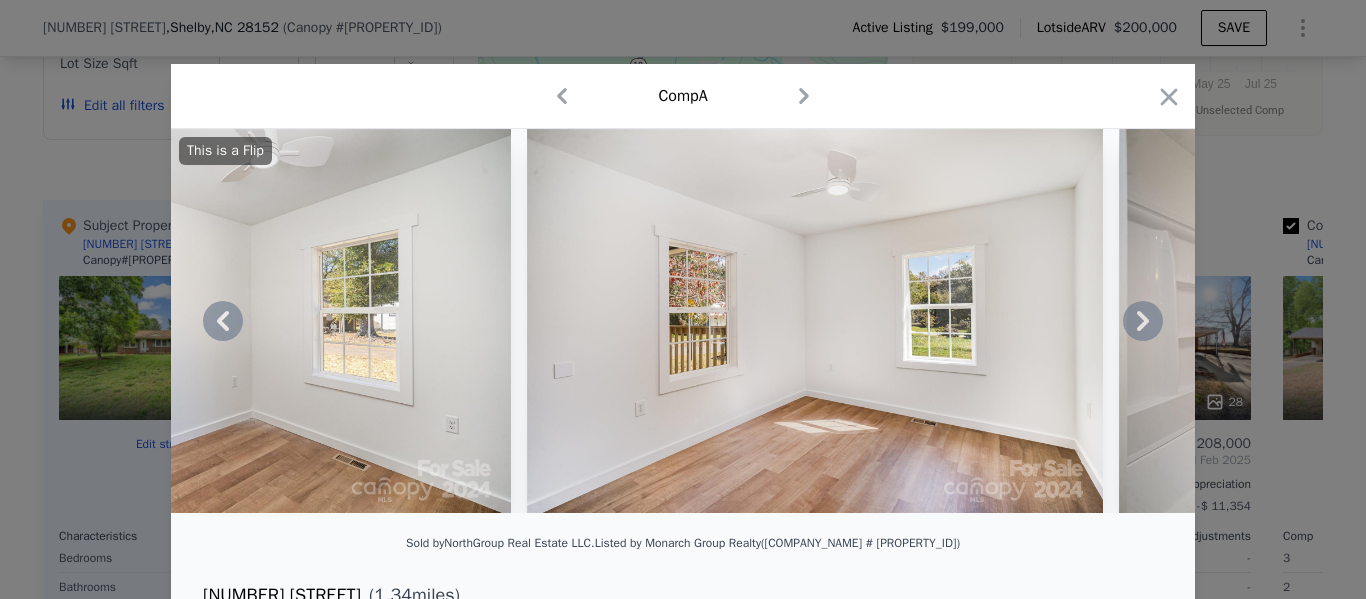 click 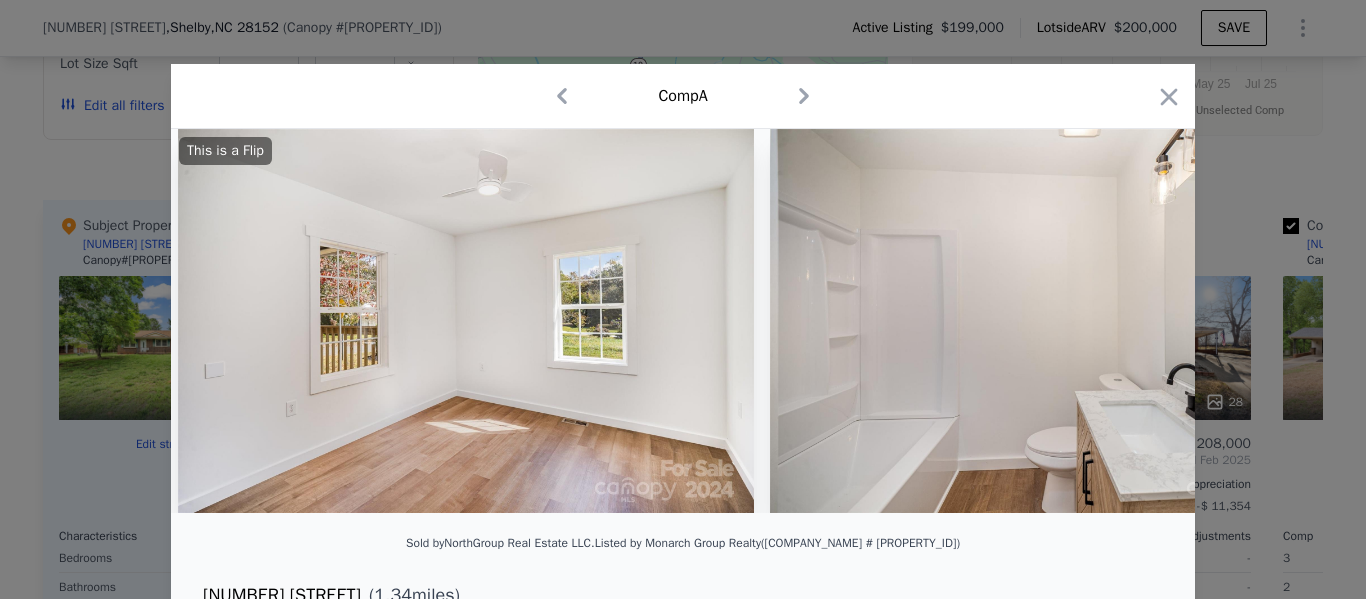 scroll, scrollTop: 0, scrollLeft: 9600, axis: horizontal 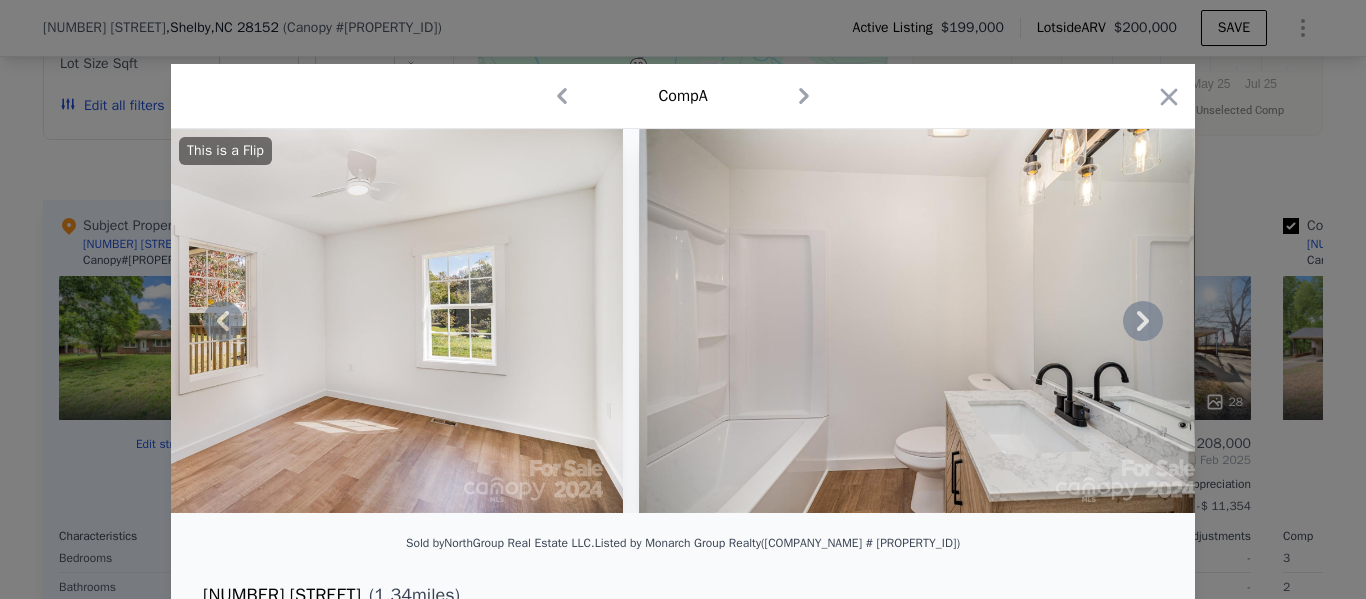 click 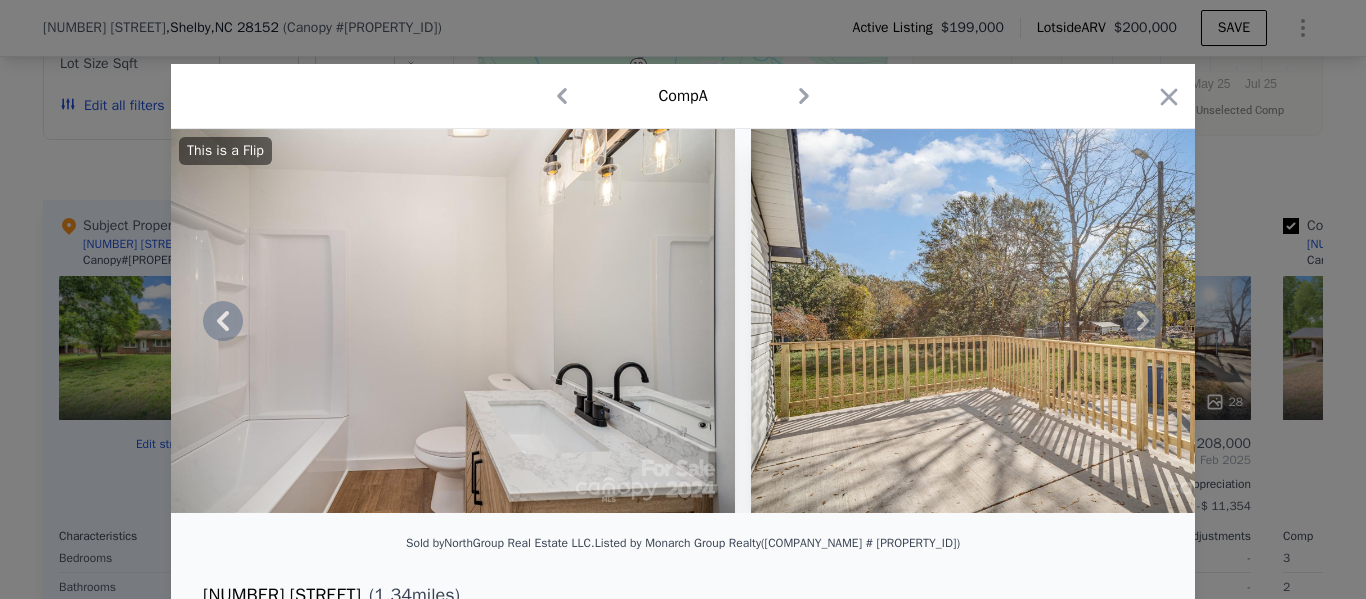 click 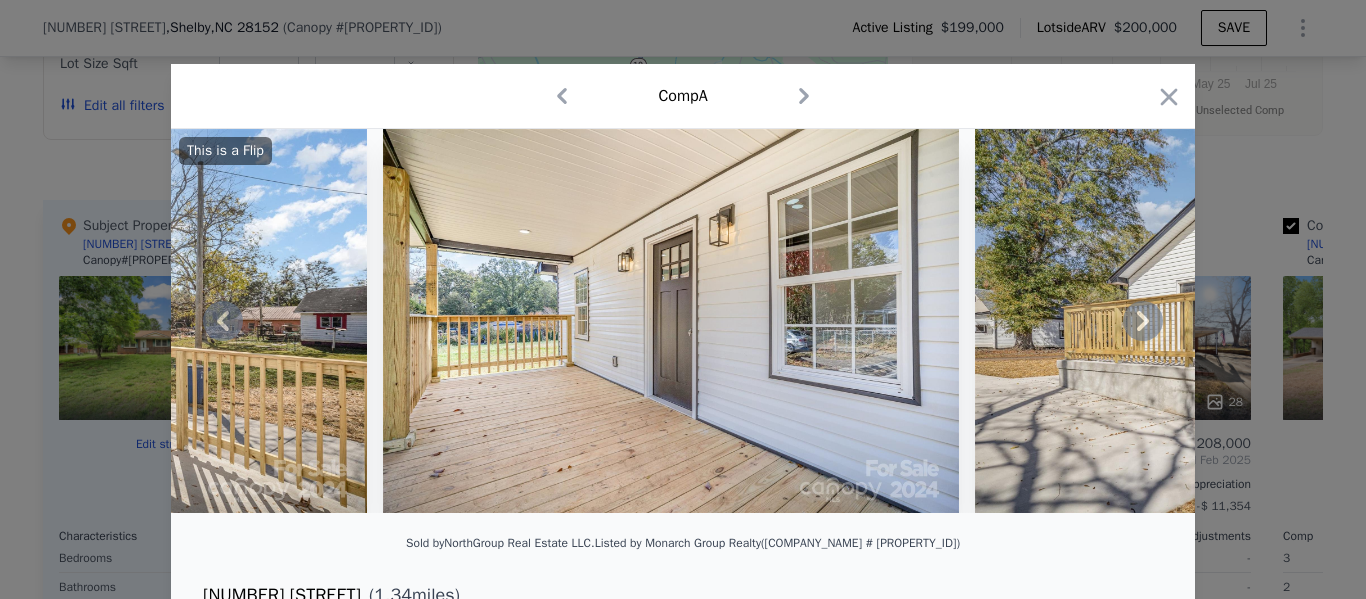 click 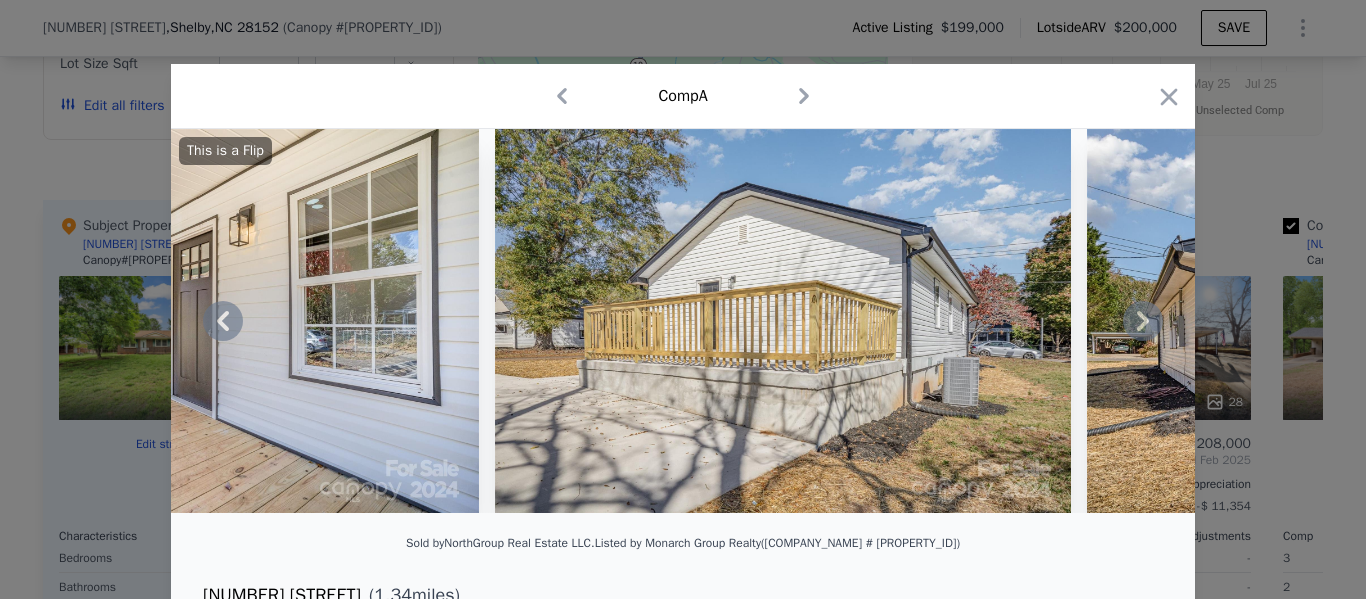 click 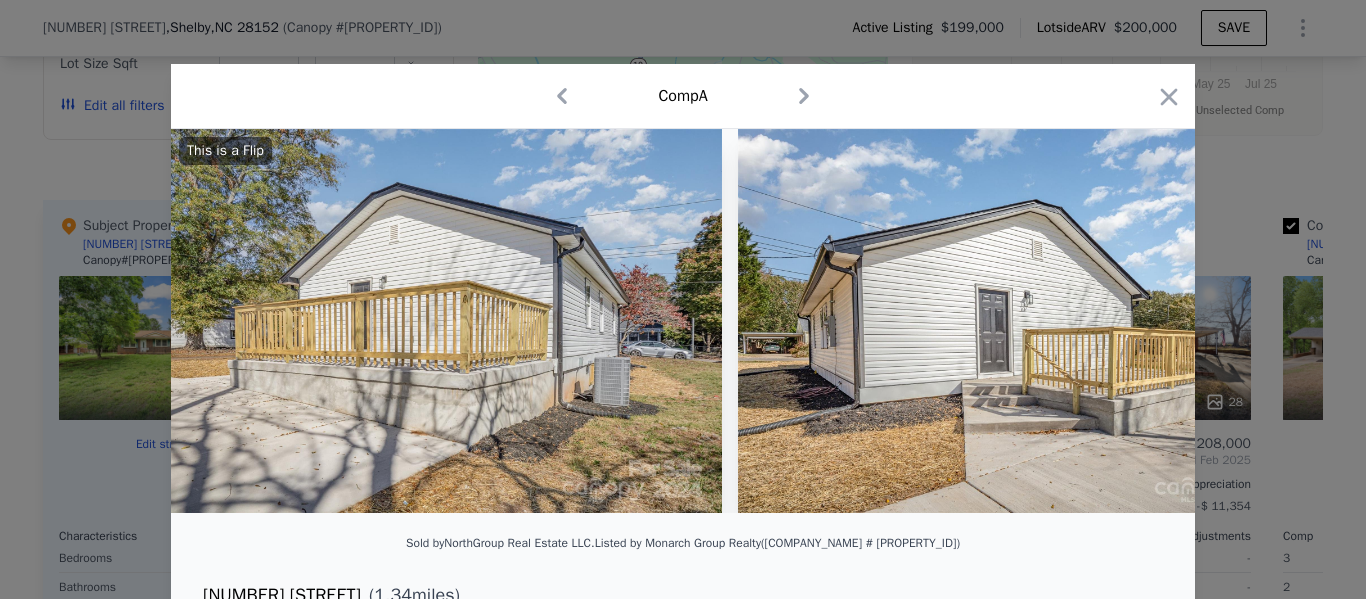 scroll, scrollTop: 0, scrollLeft: 12000, axis: horizontal 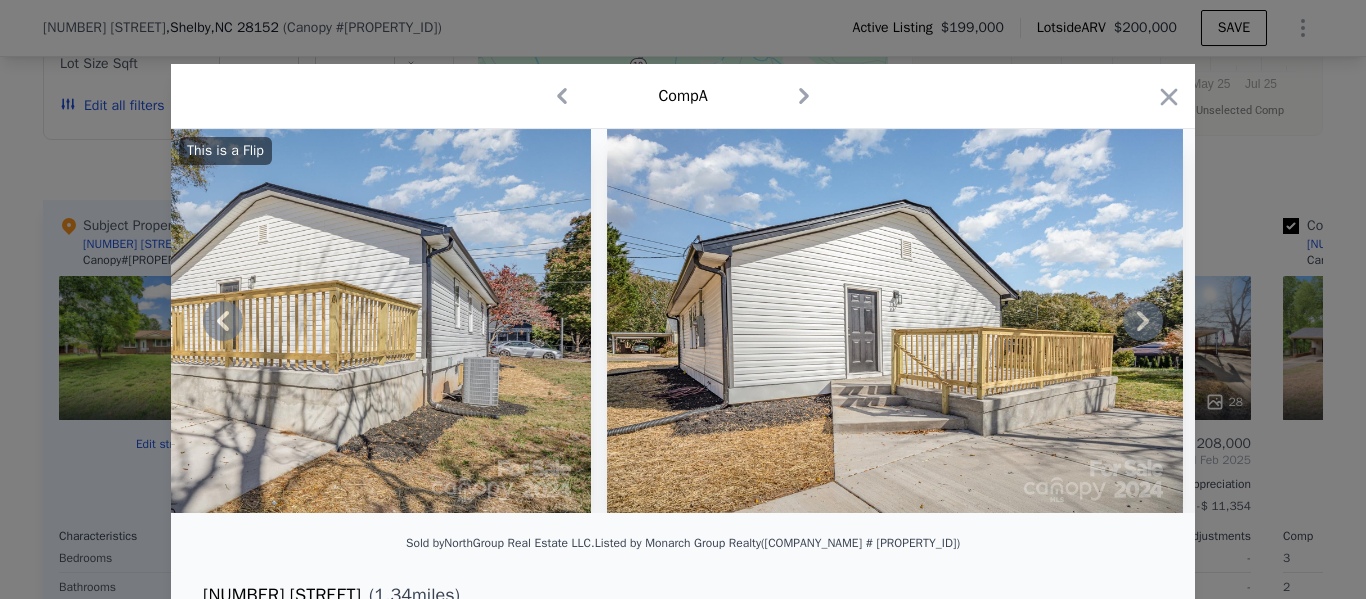 click 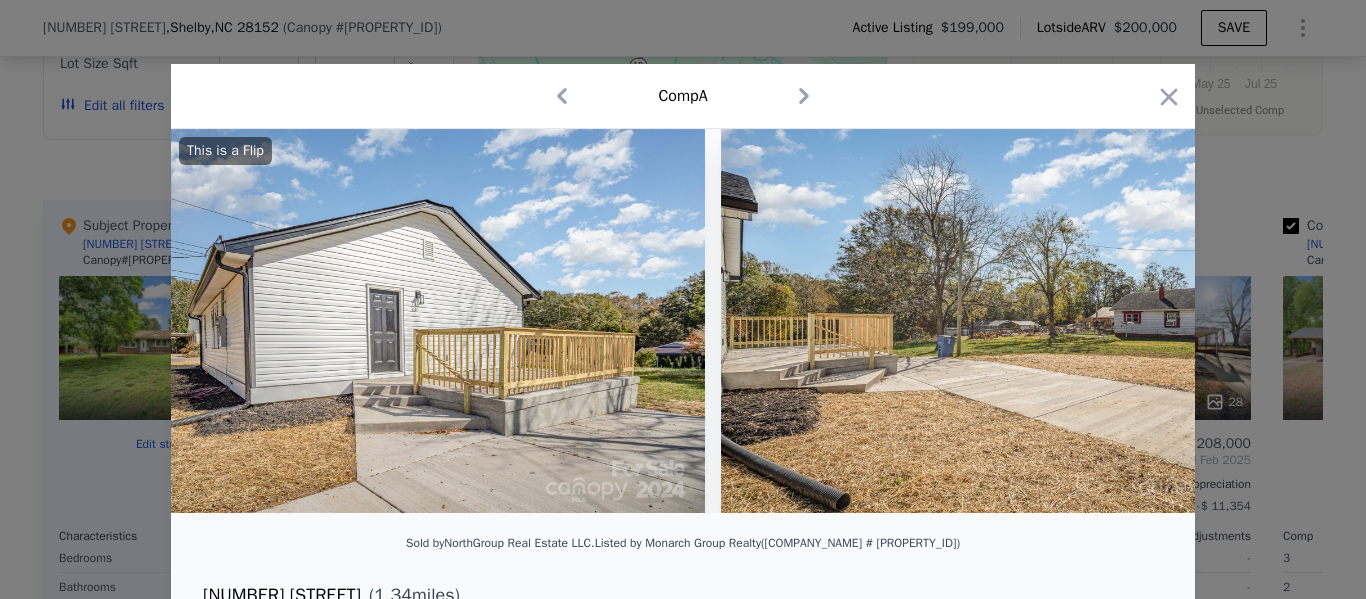 scroll, scrollTop: 0, scrollLeft: 12480, axis: horizontal 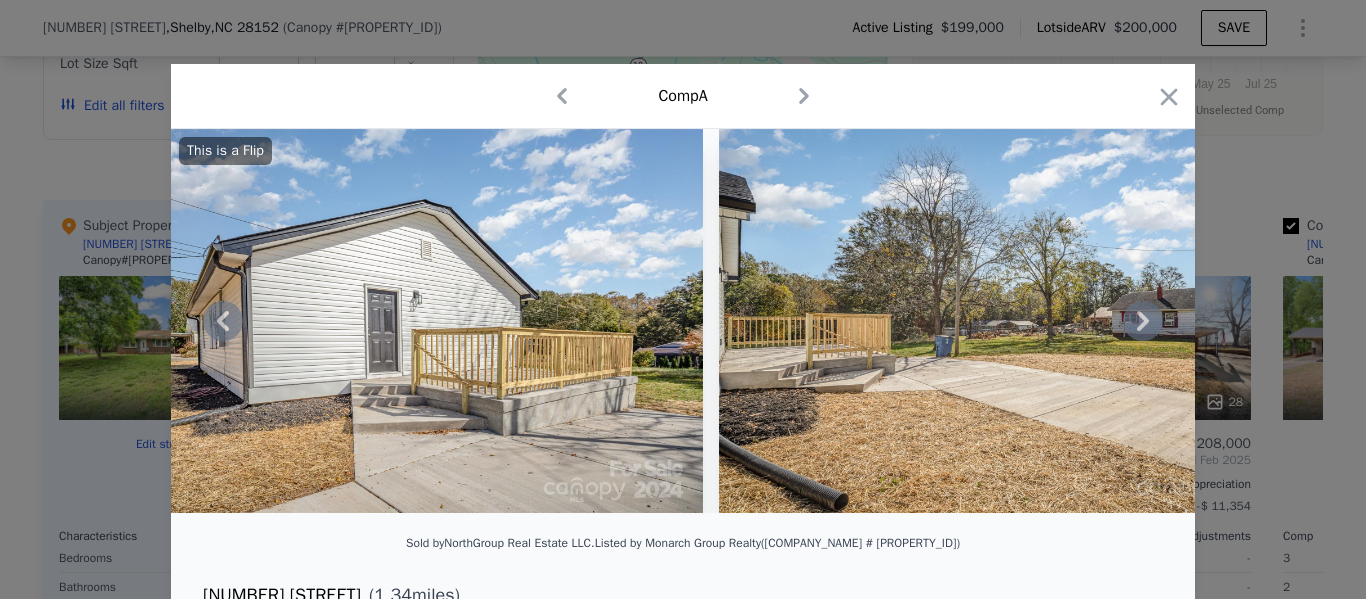 click 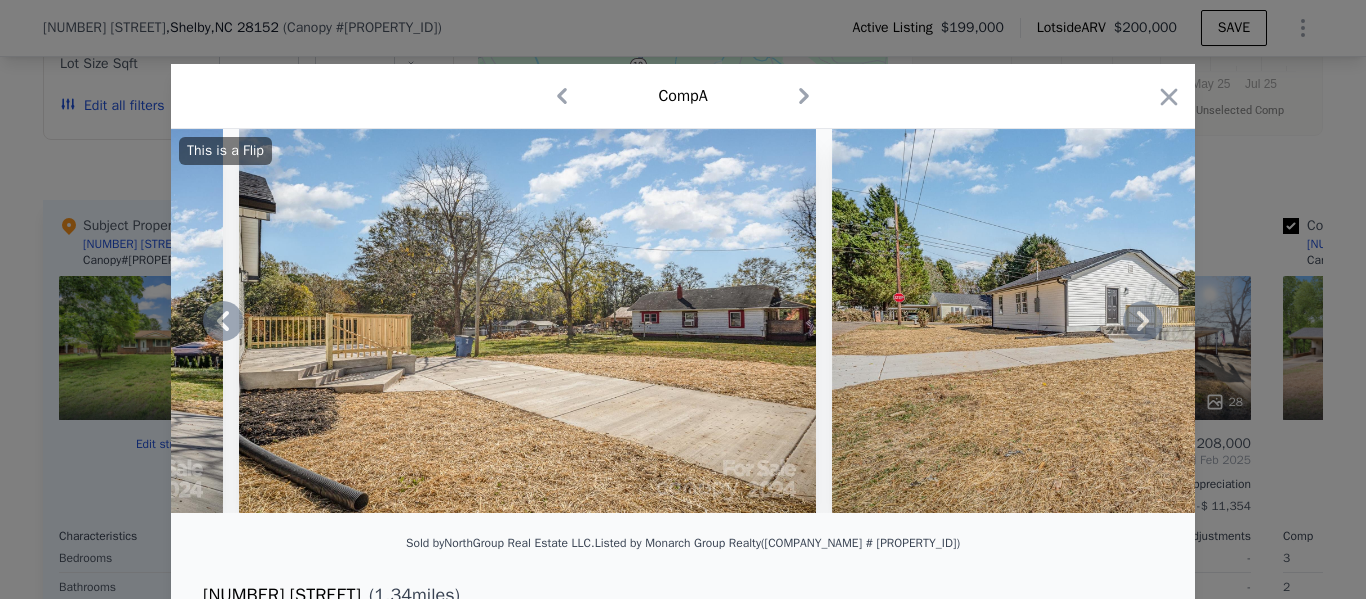 click 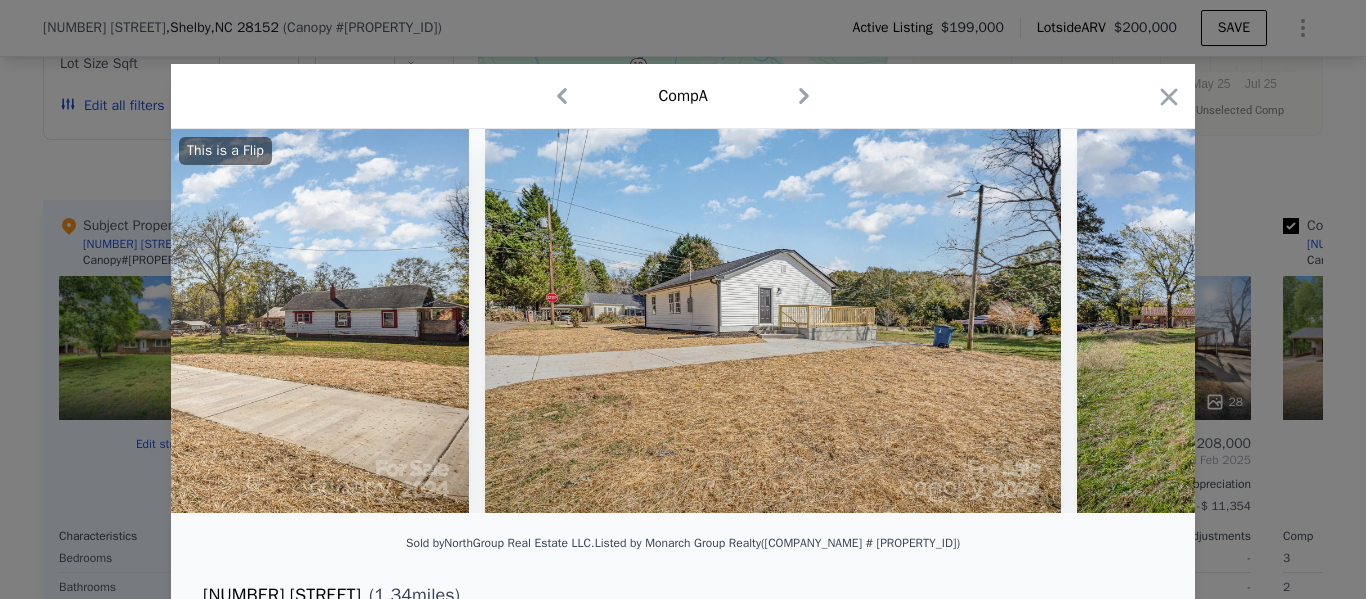 scroll, scrollTop: 0, scrollLeft: 13440, axis: horizontal 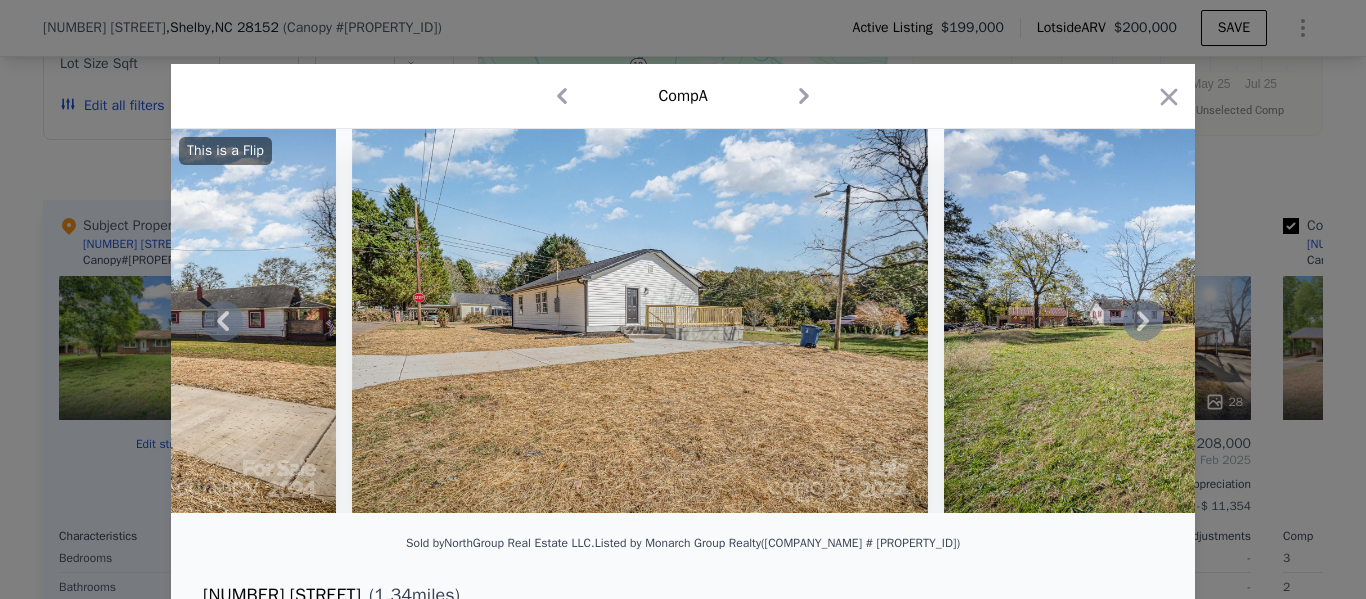 click 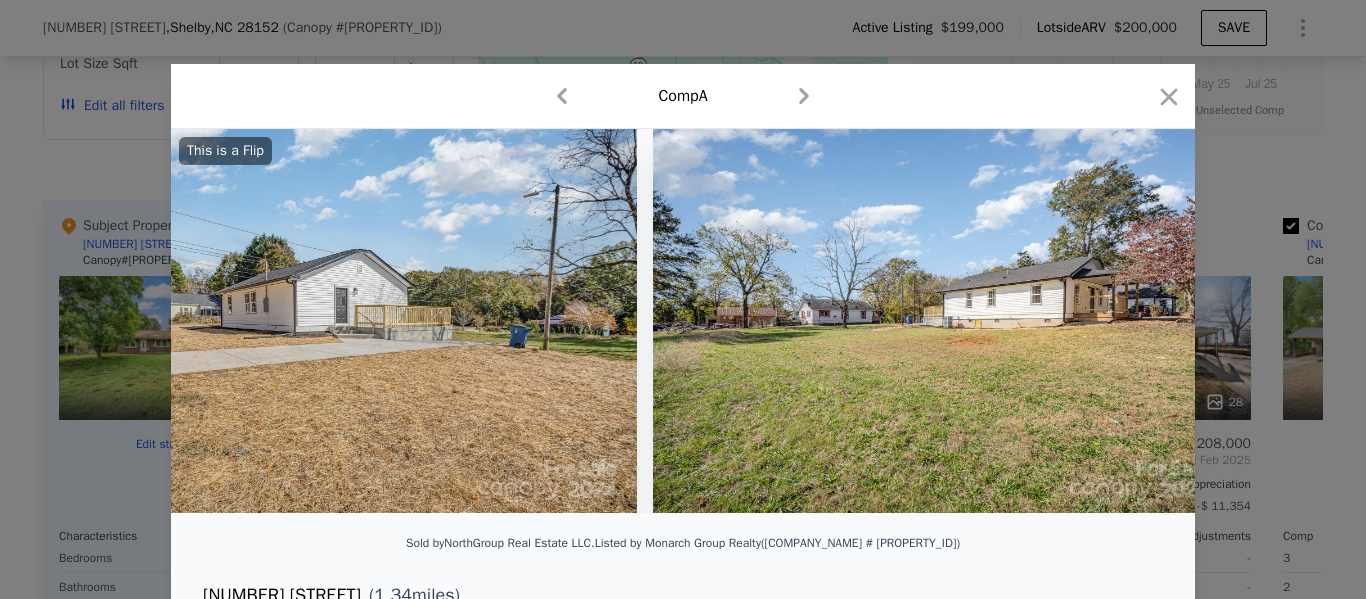 scroll, scrollTop: 0, scrollLeft: 13764, axis: horizontal 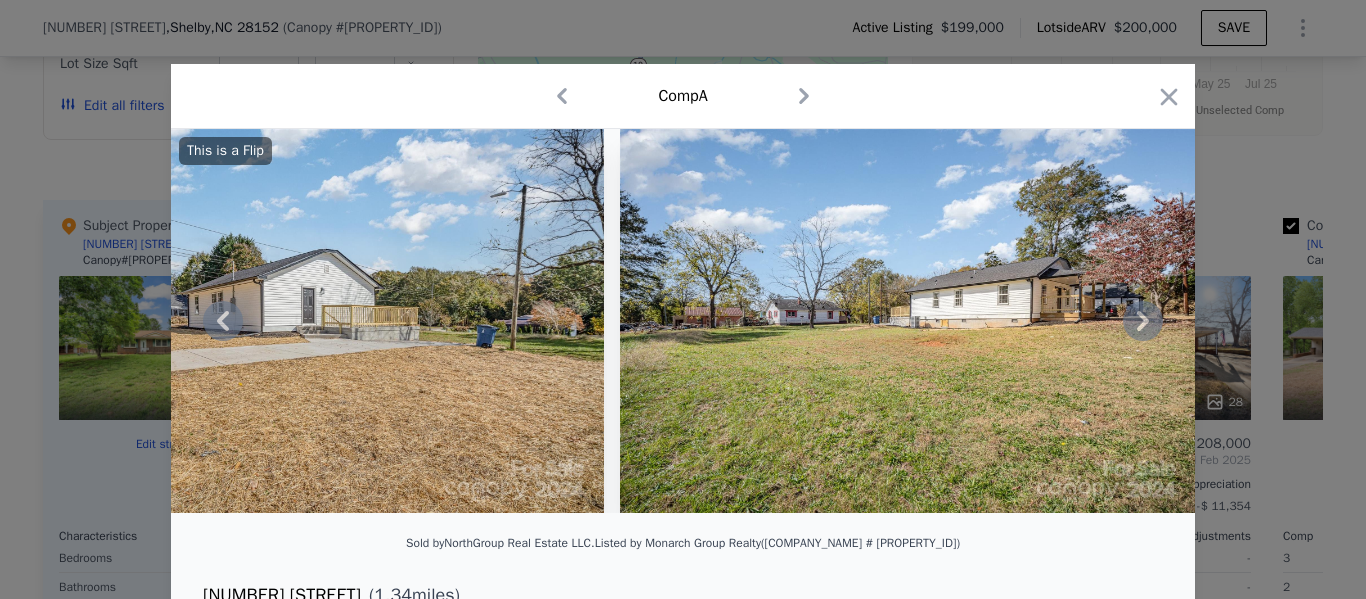 click 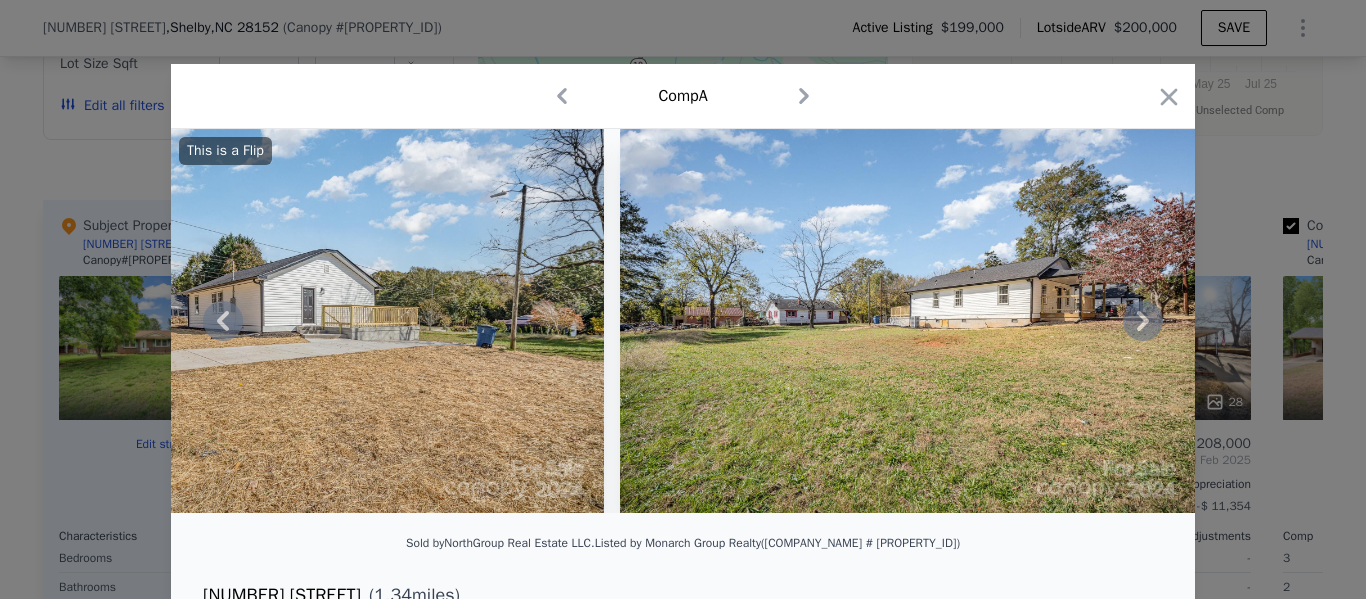 click 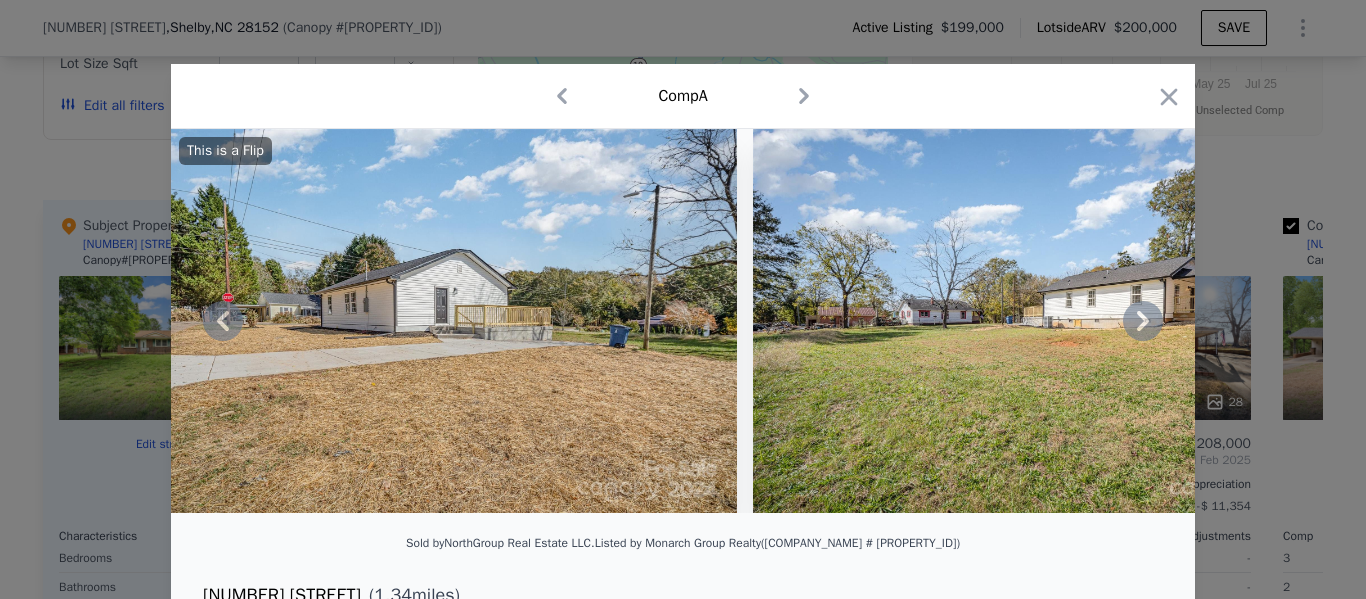 click at bounding box center (449, 321) 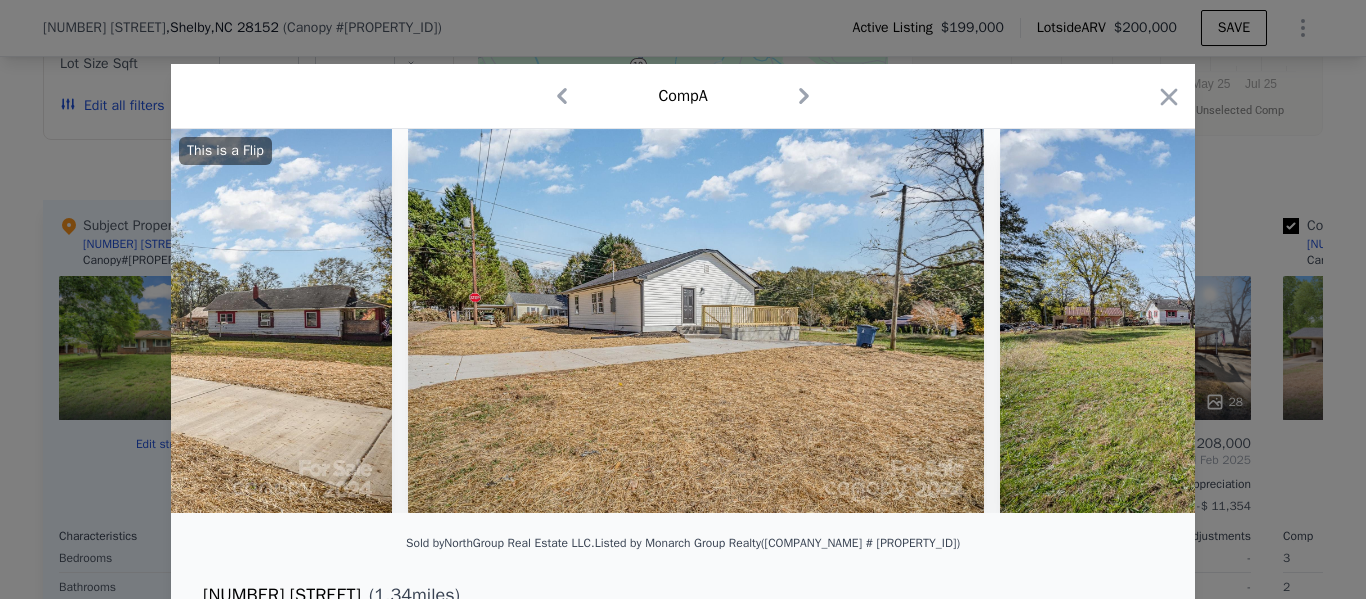click at bounding box center (103, 321) 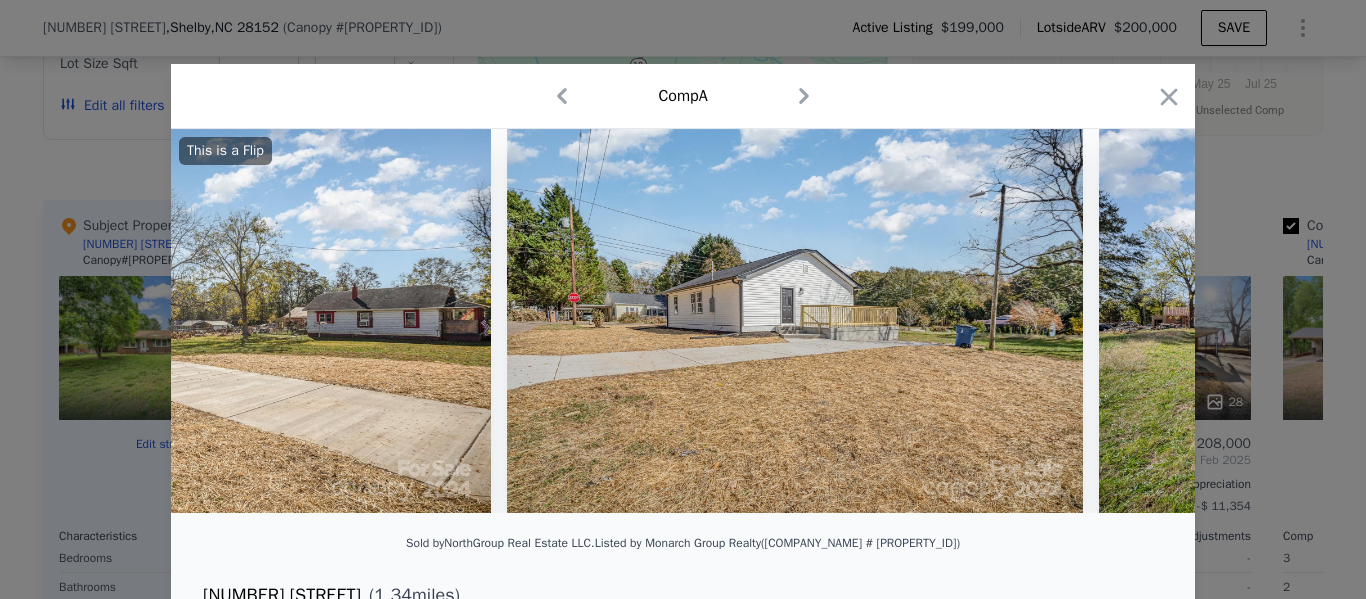 click at bounding box center [202, 321] 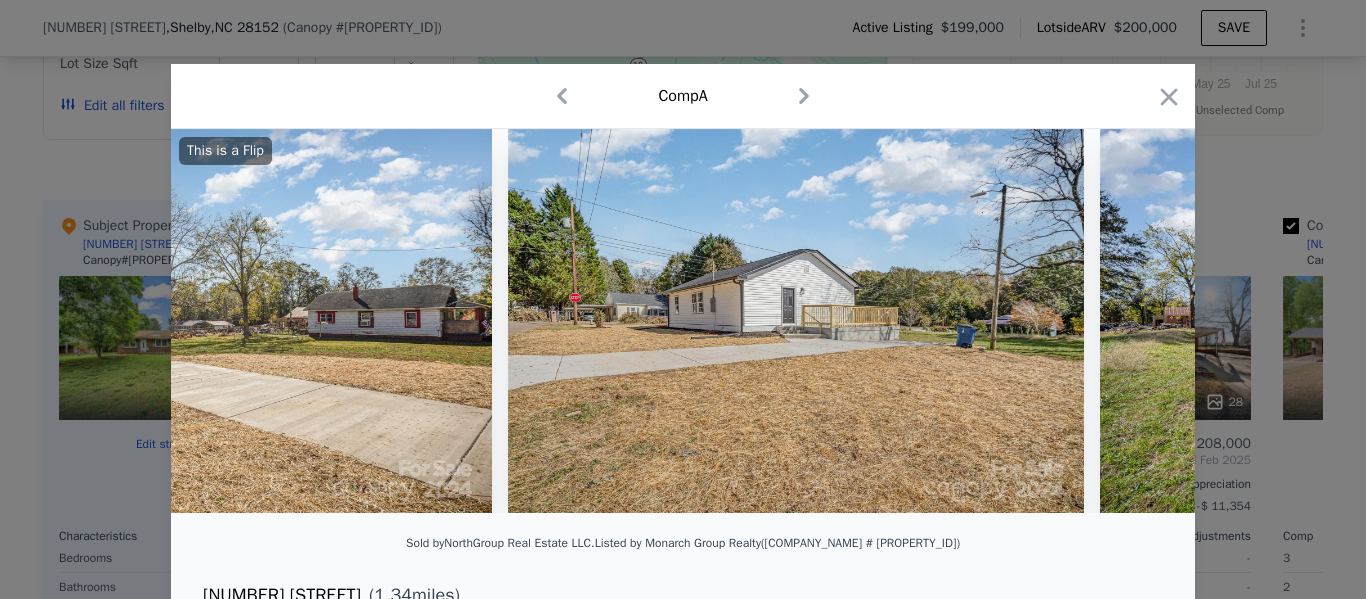 click at bounding box center [203, 321] 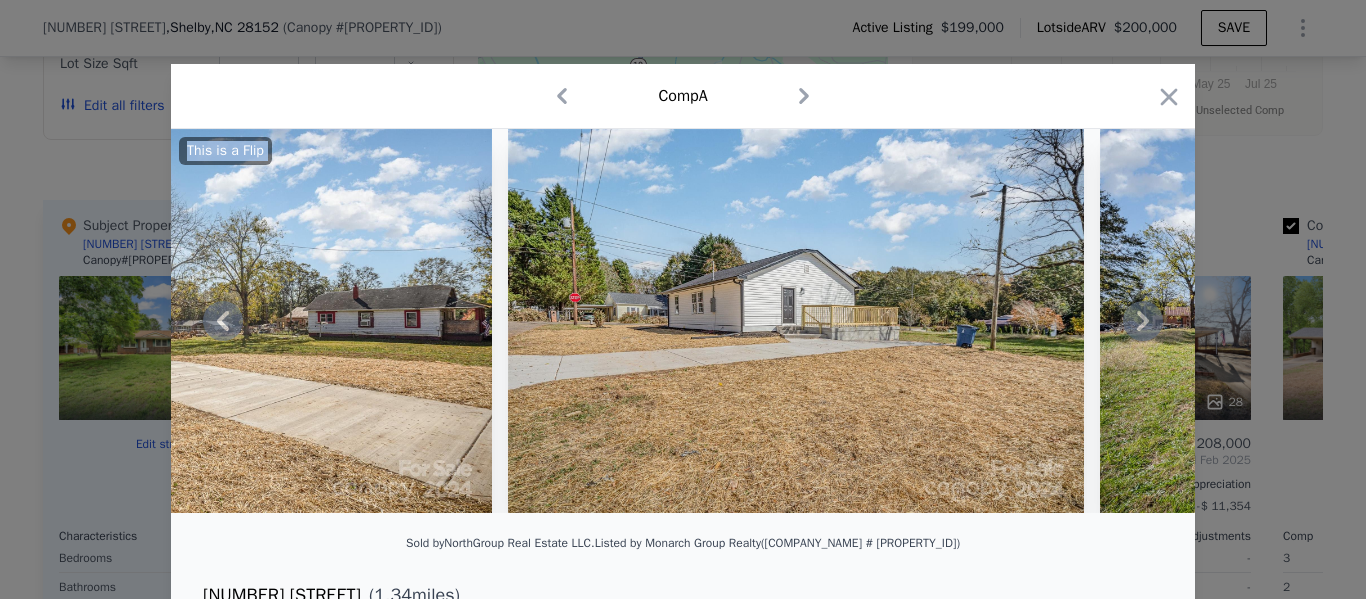 click 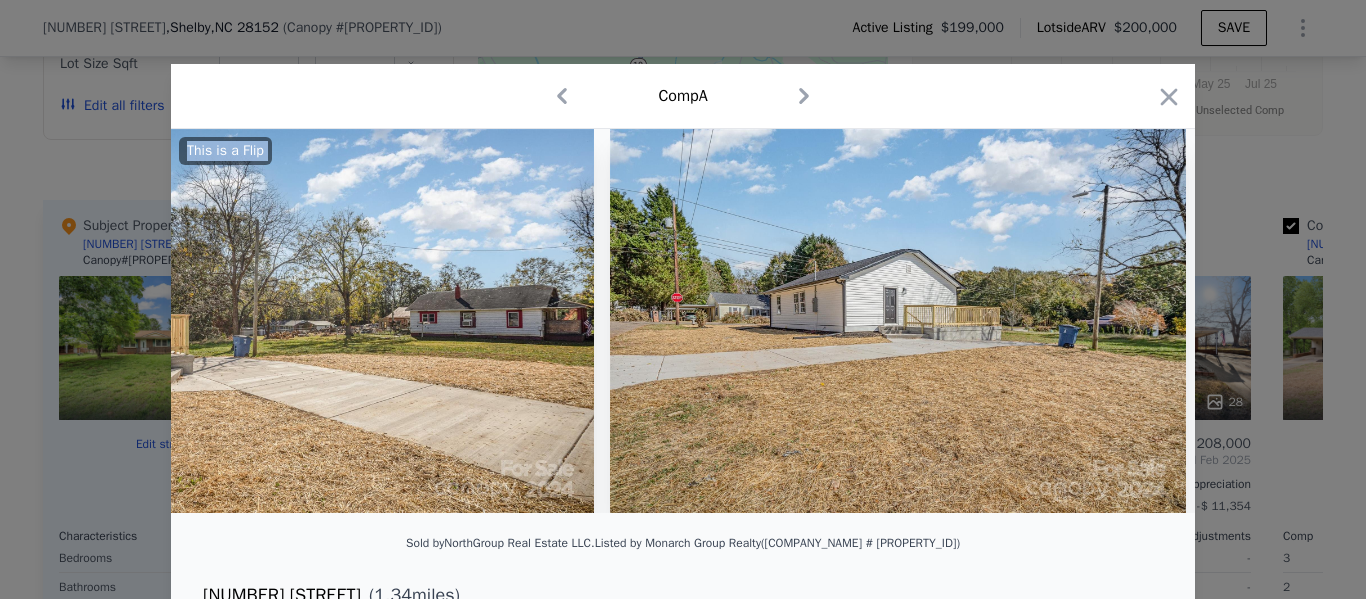 click at bounding box center (305, 321) 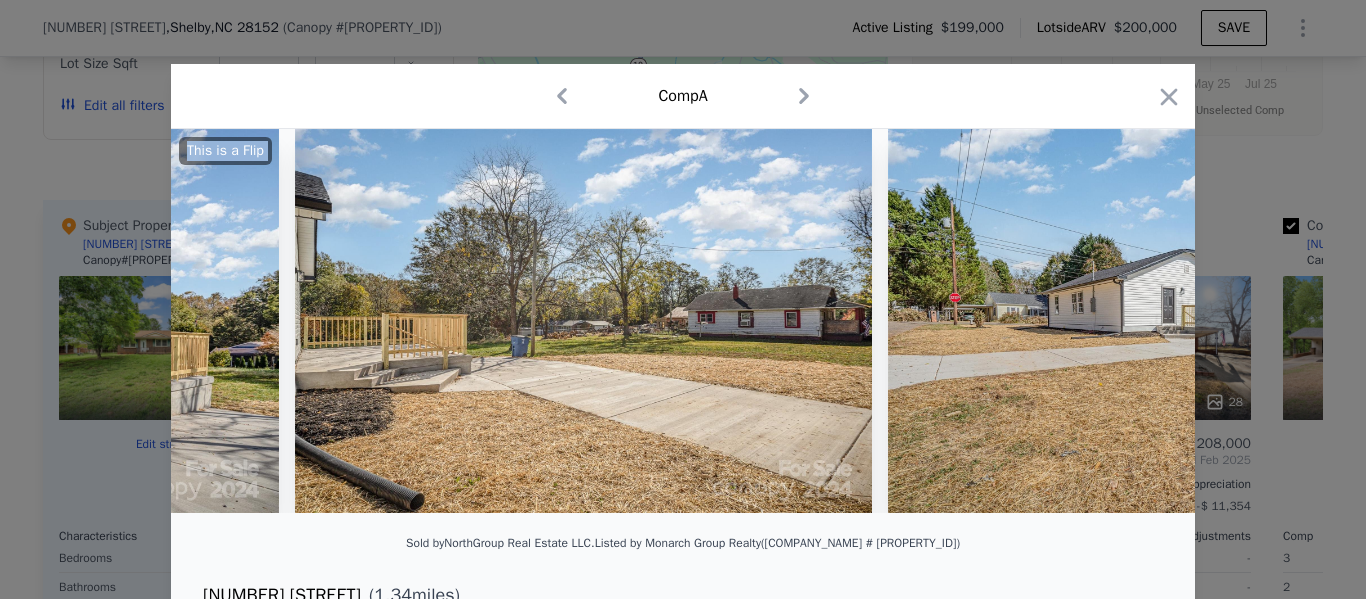 click at bounding box center [683, 321] 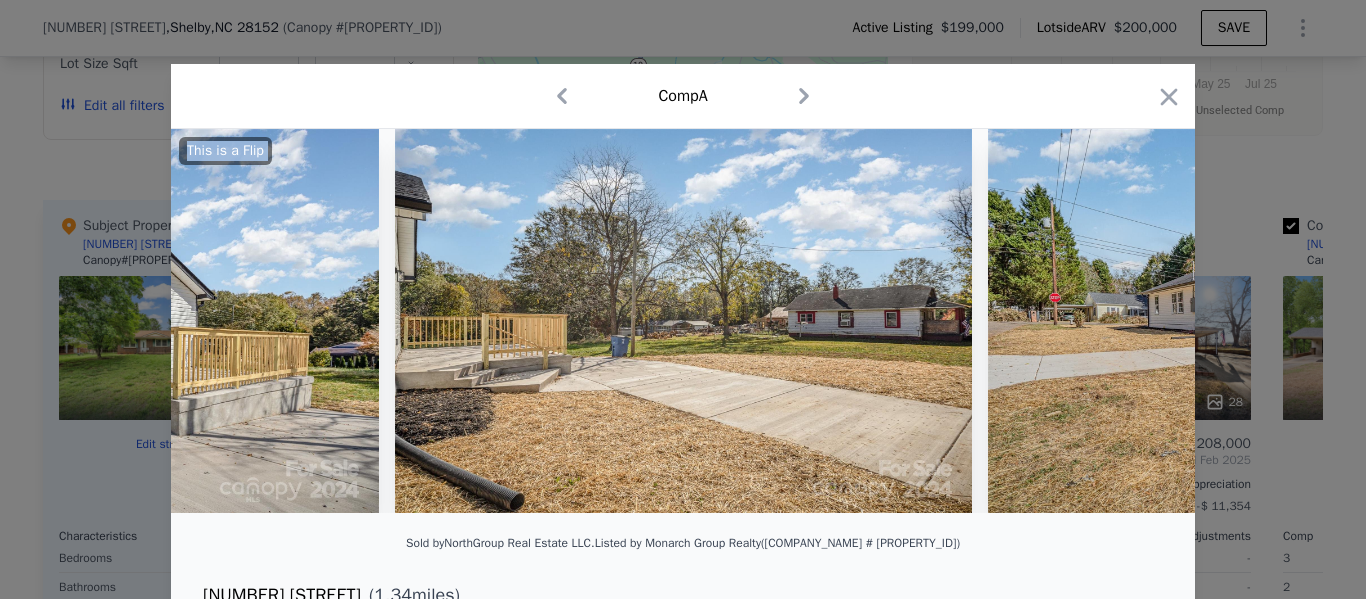 click at bounding box center [91, 321] 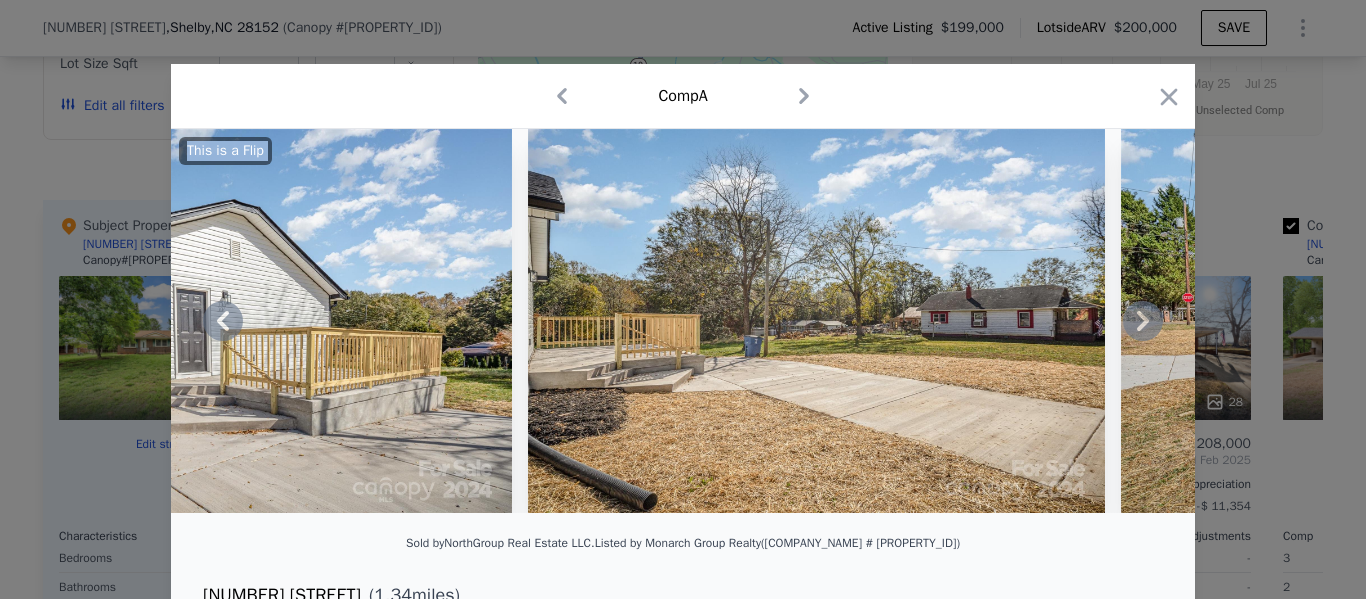 click at bounding box center [224, 321] 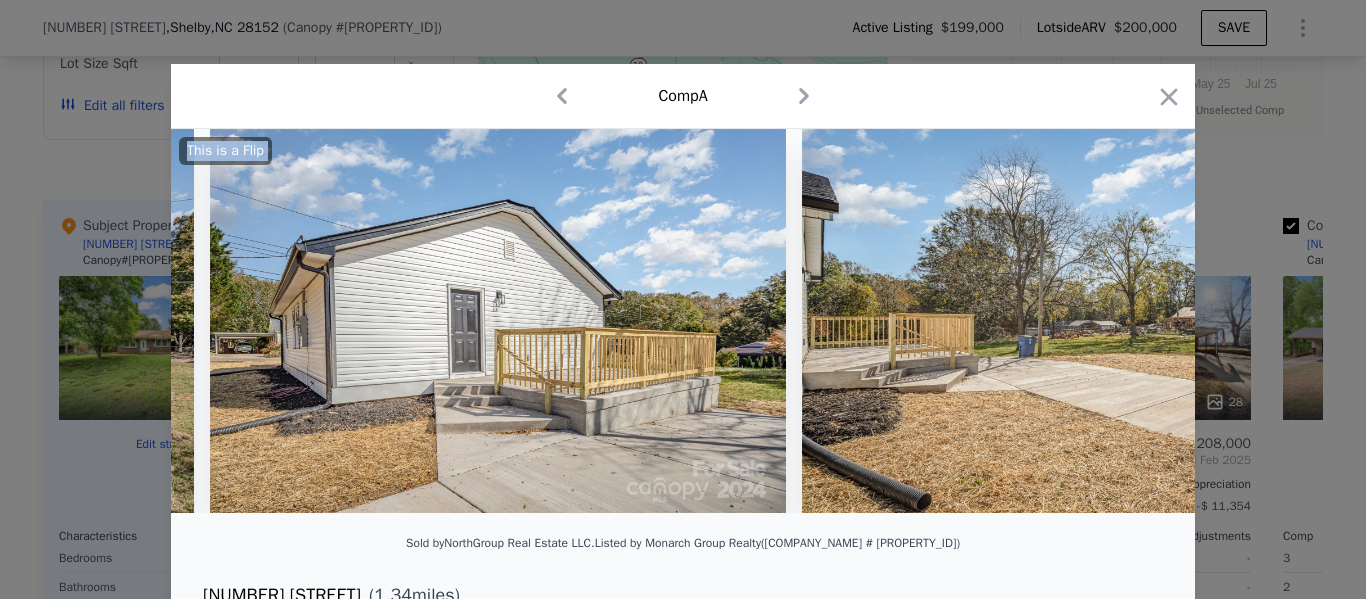 scroll, scrollTop: 0, scrollLeft: 12324, axis: horizontal 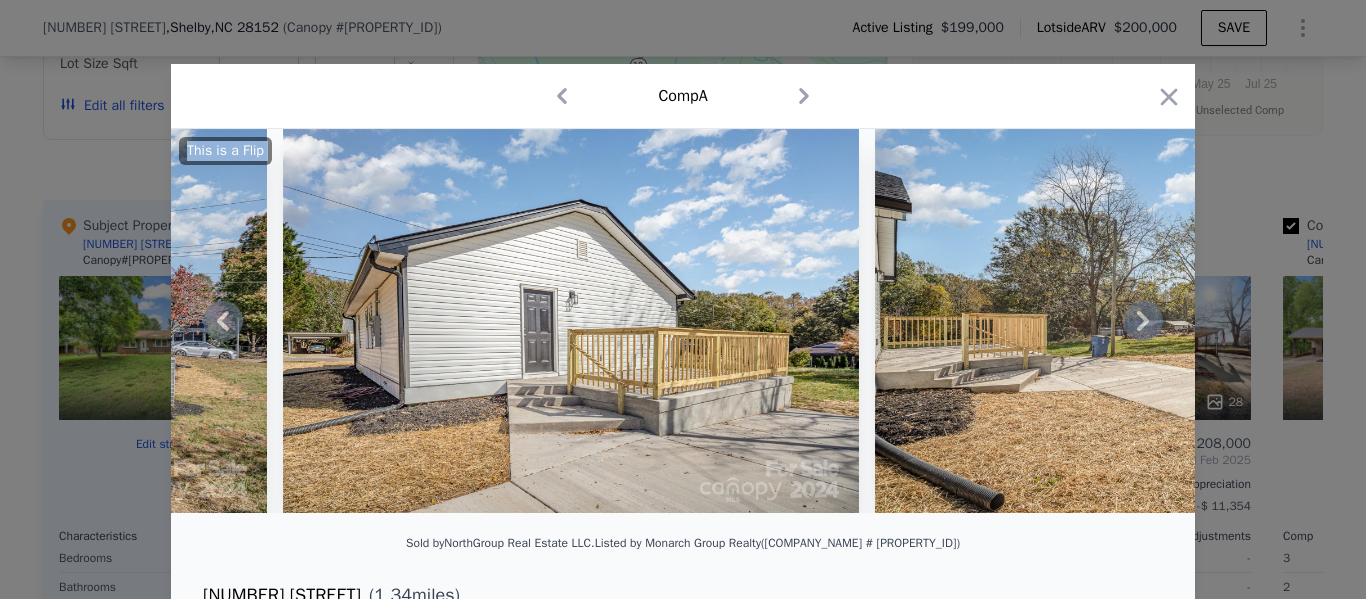 click on "This is a Flip" at bounding box center [683, 321] 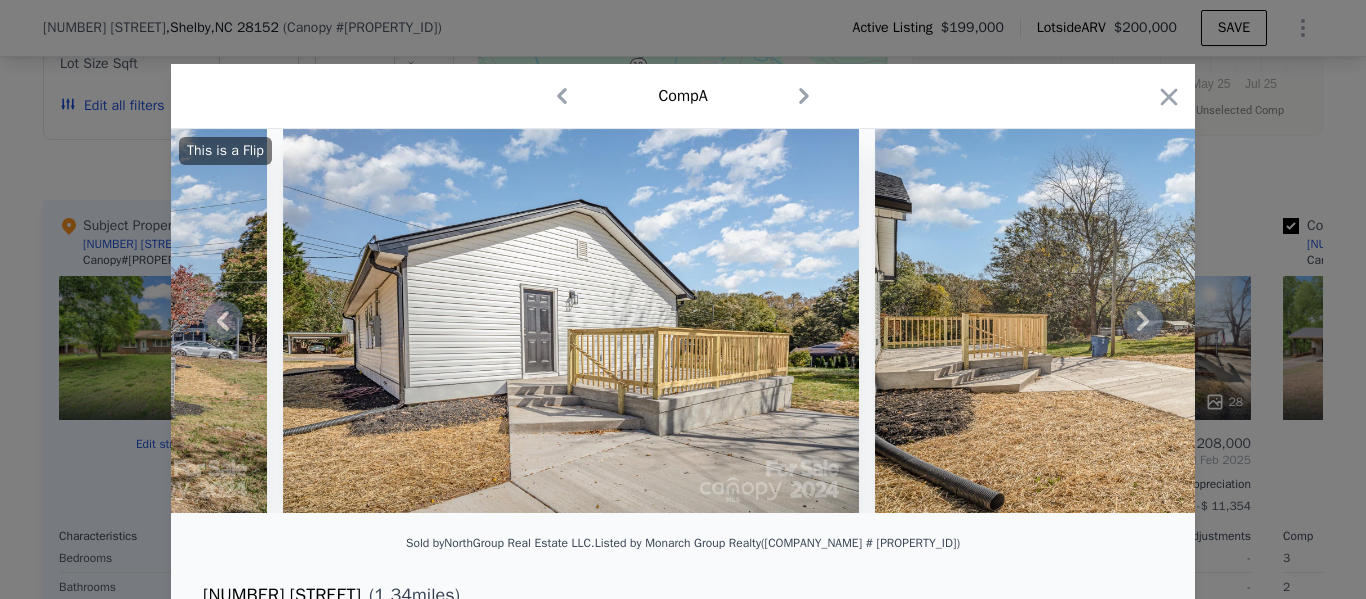 click 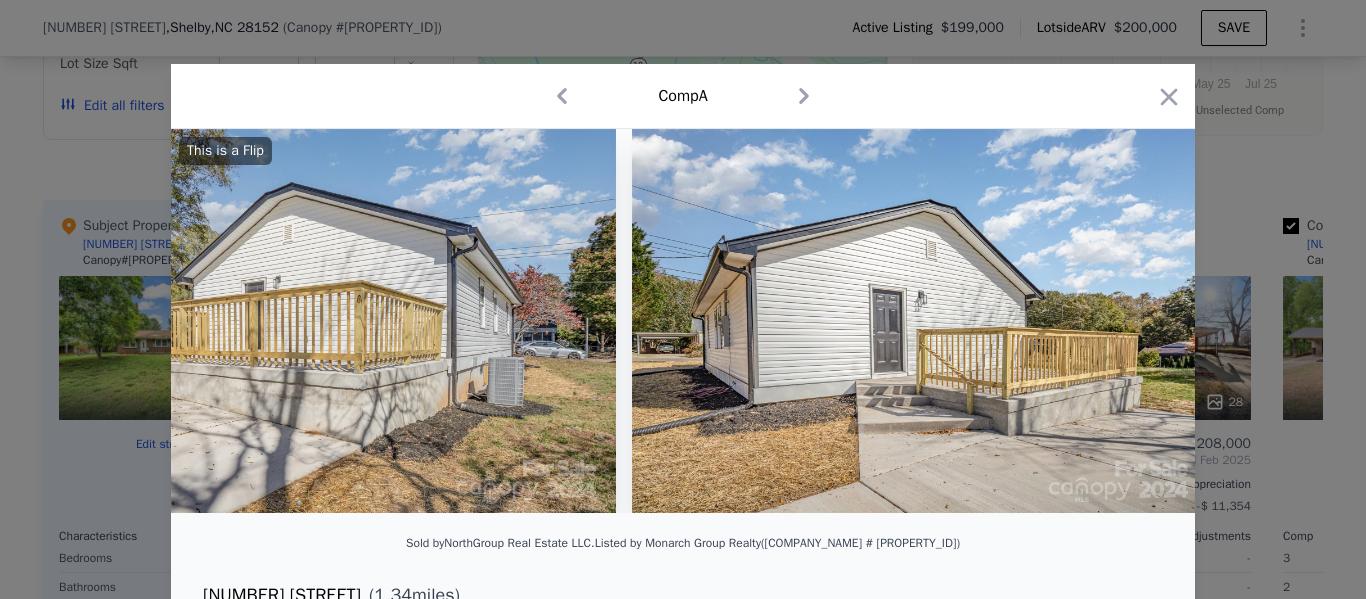 scroll, scrollTop: 0, scrollLeft: 11844, axis: horizontal 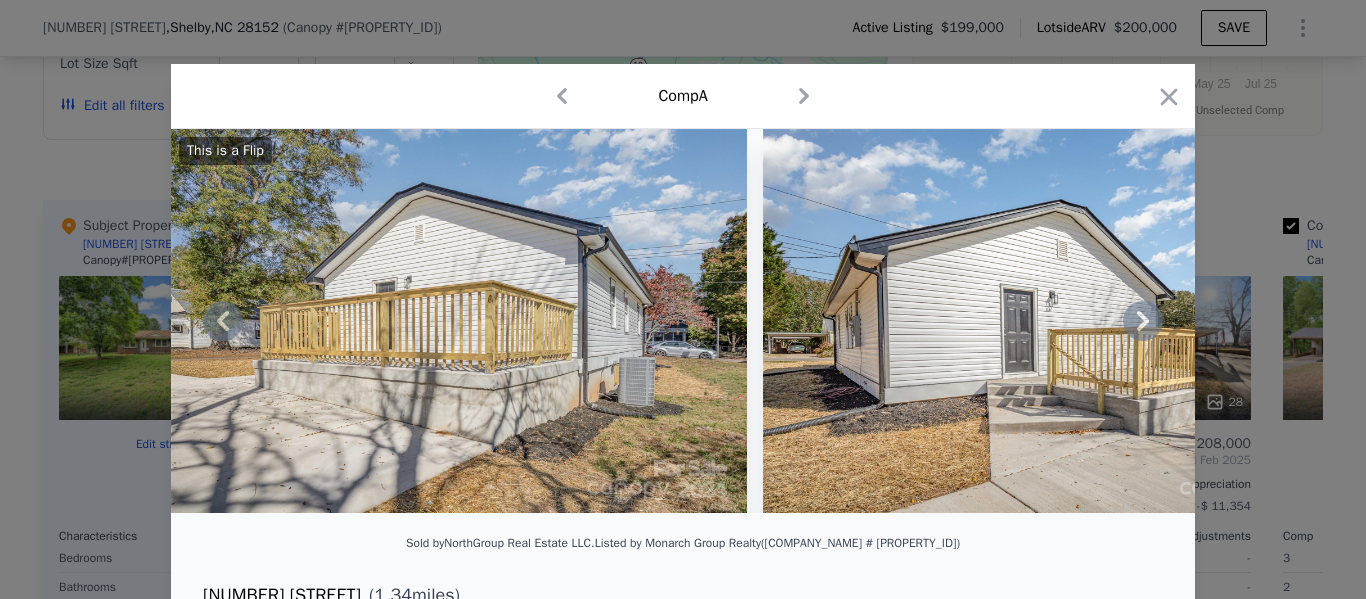 click 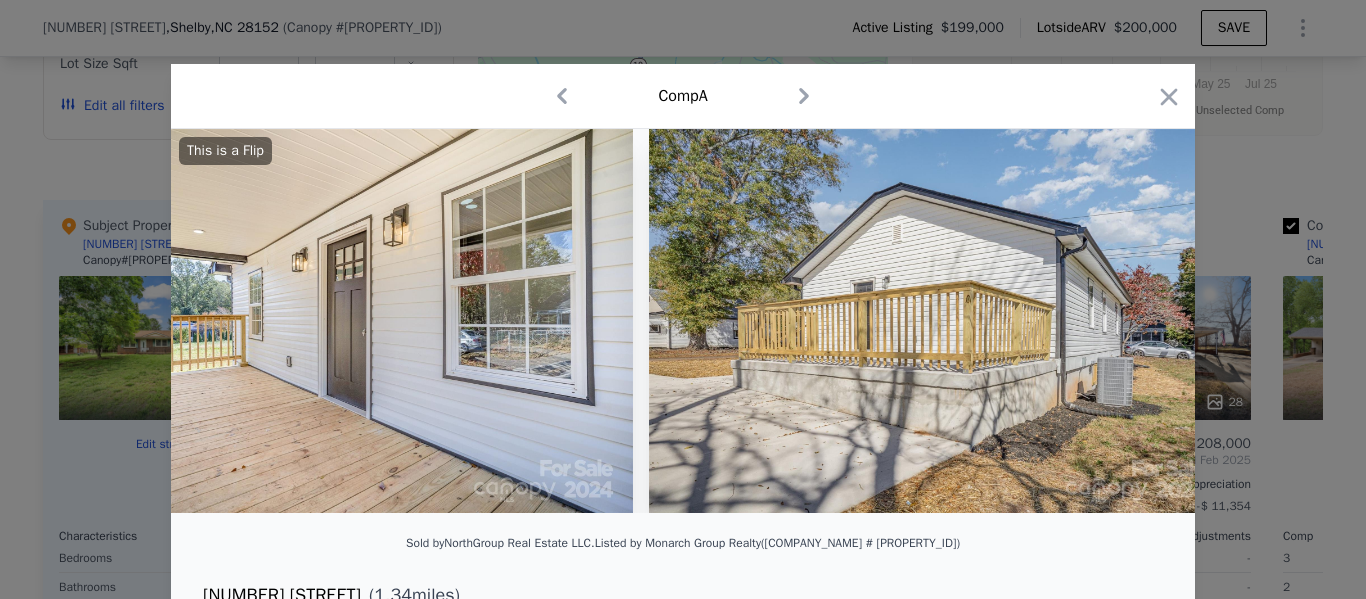 scroll, scrollTop: 0, scrollLeft: 11364, axis: horizontal 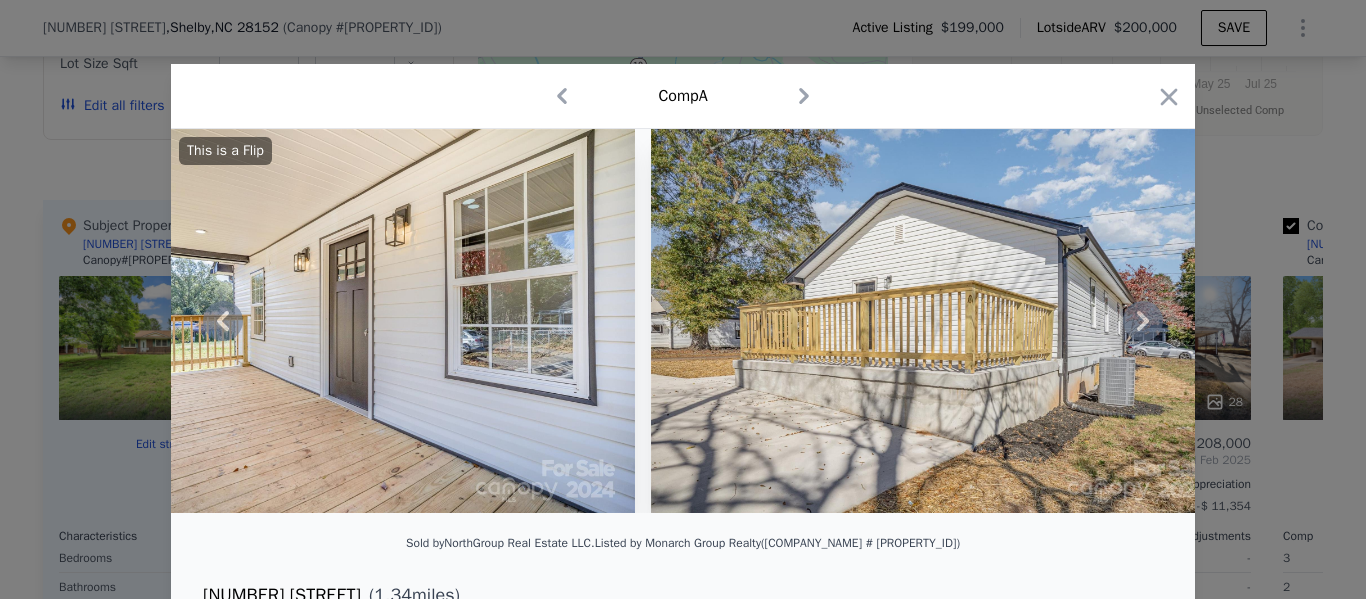 click 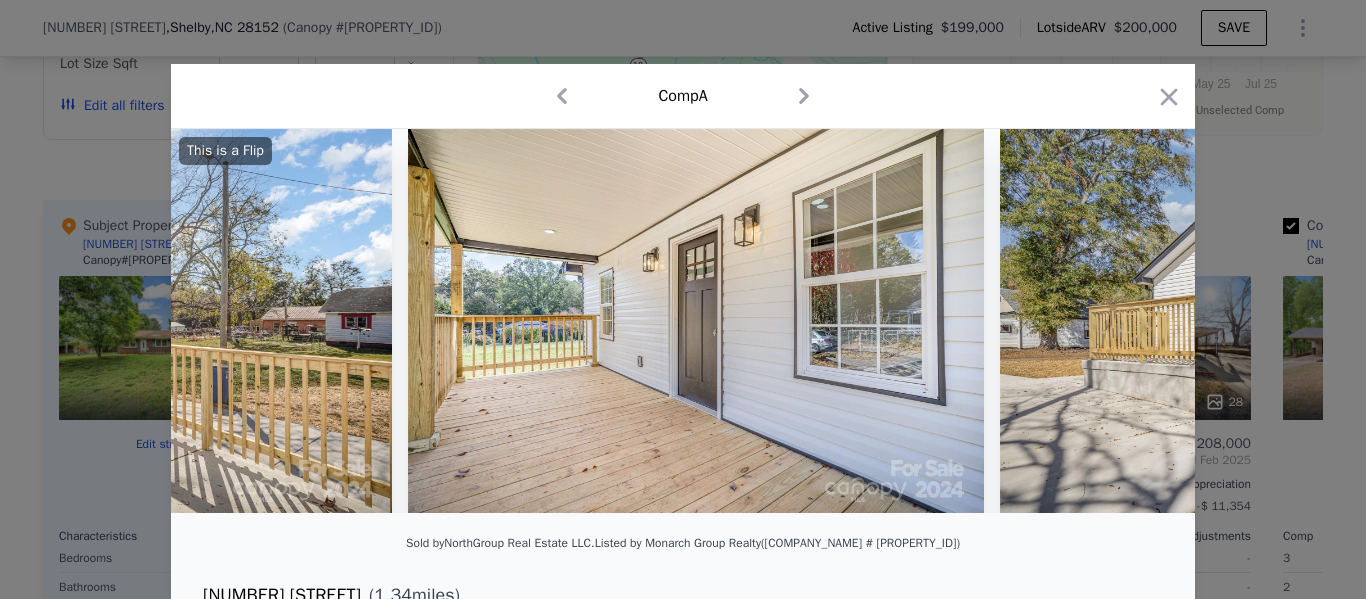 scroll, scrollTop: 0, scrollLeft: 10884, axis: horizontal 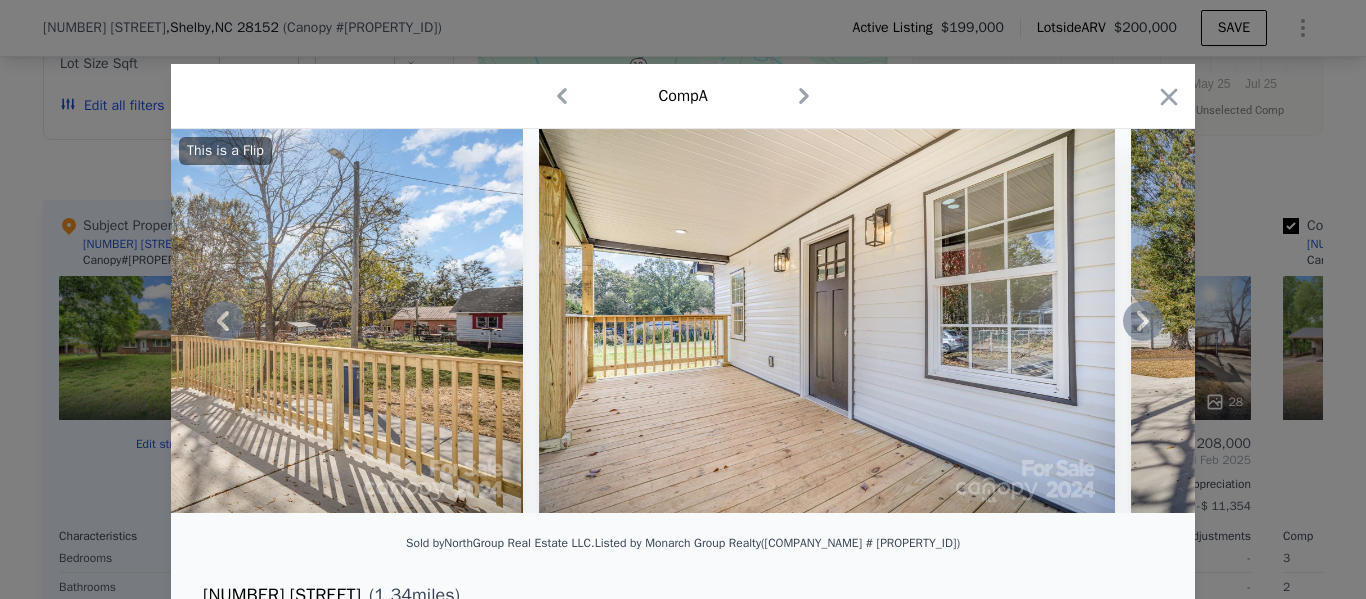 click 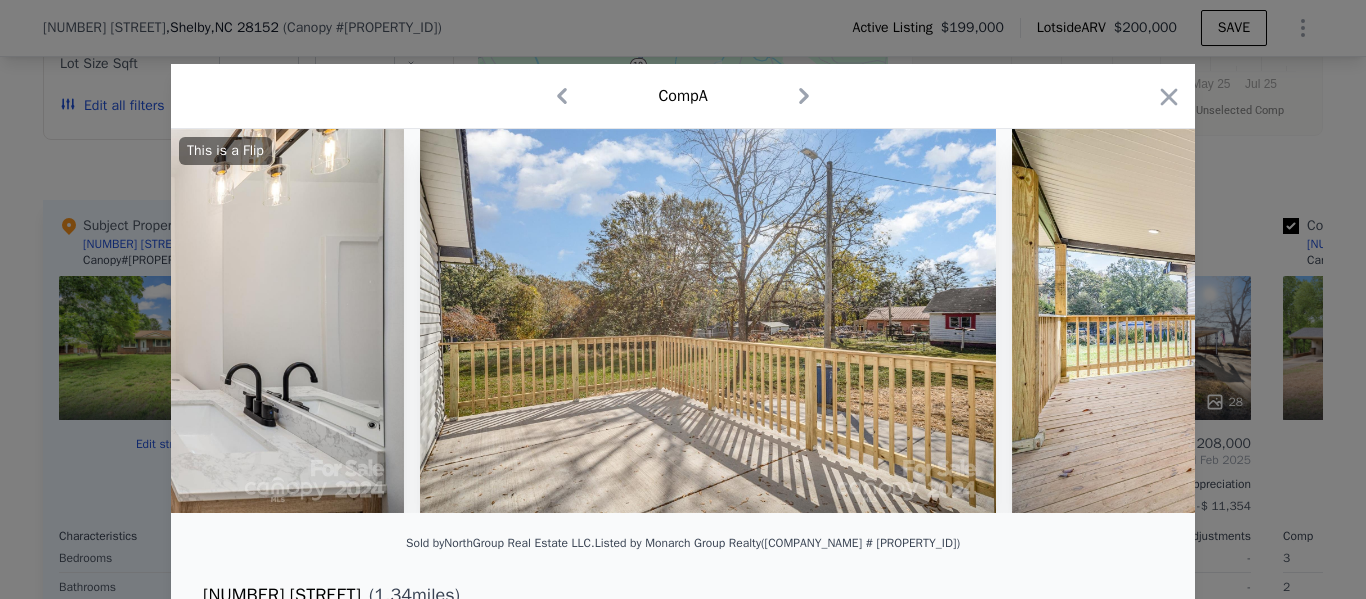 scroll, scrollTop: 0, scrollLeft: 10404, axis: horizontal 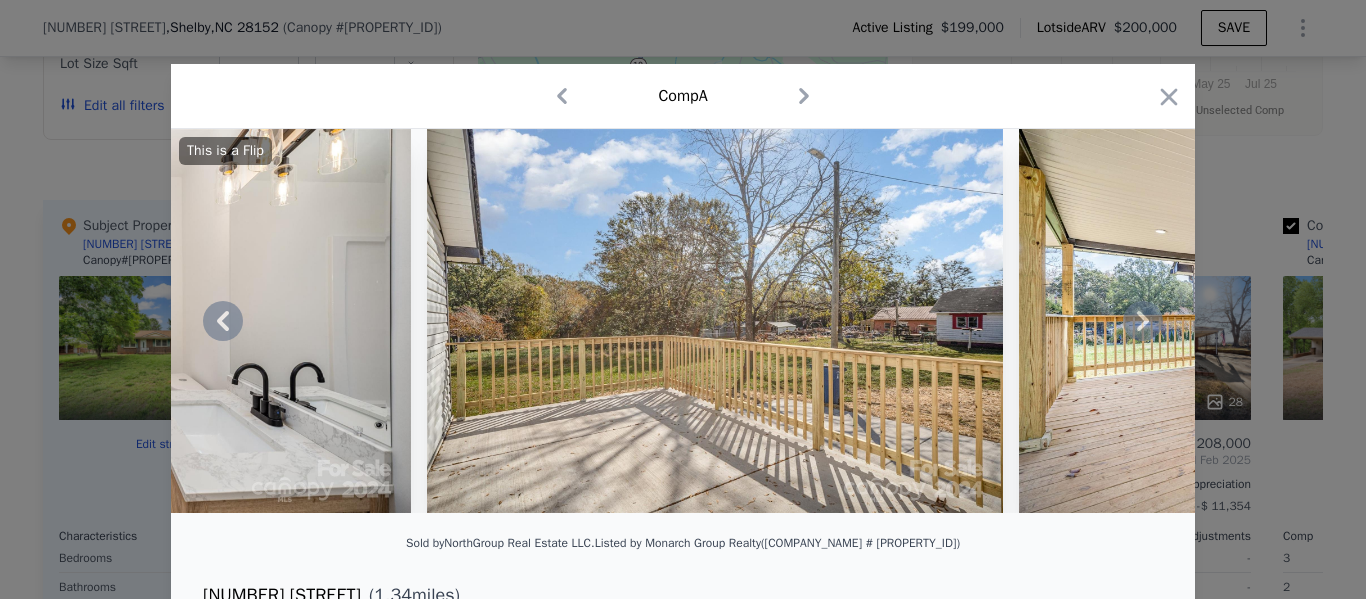 click 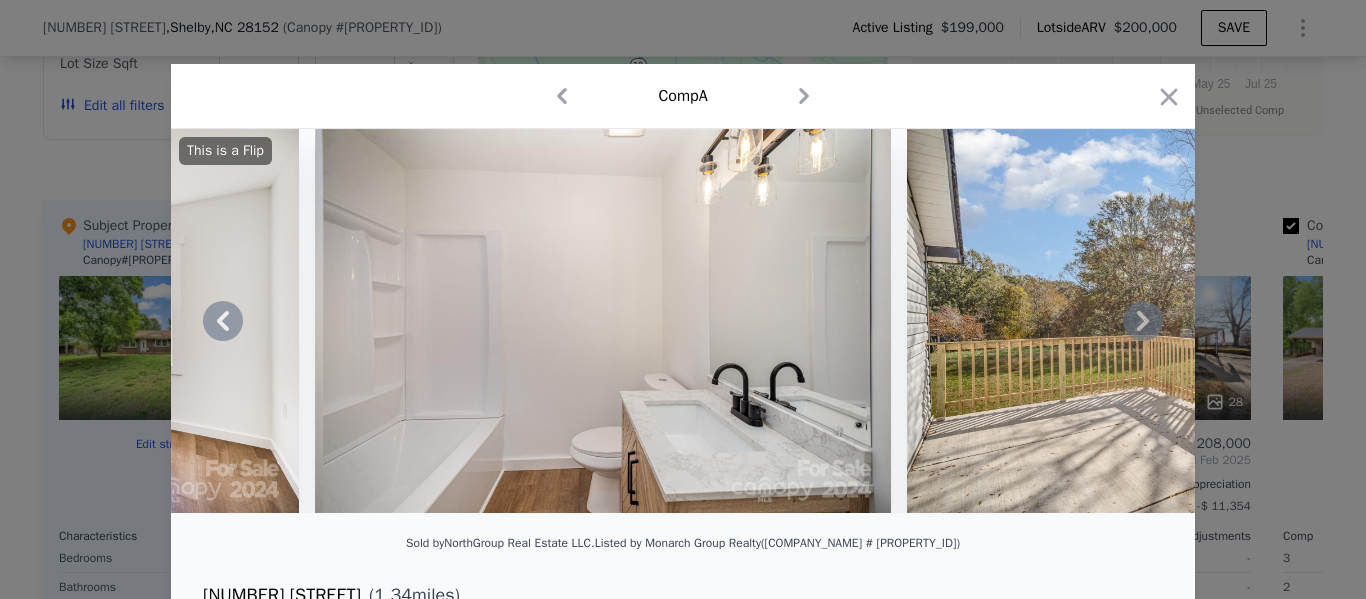 click 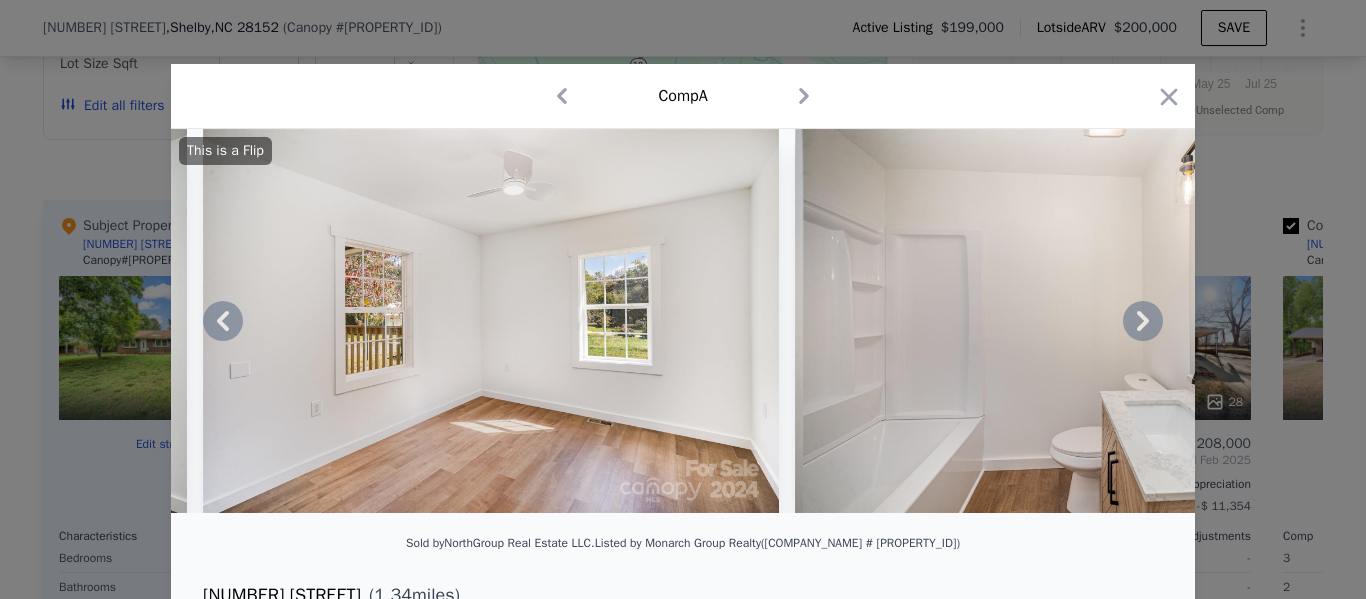 click 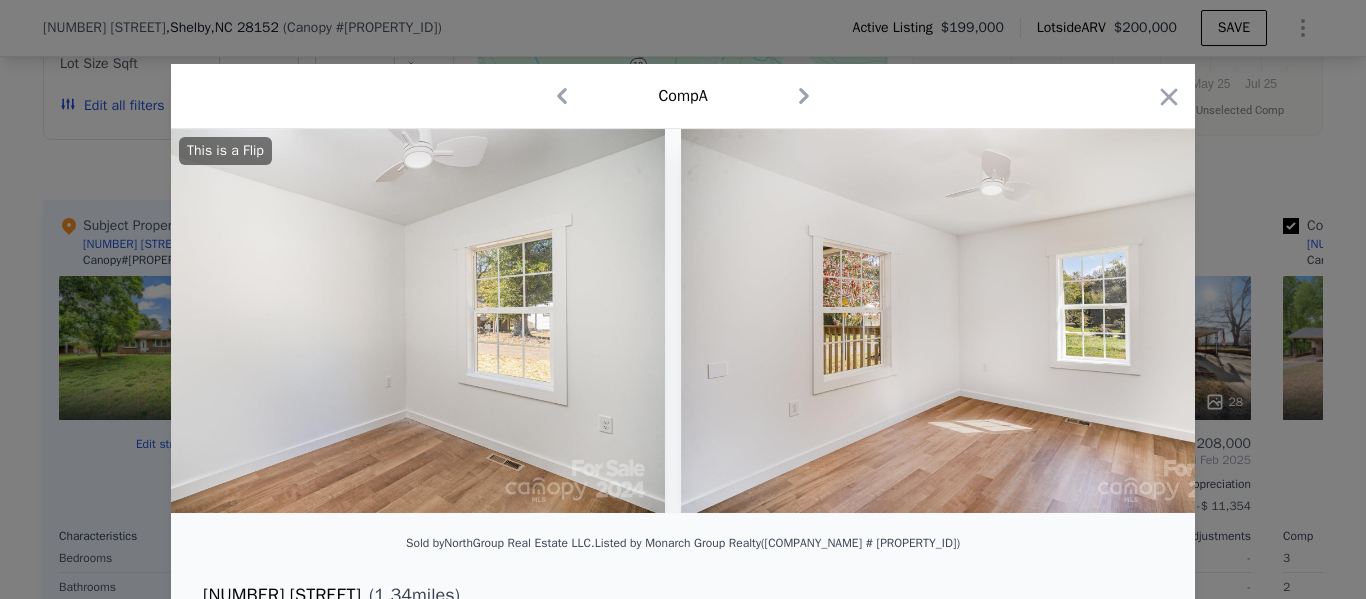 scroll, scrollTop: 0, scrollLeft: 8964, axis: horizontal 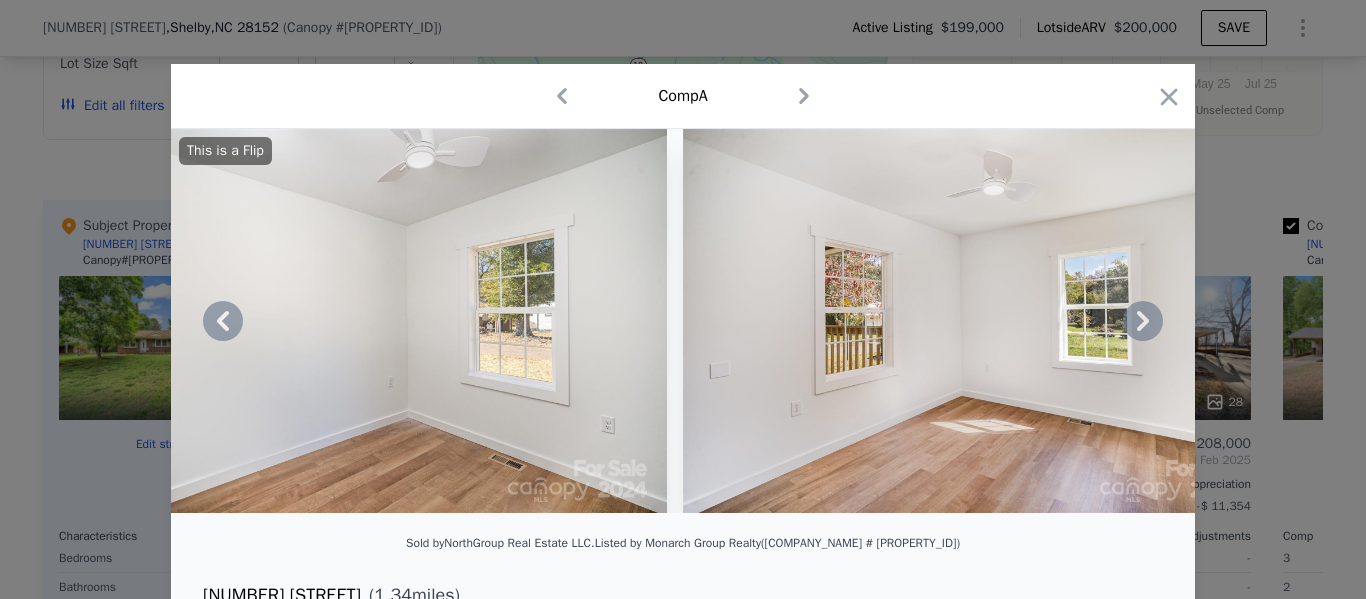 click on "This is a Flip" at bounding box center (683, 321) 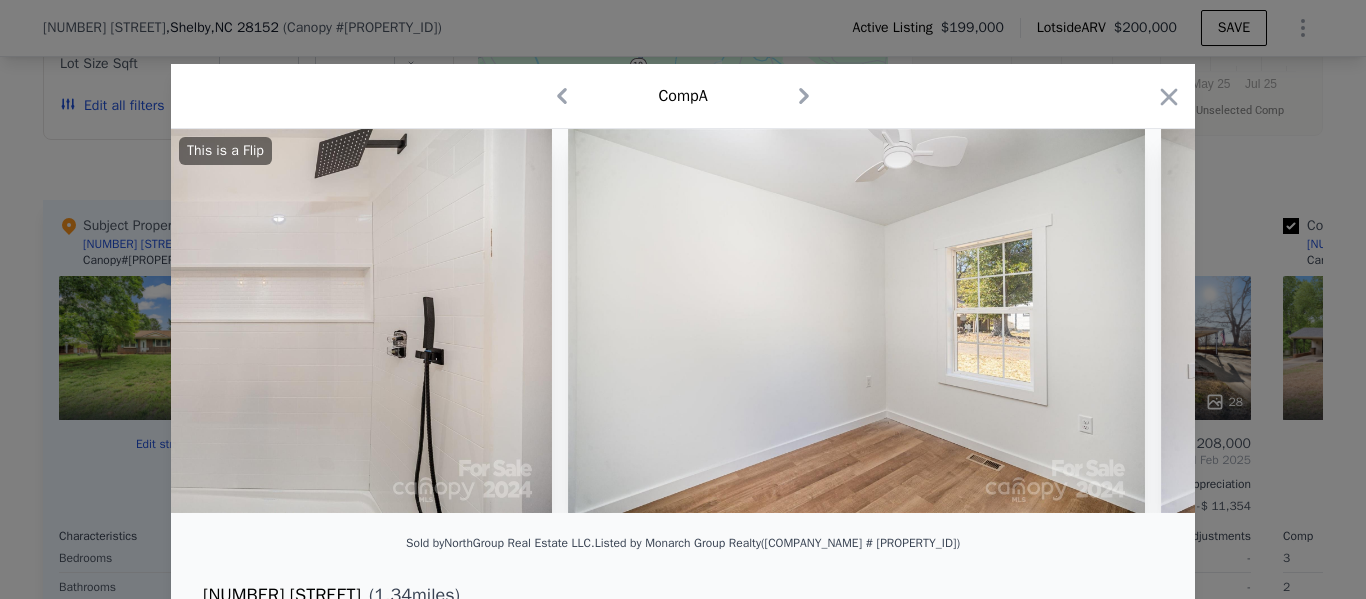 scroll, scrollTop: 0, scrollLeft: 8484, axis: horizontal 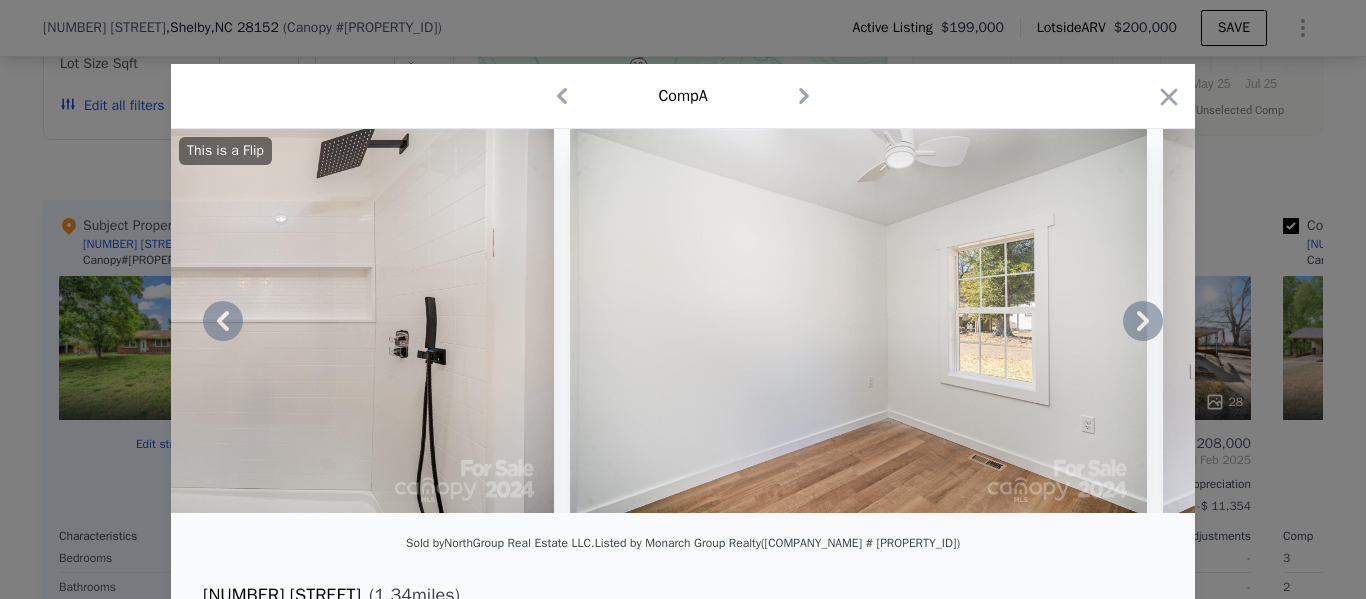 click on "This is a Flip" at bounding box center (683, 321) 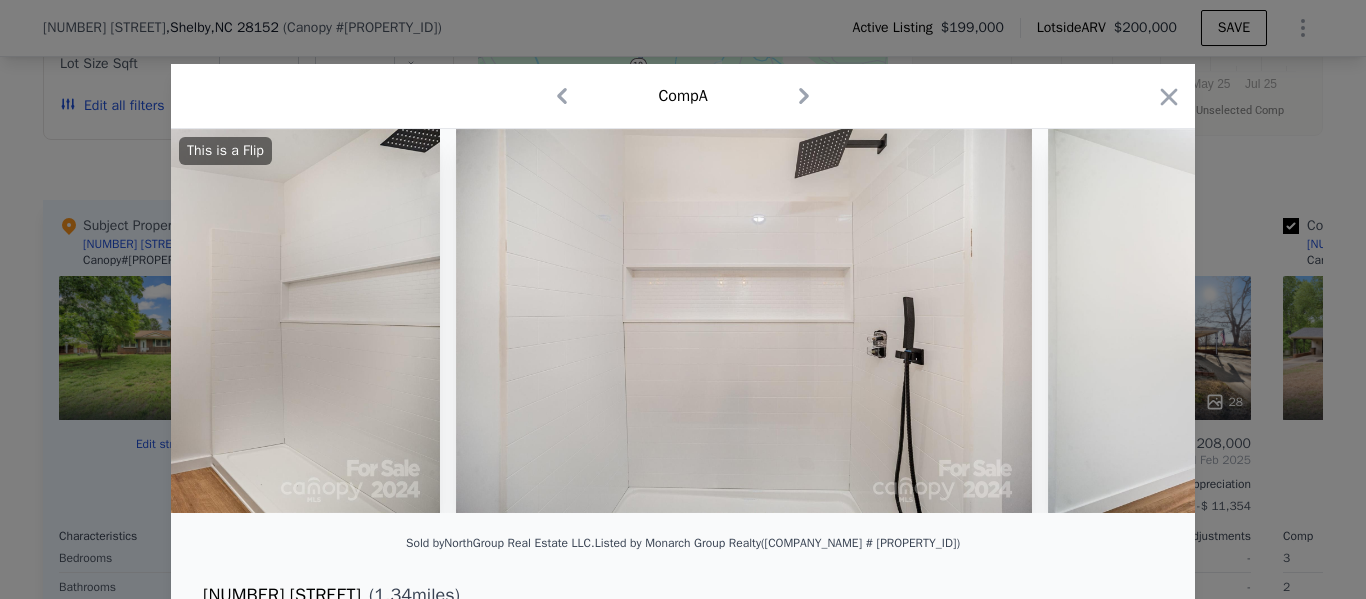 scroll, scrollTop: 0, scrollLeft: 8004, axis: horizontal 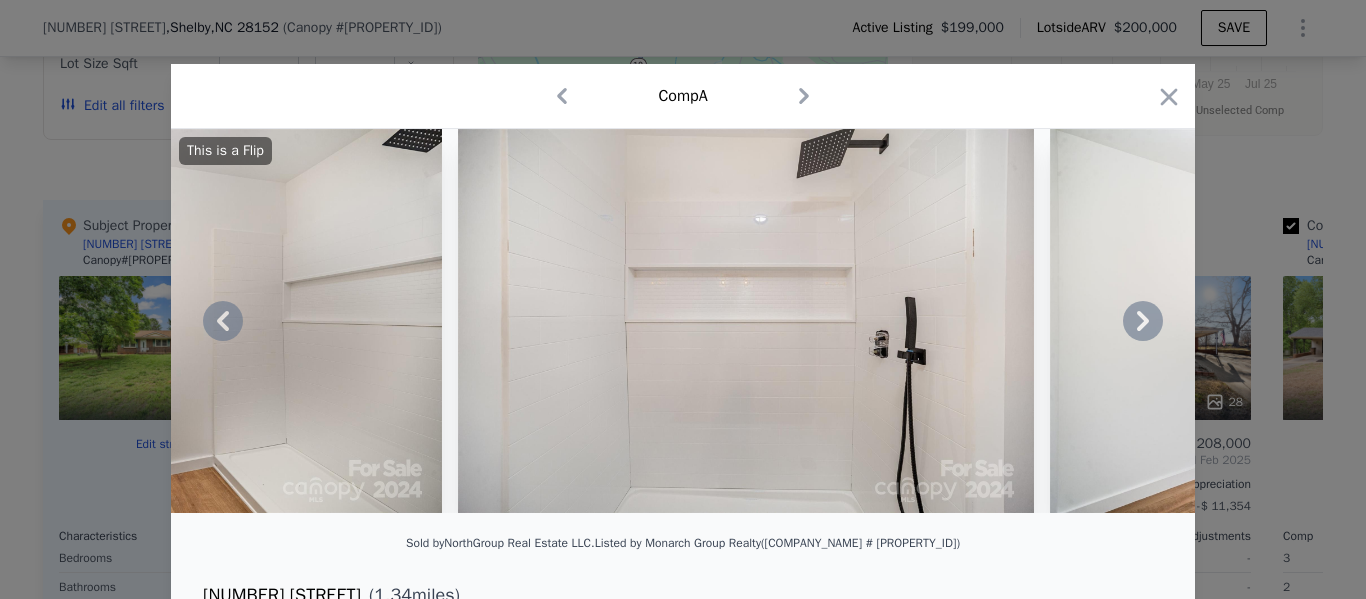 click 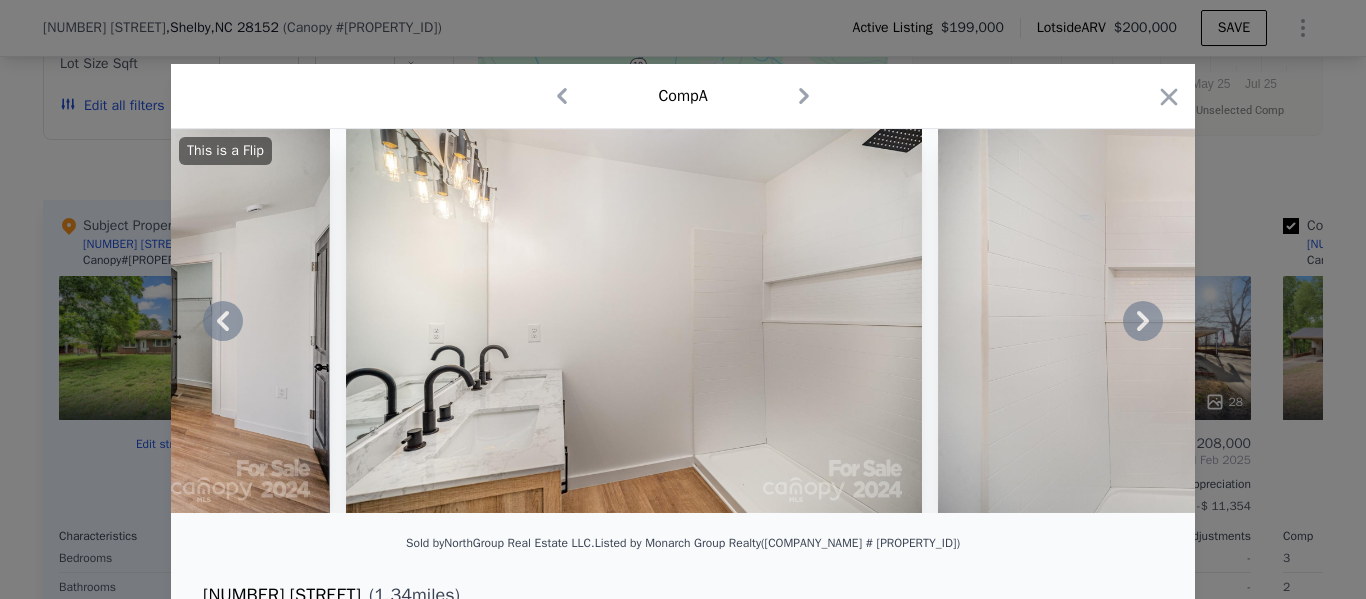 click 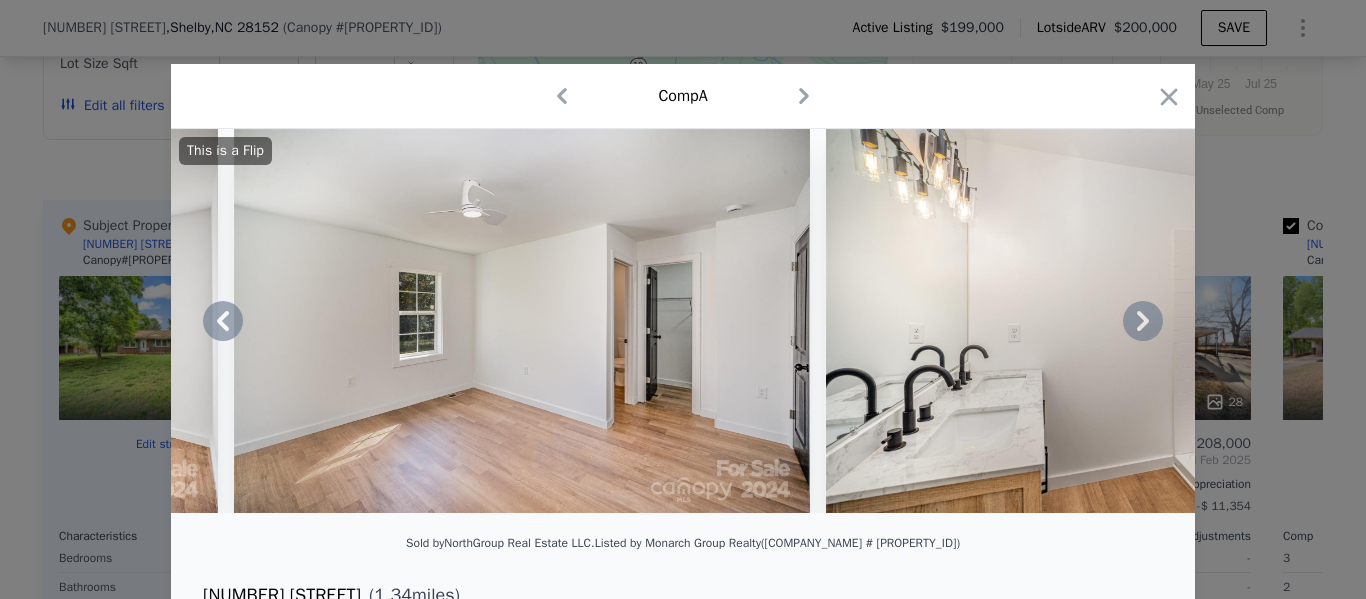click 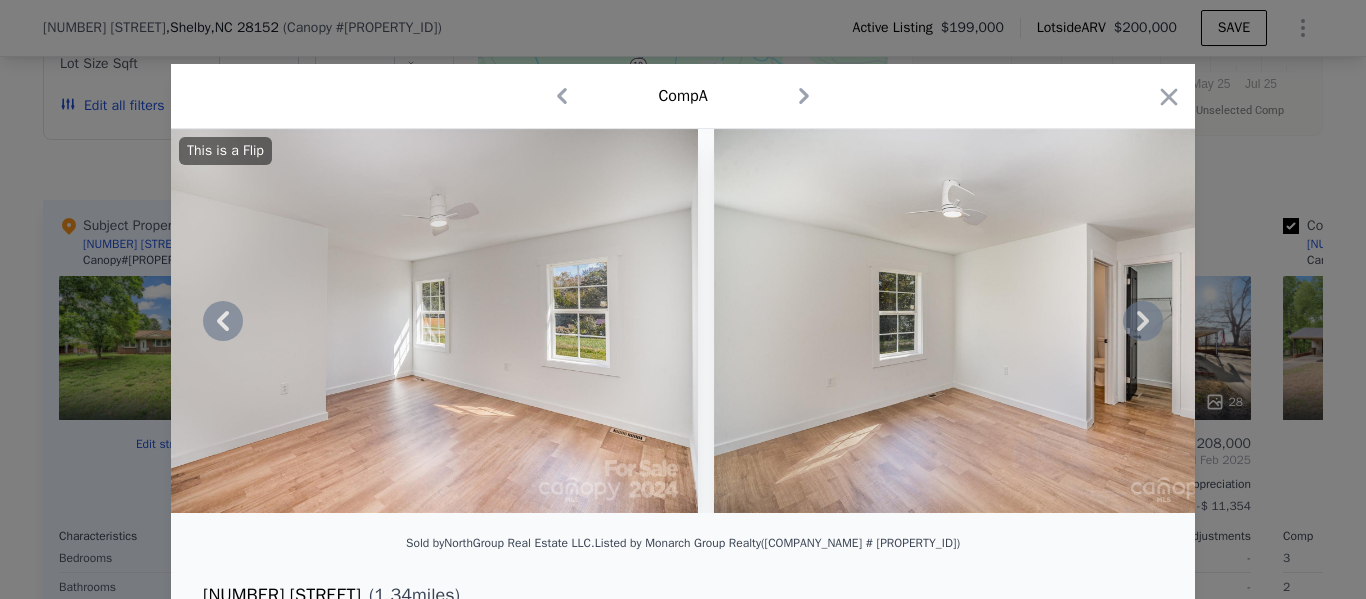 click 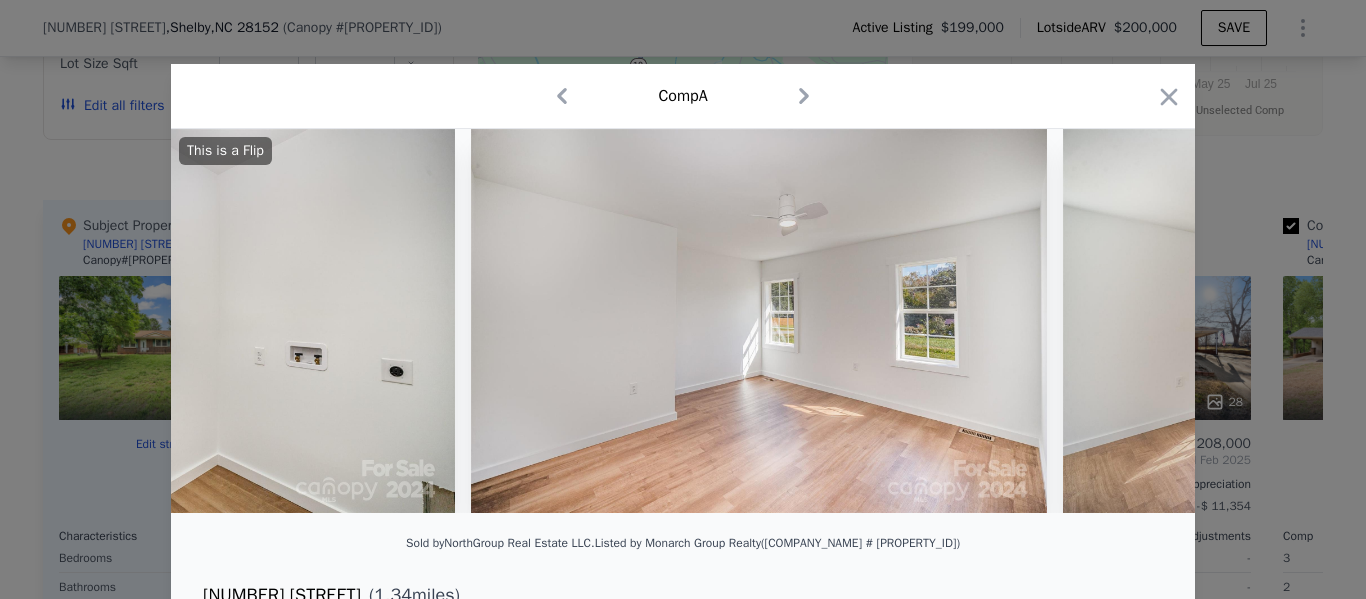 scroll, scrollTop: 0, scrollLeft: 6084, axis: horizontal 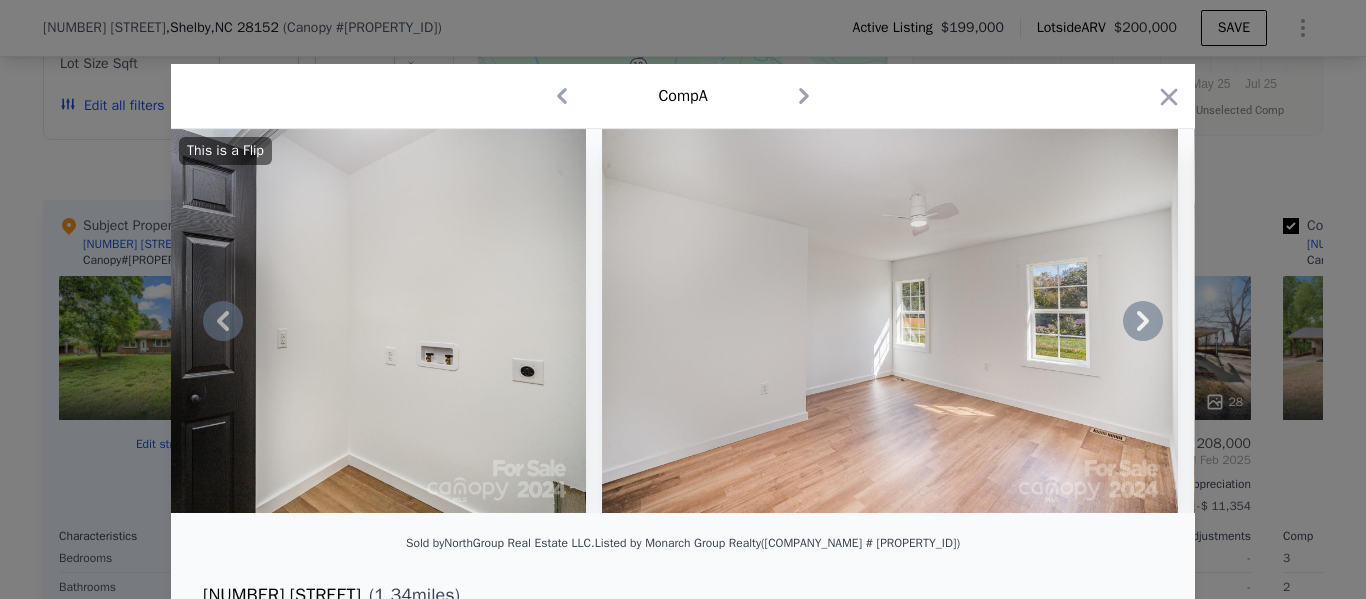 click on "This is a Flip" at bounding box center (683, 321) 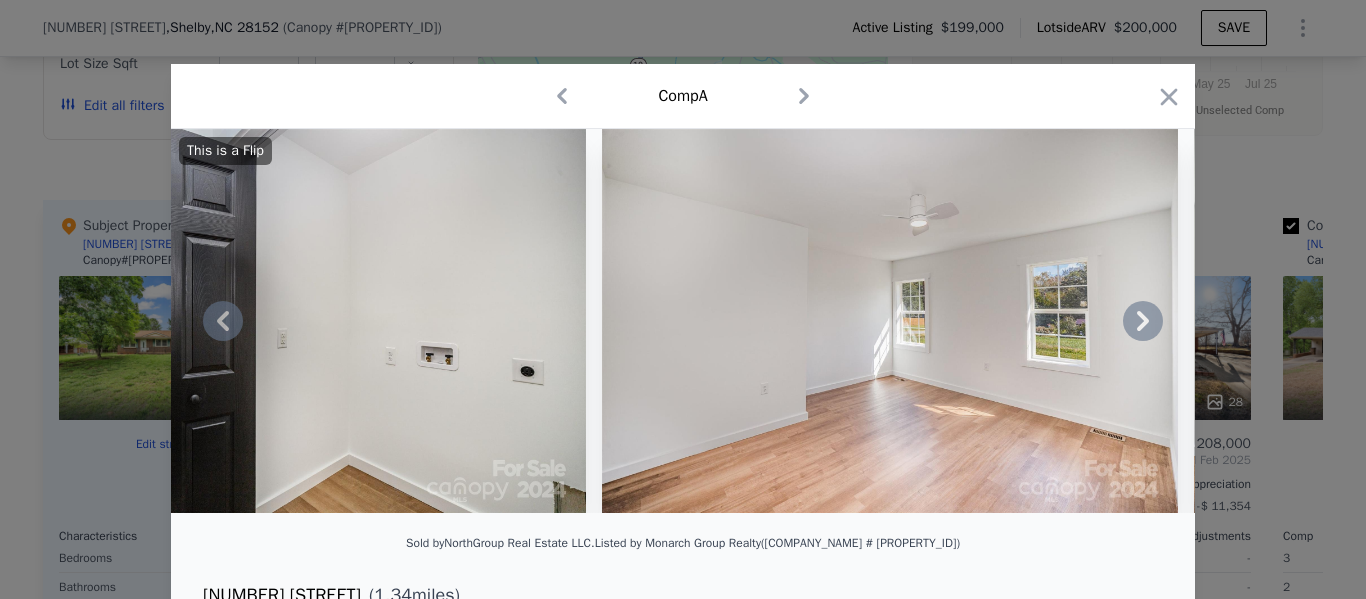 click 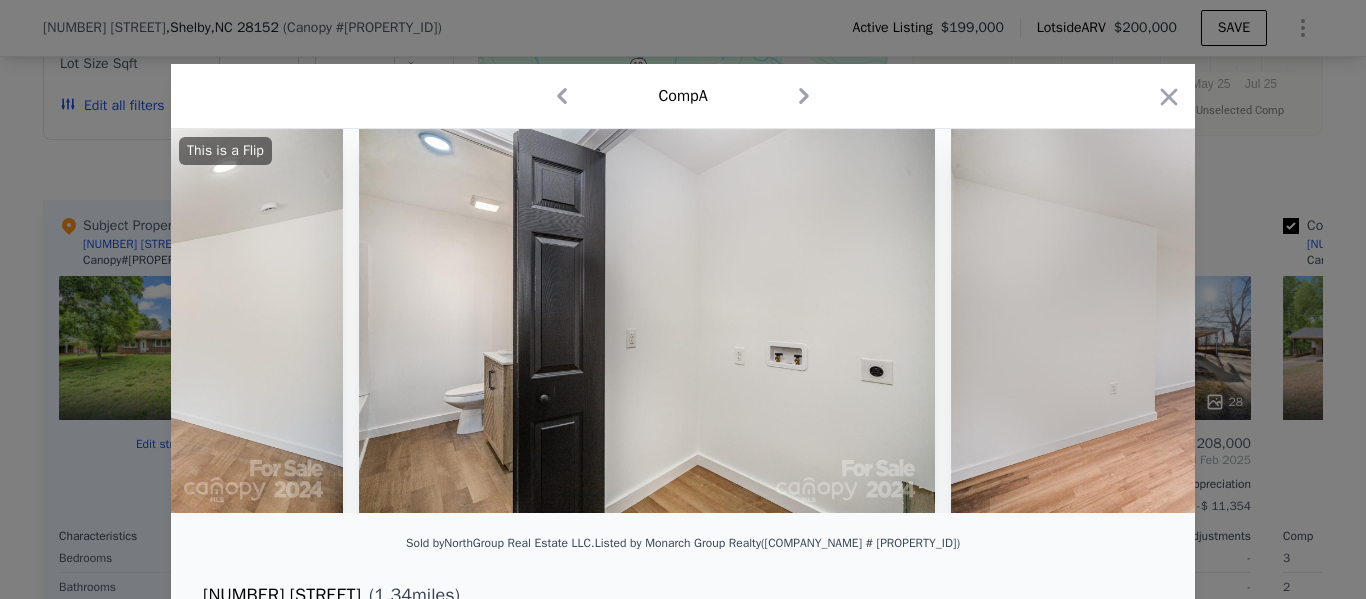 scroll, scrollTop: 0, scrollLeft: 5604, axis: horizontal 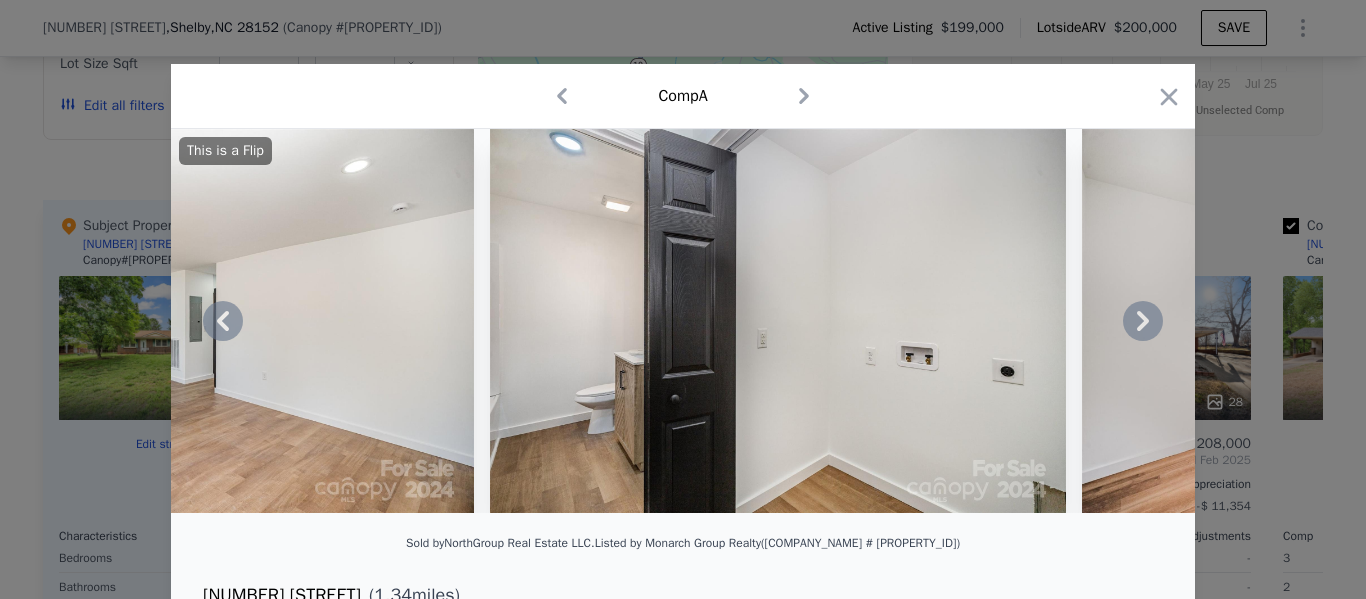 click on "This is a Flip" at bounding box center (683, 321) 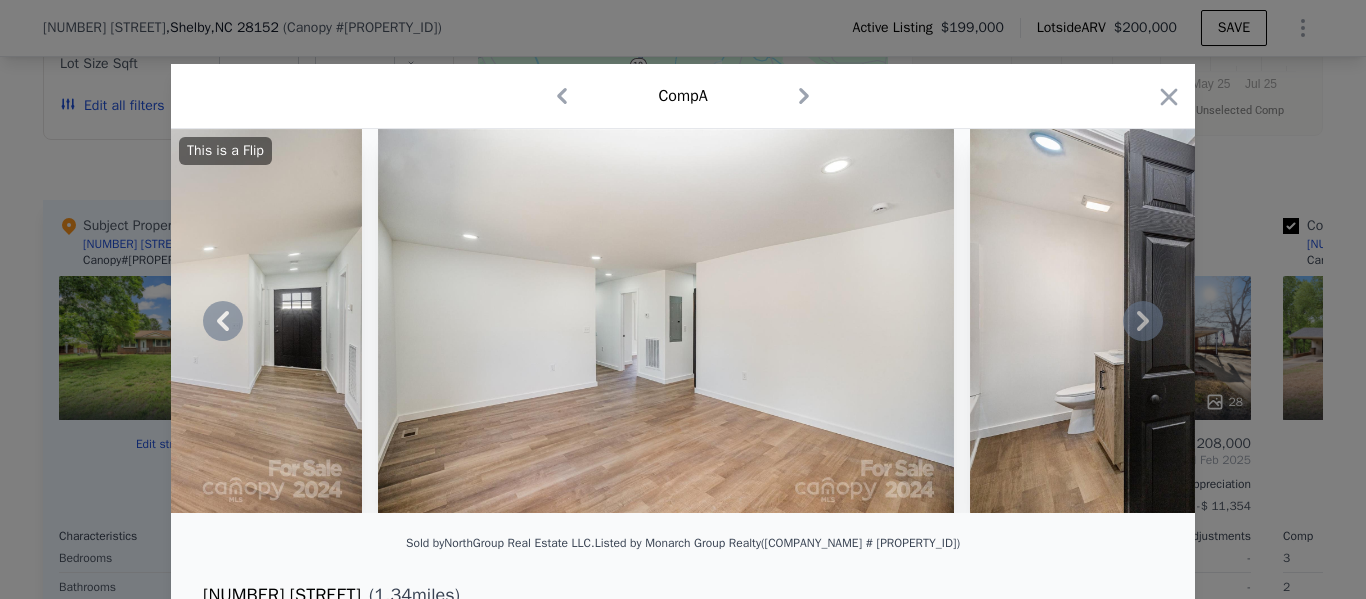 click 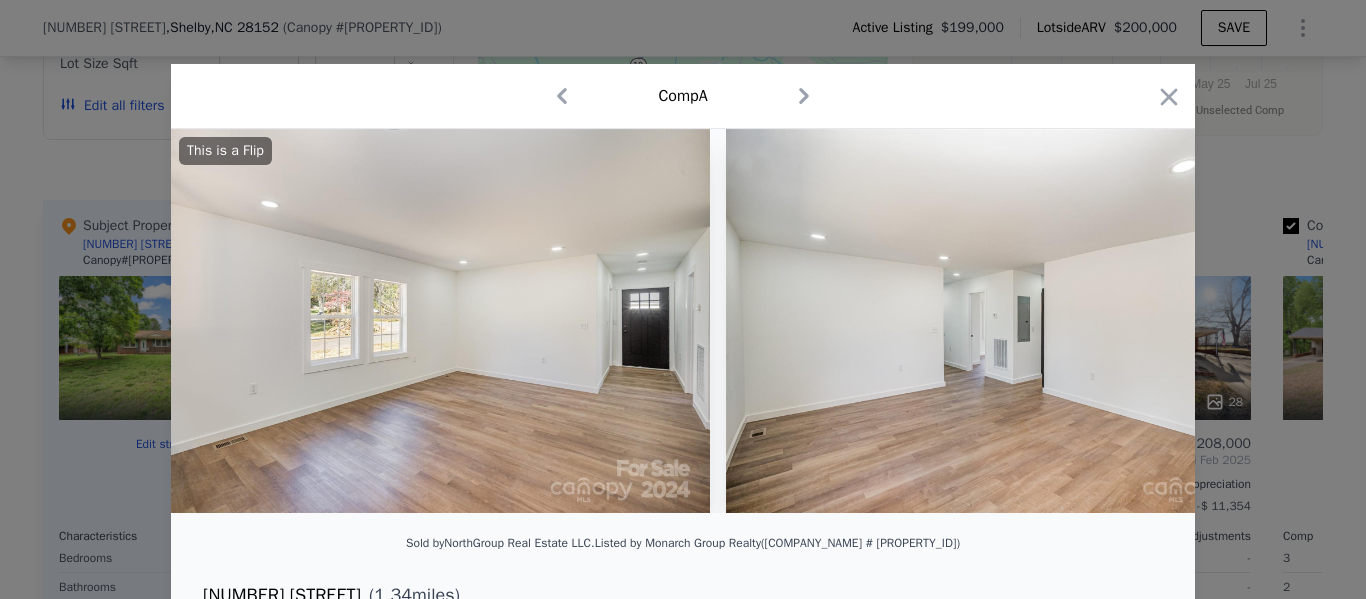 scroll, scrollTop: 0, scrollLeft: 4644, axis: horizontal 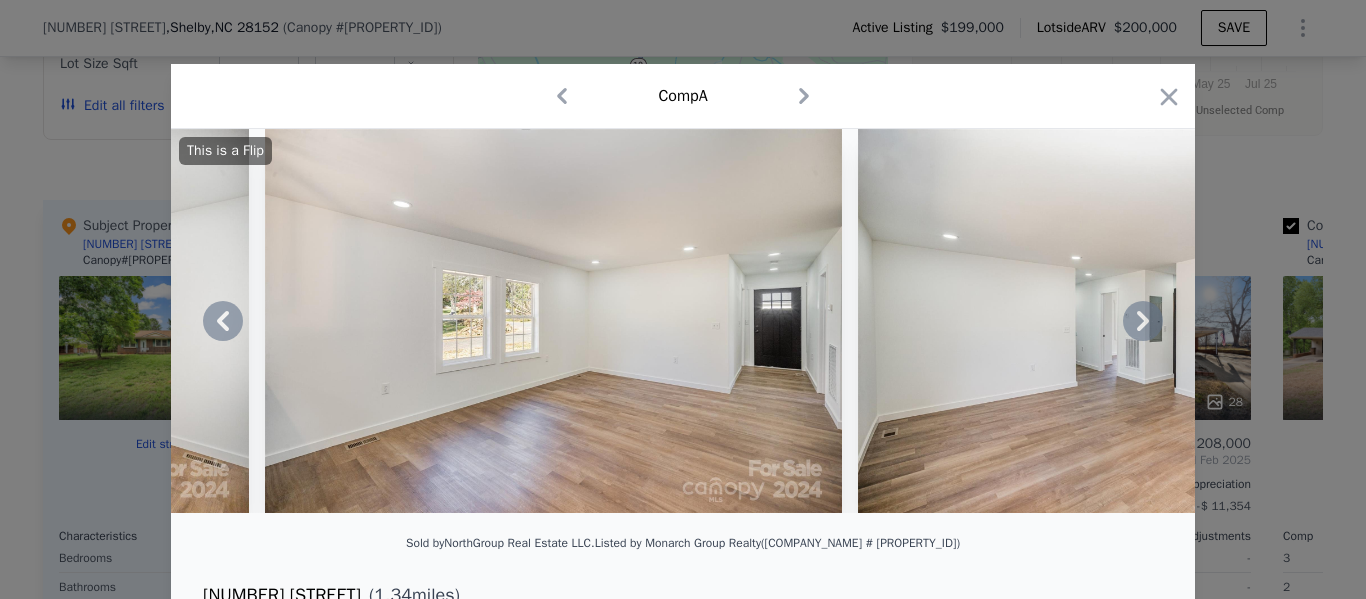 click on "This is a Flip" at bounding box center (683, 321) 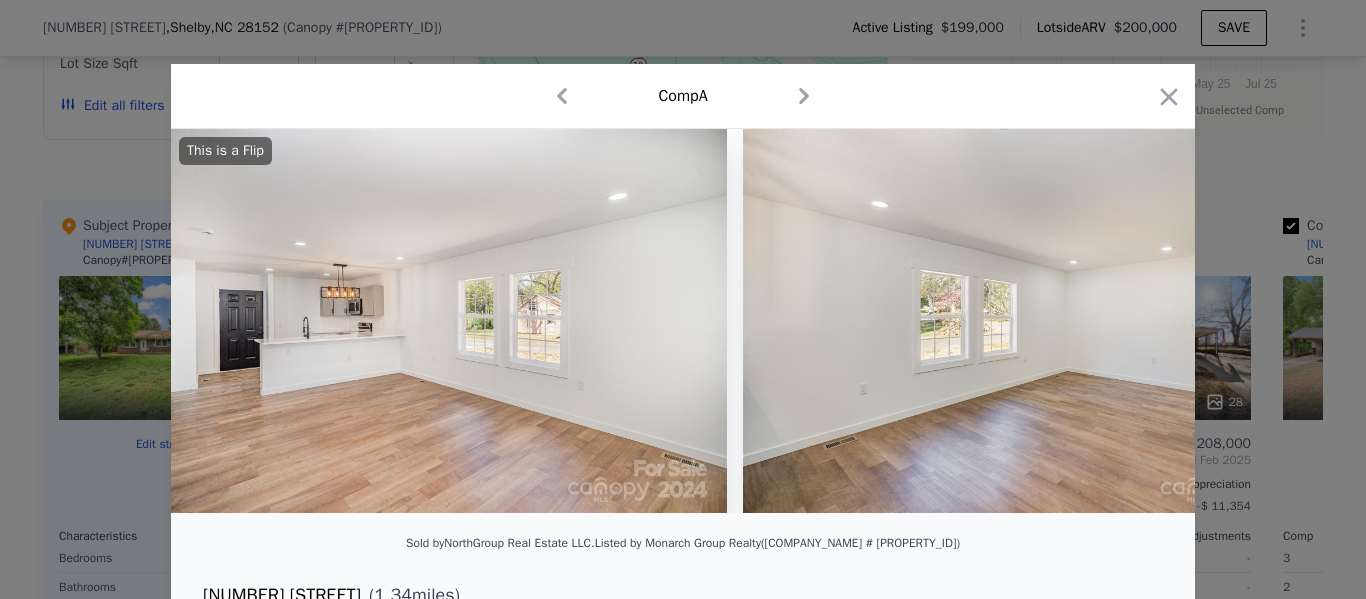 scroll, scrollTop: 0, scrollLeft: 4164, axis: horizontal 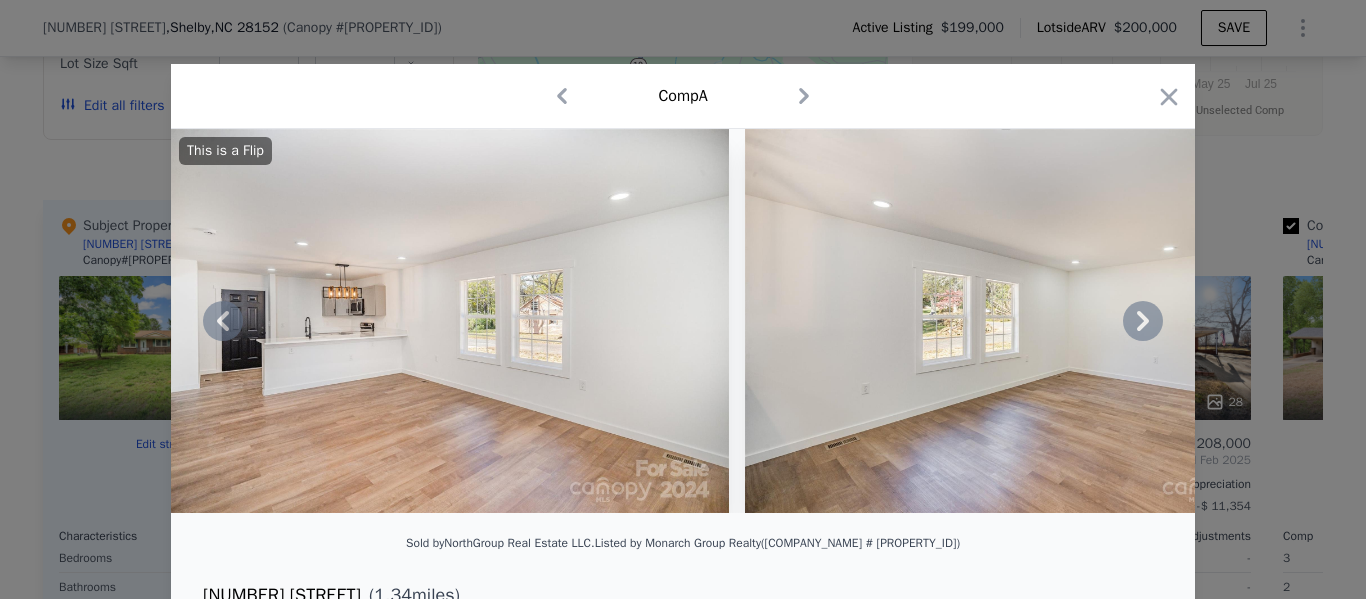 click on "This is a Flip" at bounding box center [683, 321] 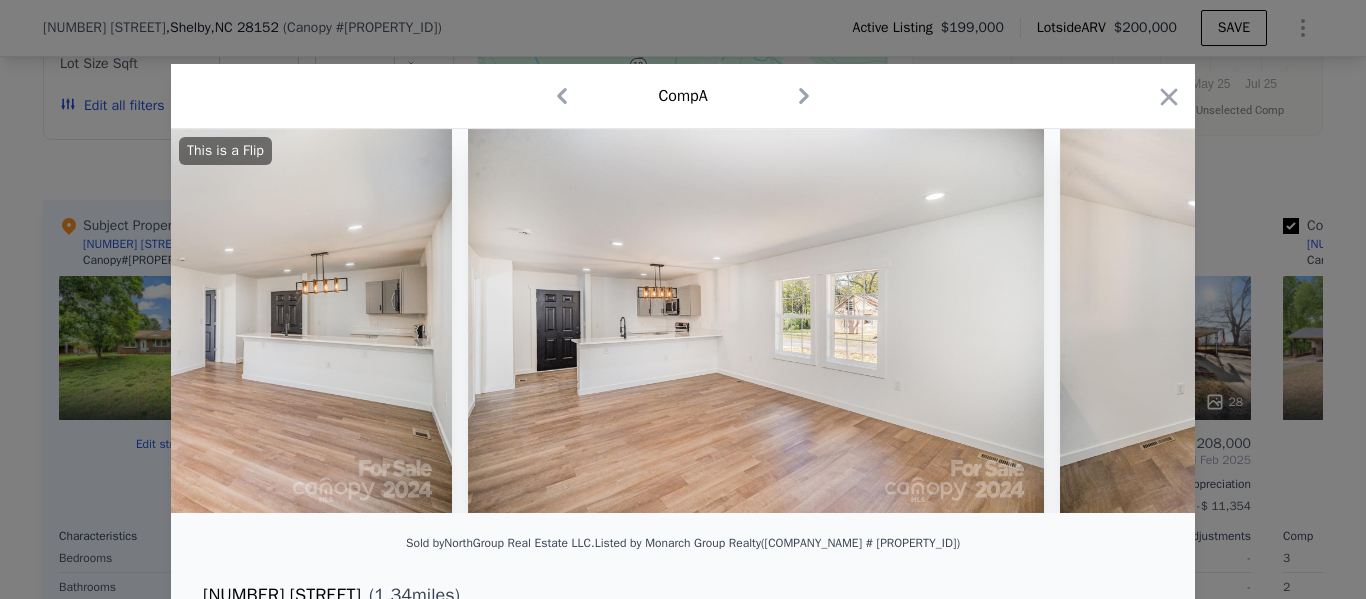scroll, scrollTop: 0, scrollLeft: 3684, axis: horizontal 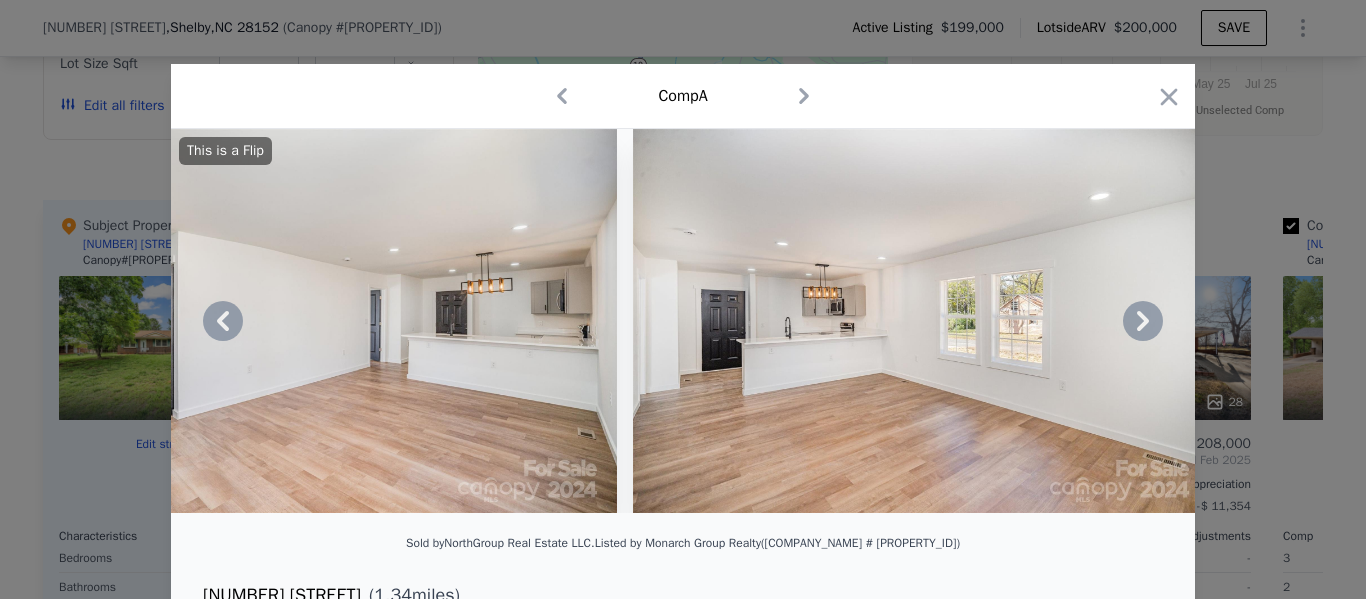 click on "This is a Flip" at bounding box center (683, 321) 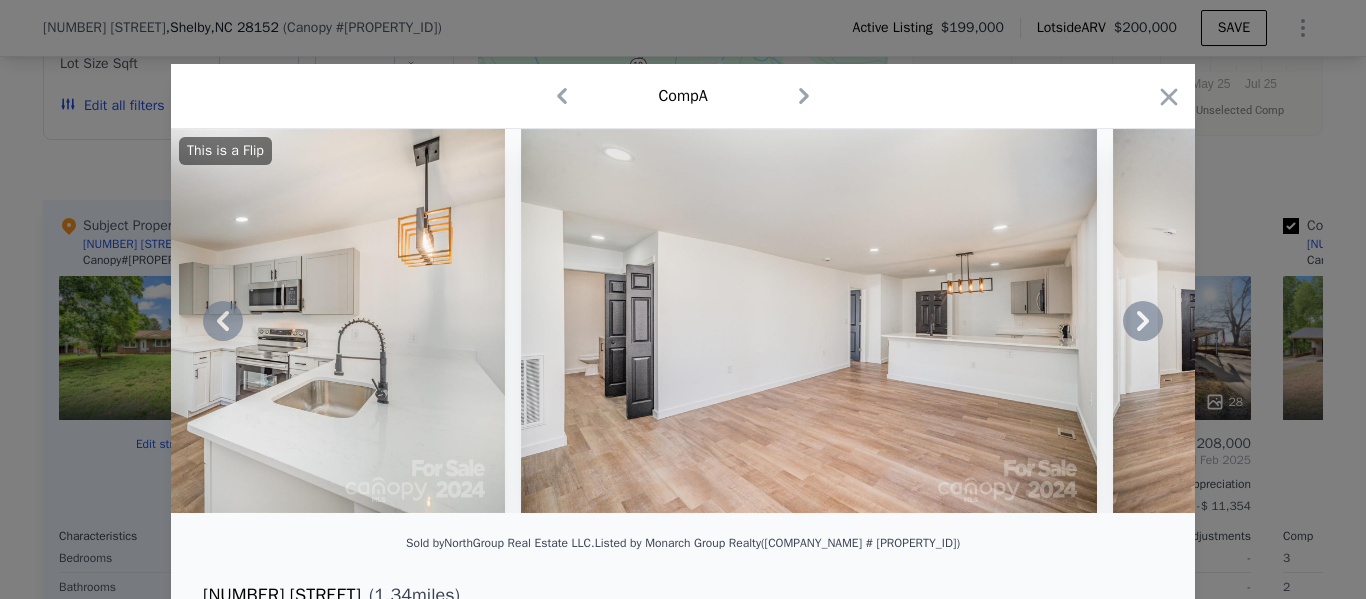 click 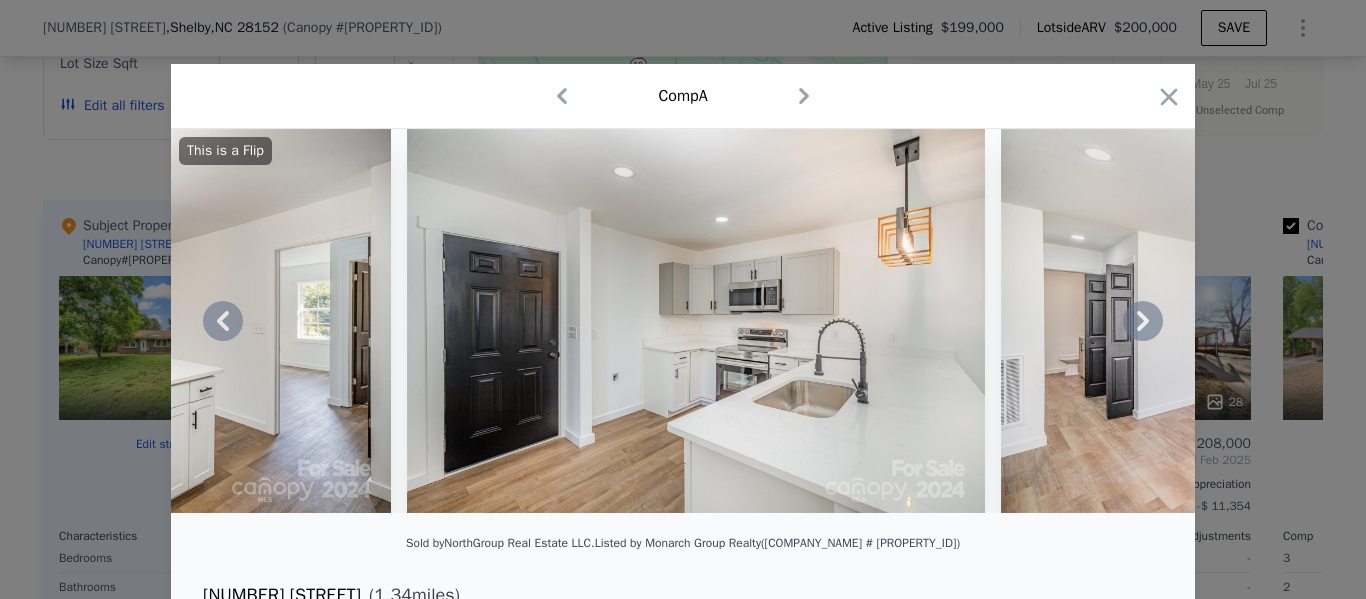 click 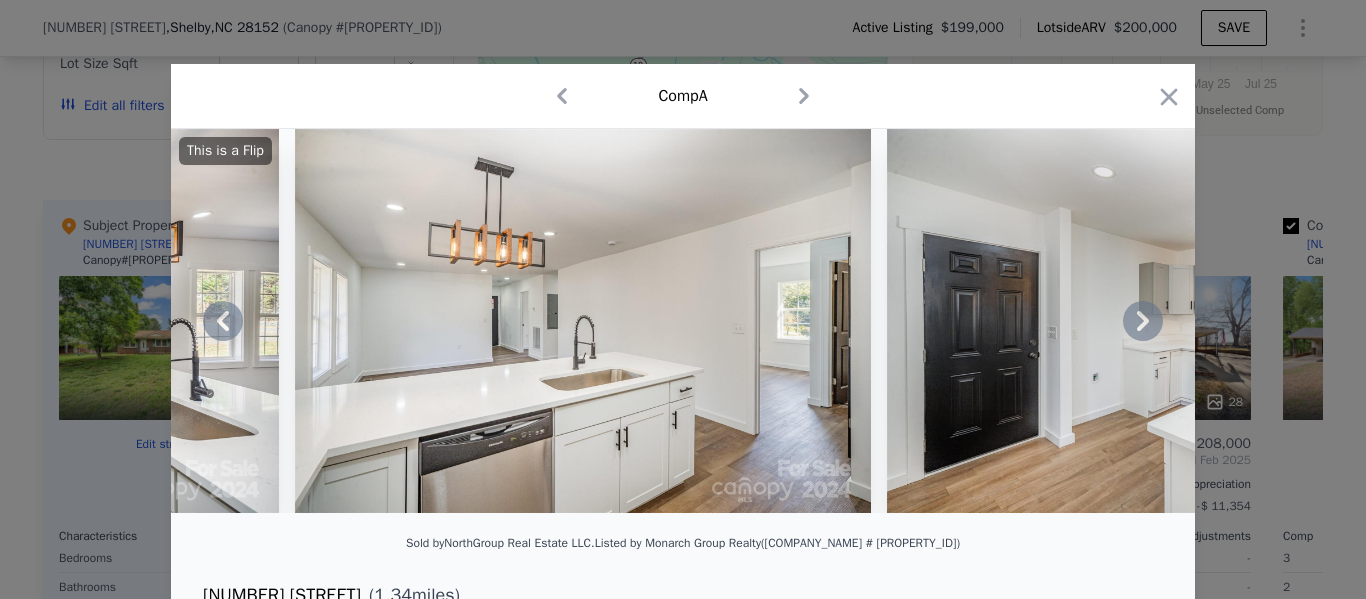 click 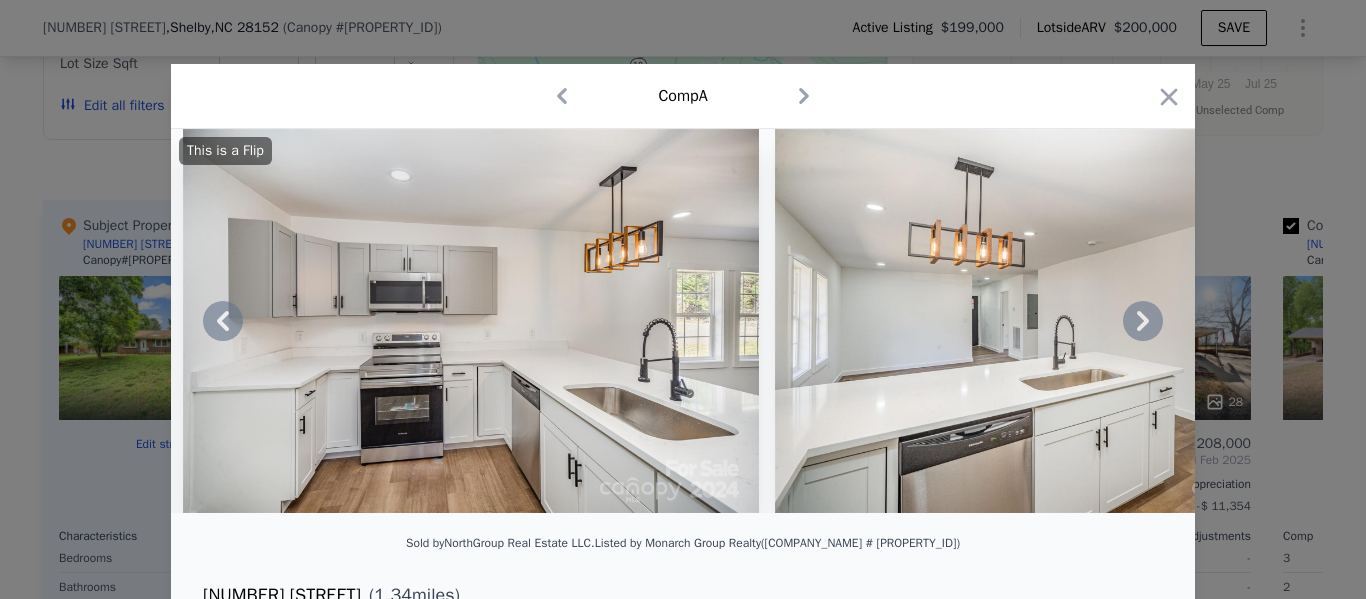 click 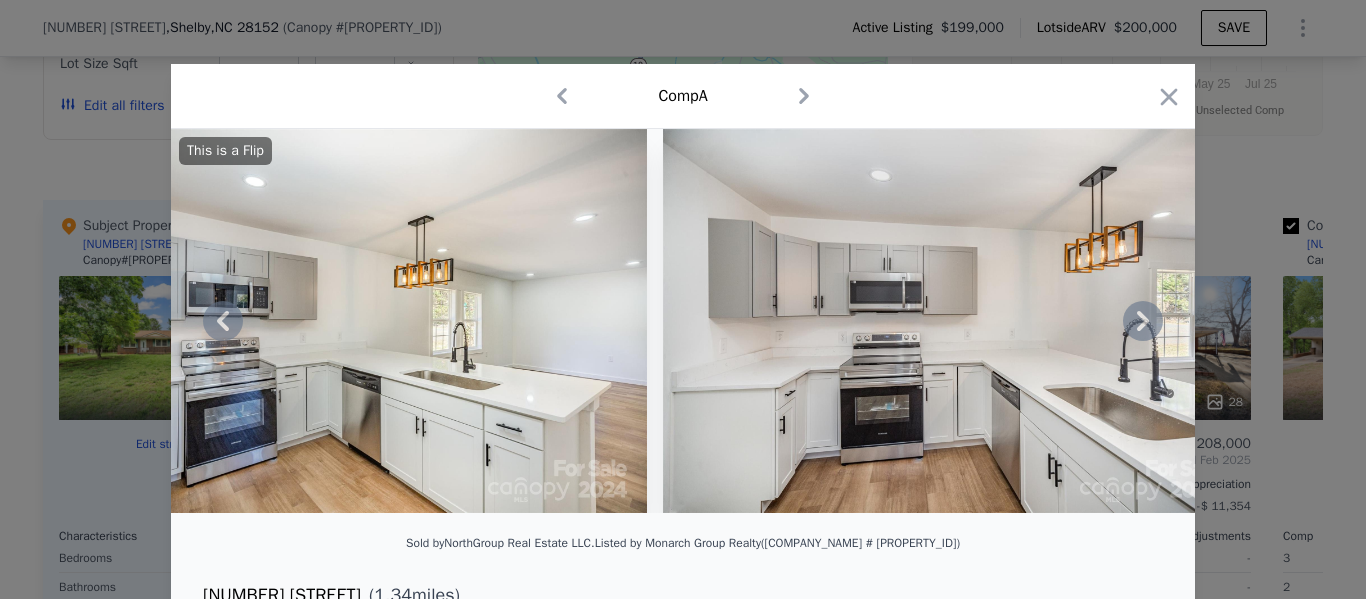 click 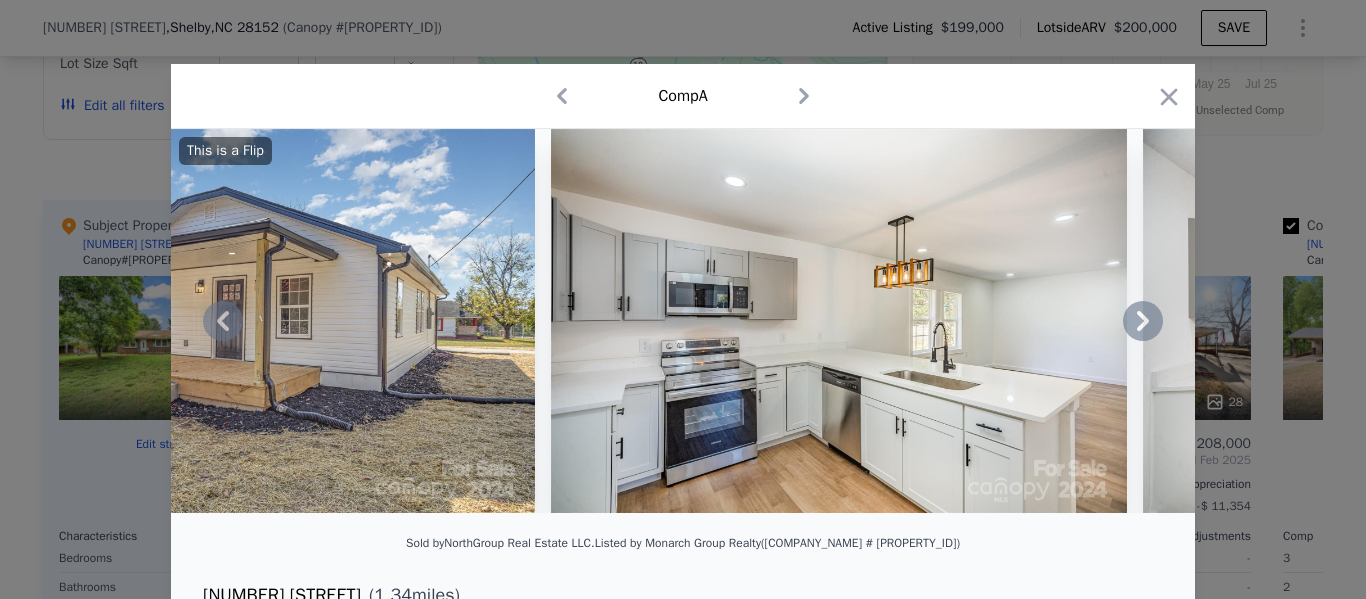 click 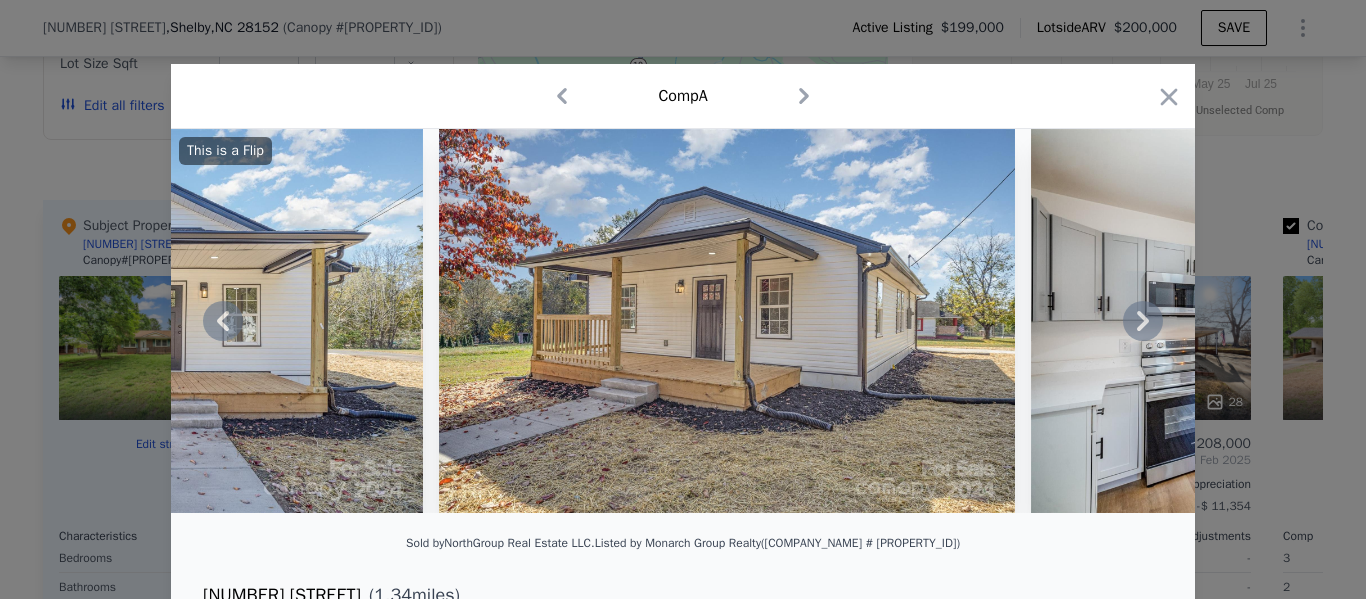 click 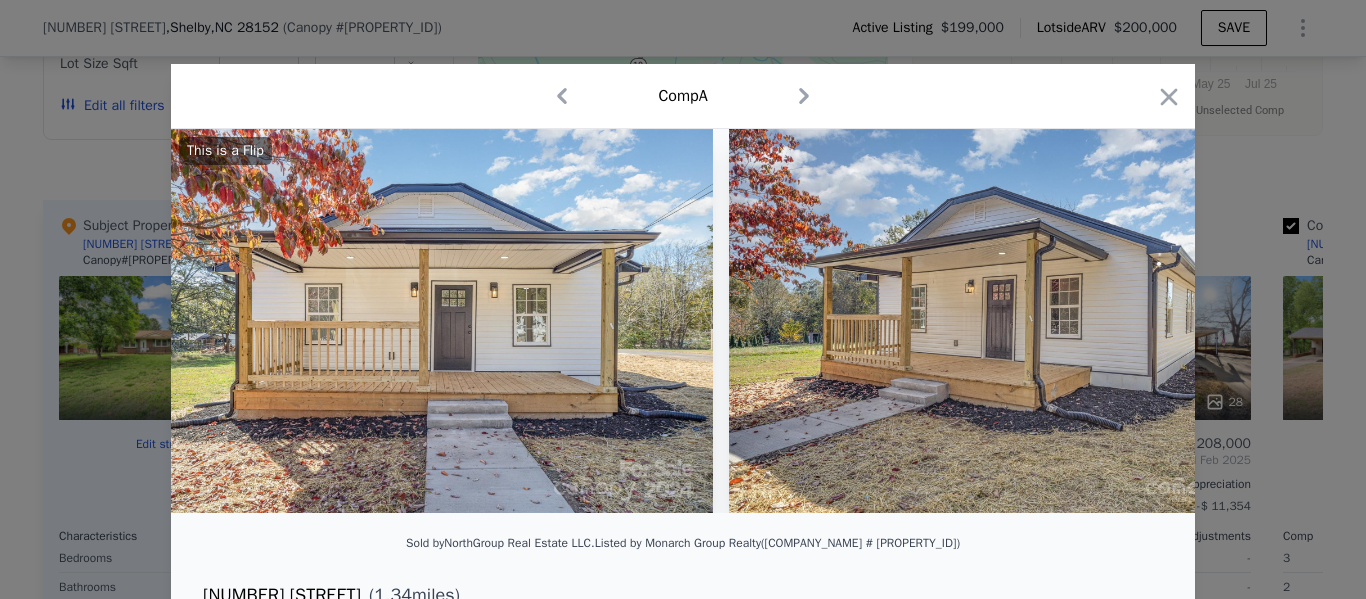 scroll, scrollTop: 0, scrollLeft: 0, axis: both 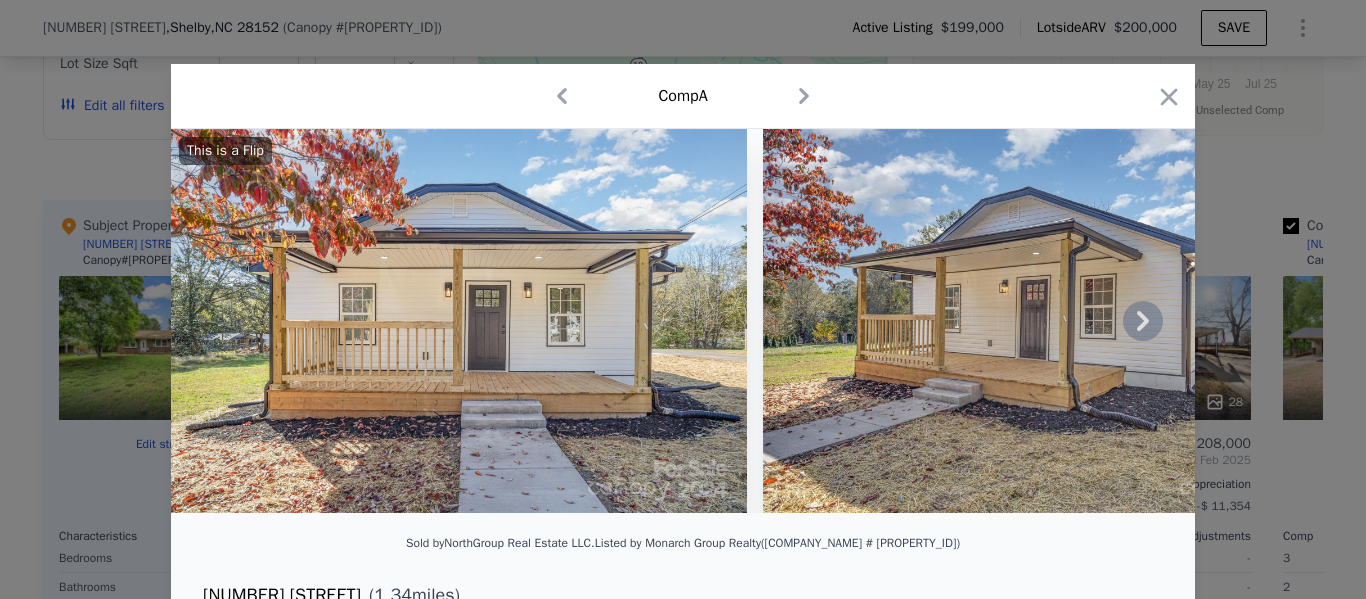 click 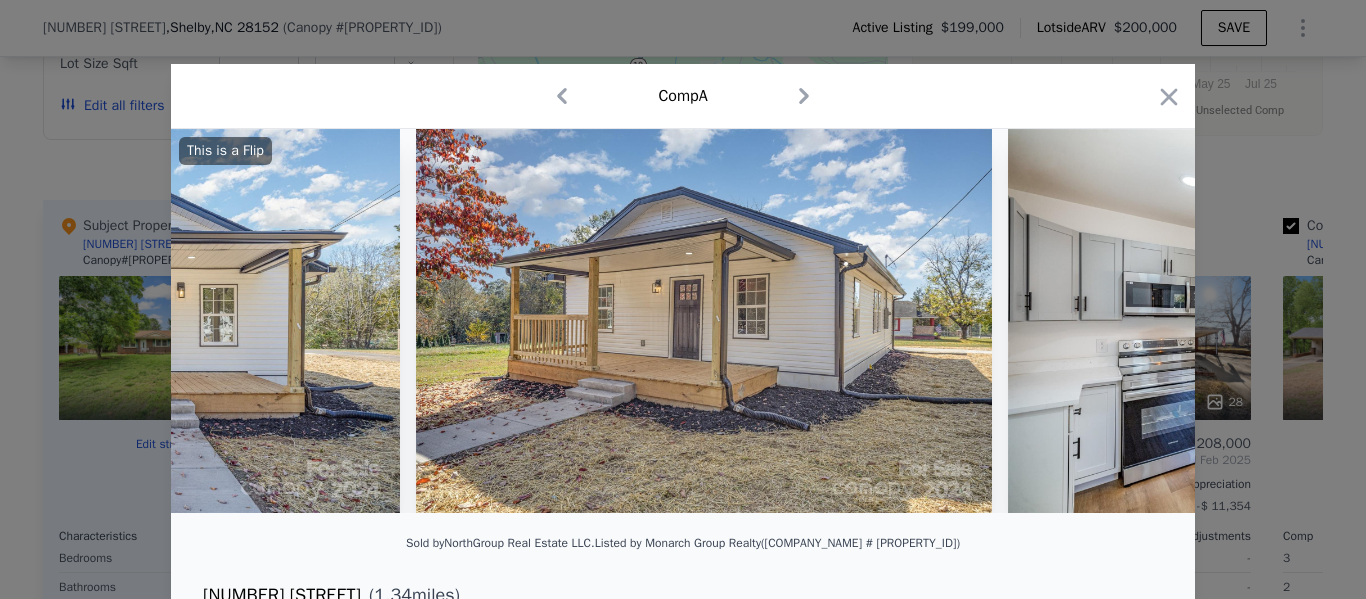 scroll, scrollTop: 0, scrollLeft: 480, axis: horizontal 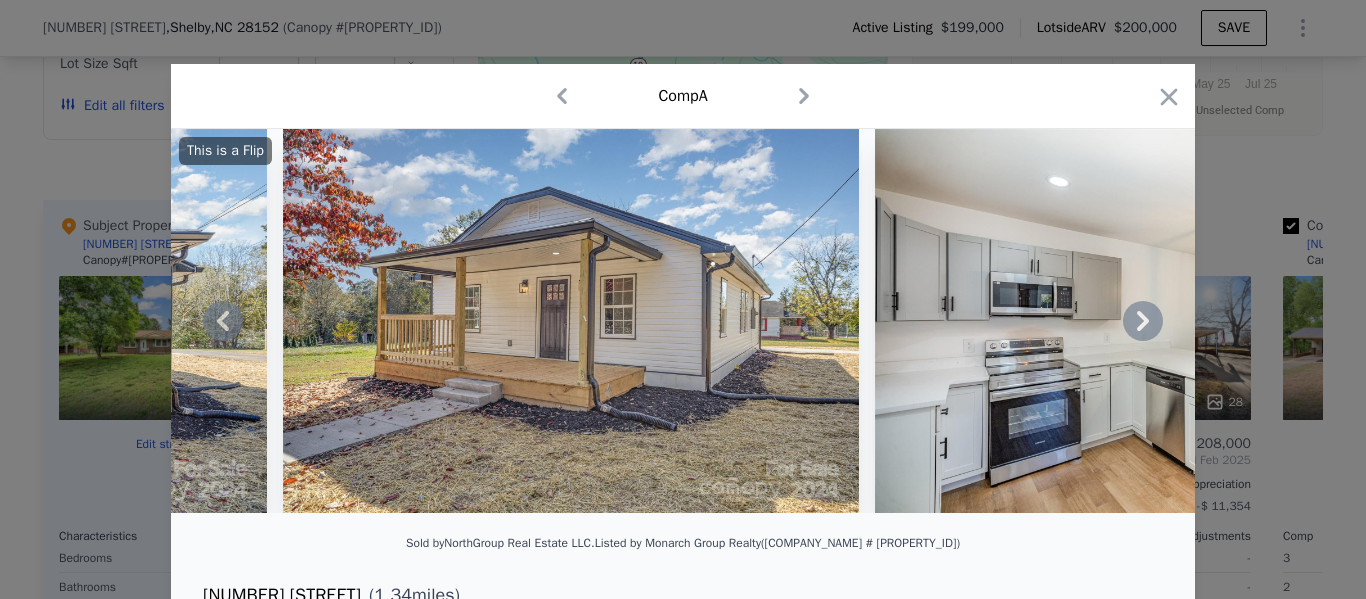 click 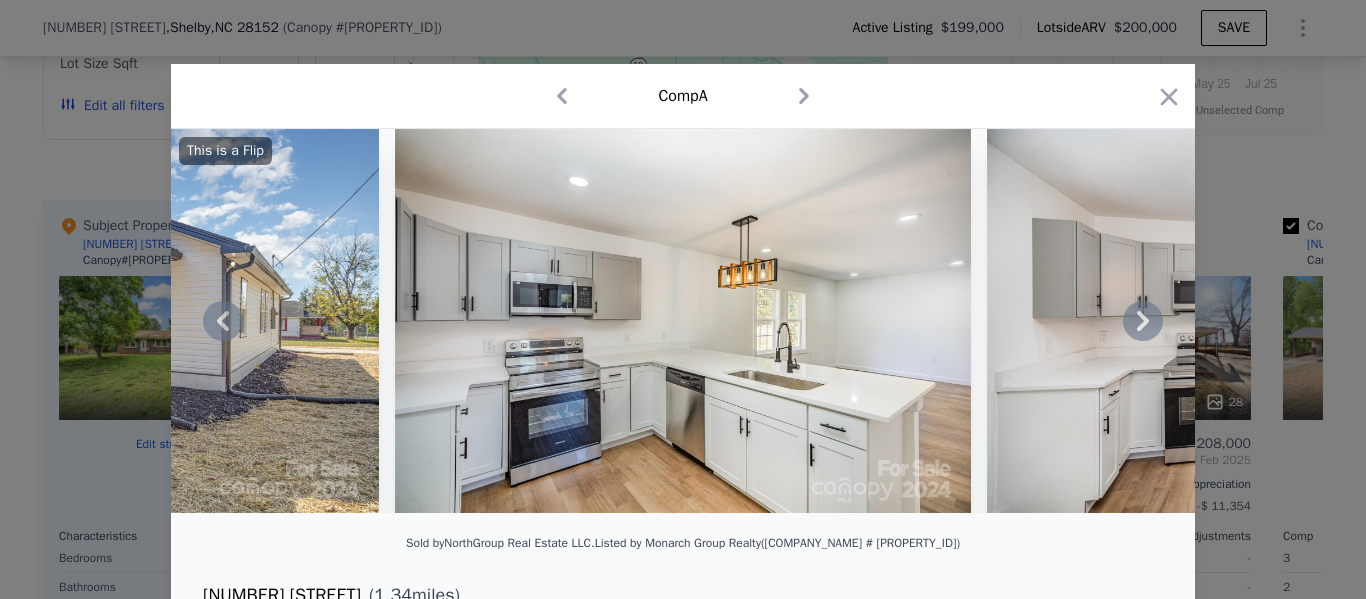 click 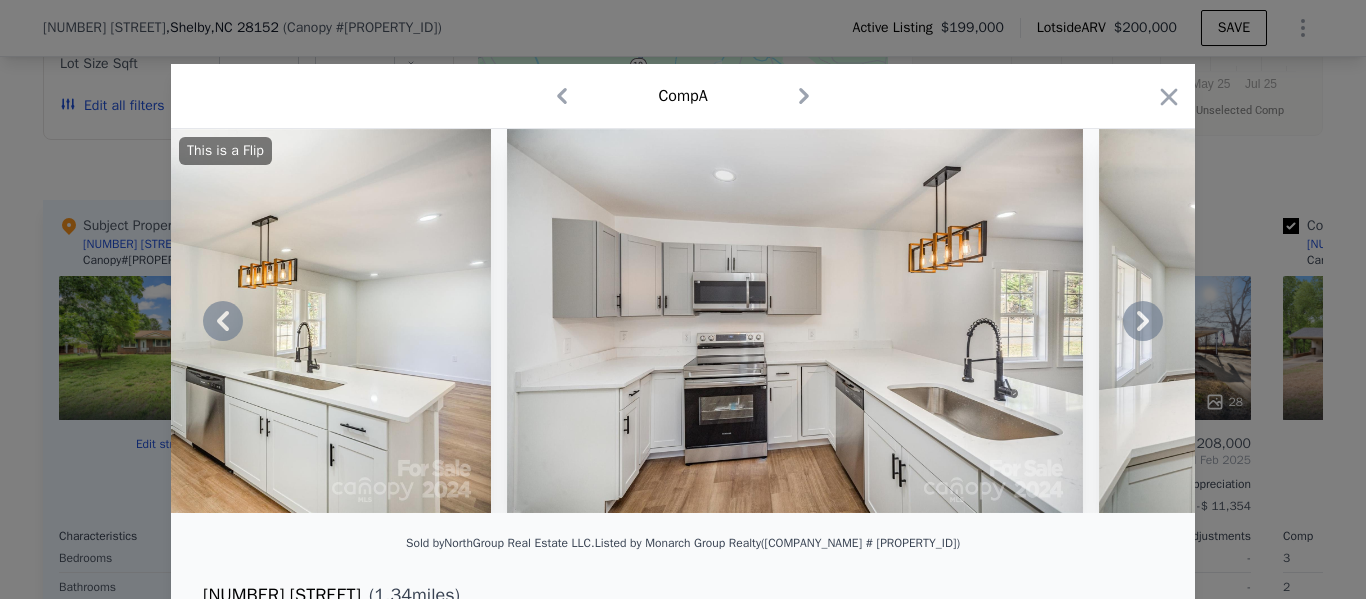 click 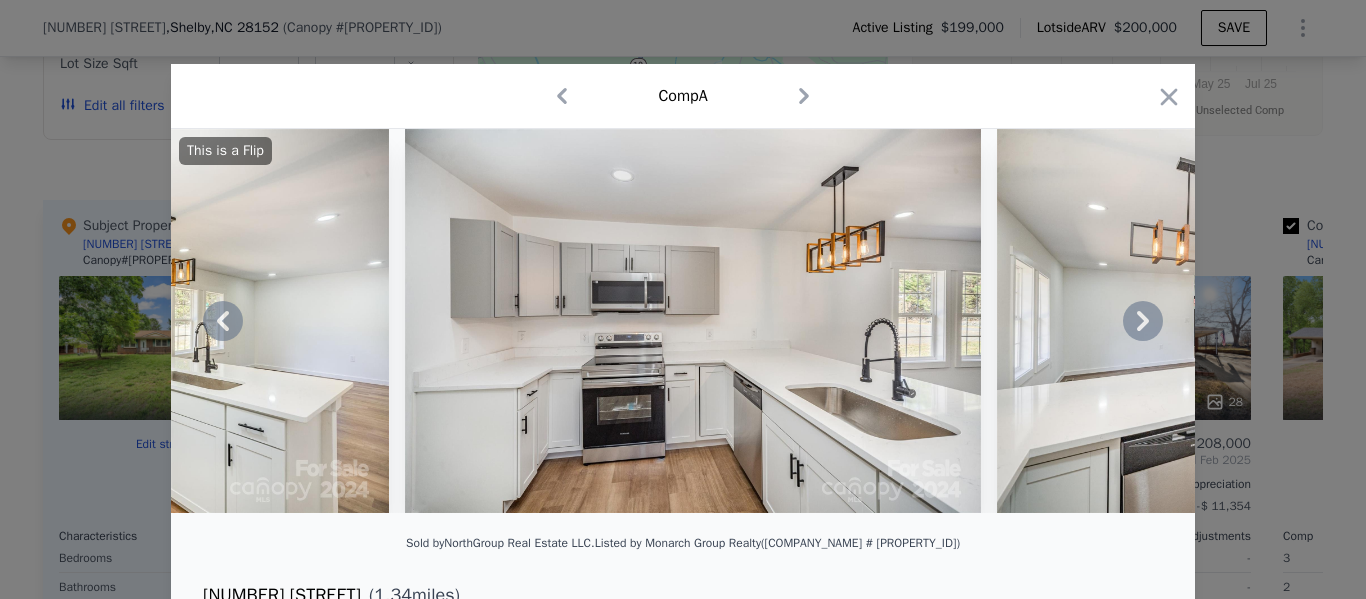 click at bounding box center (1285, 321) 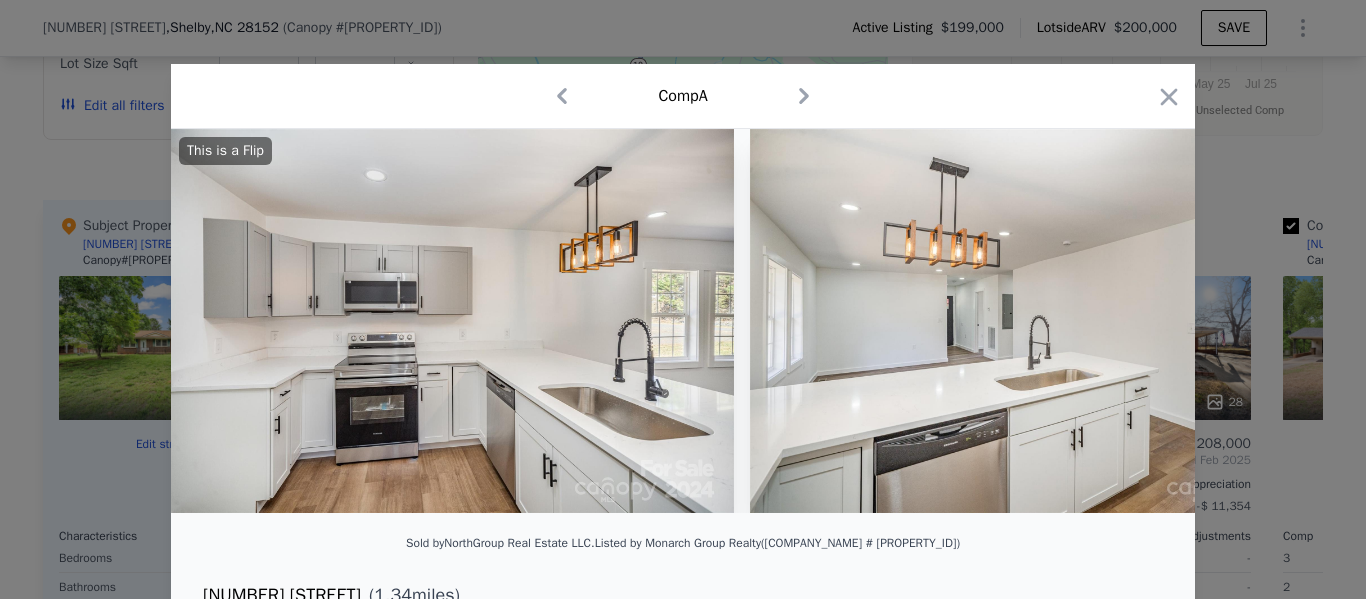 click at bounding box center [1038, 321] 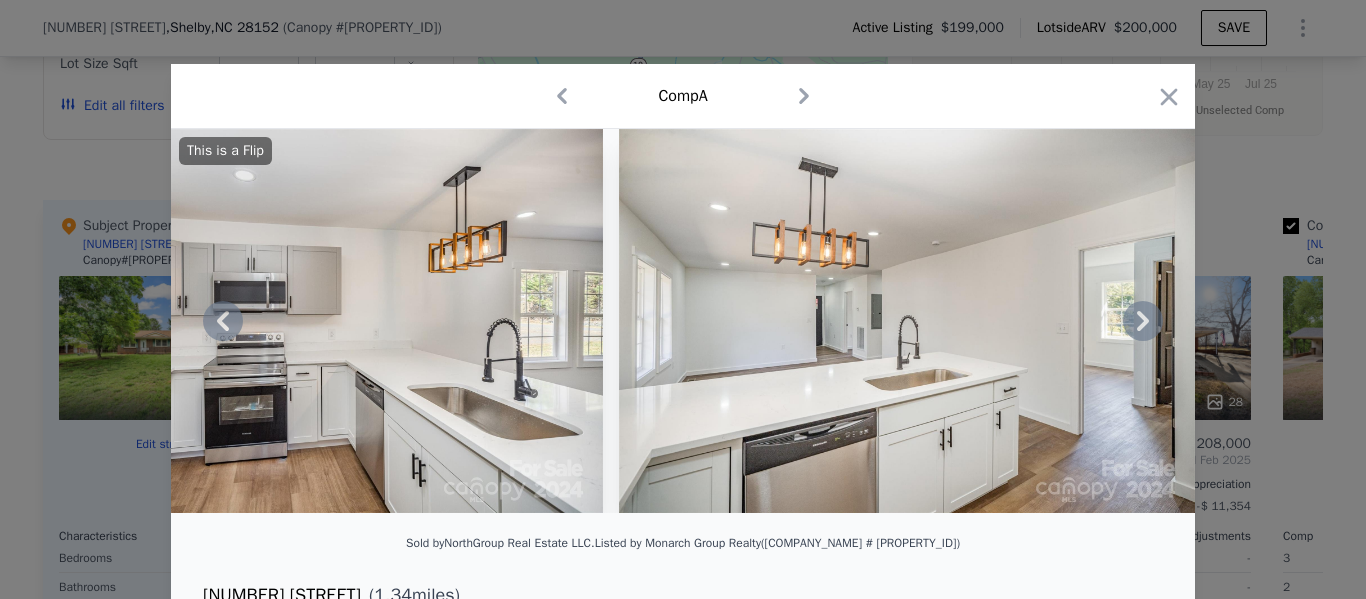 click on "This is a Flip" at bounding box center (683, 321) 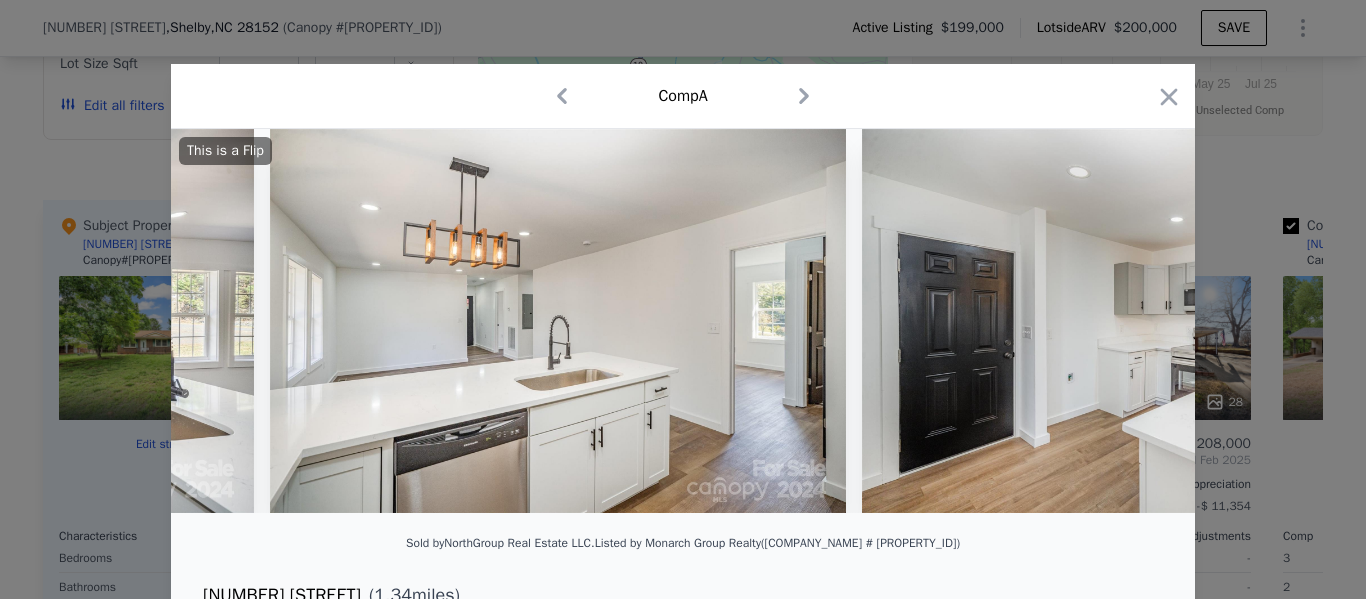 click at bounding box center (683, 321) 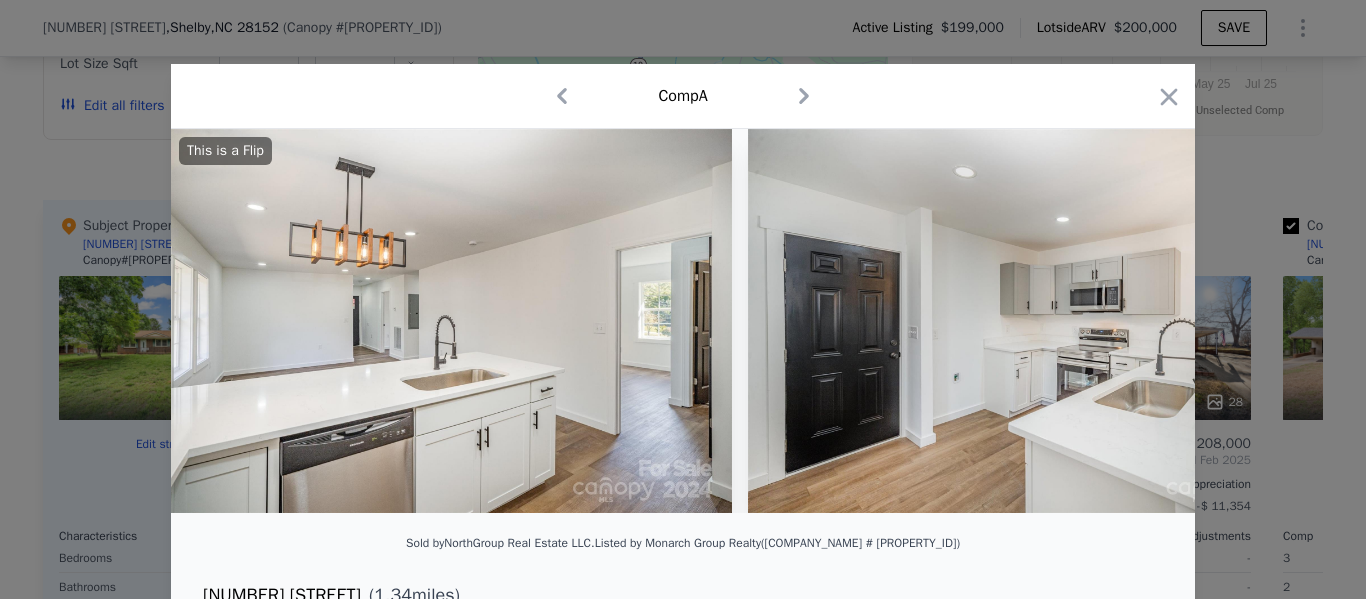 scroll, scrollTop: 0, scrollLeft: 2400, axis: horizontal 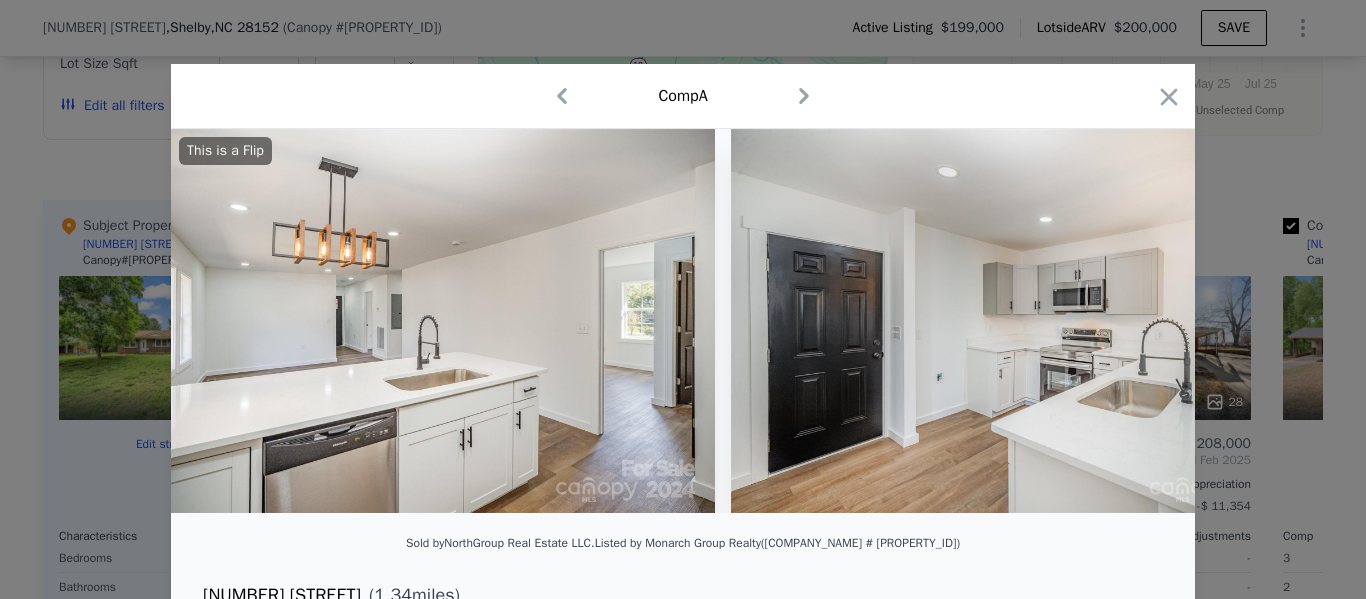 click at bounding box center (1019, 321) 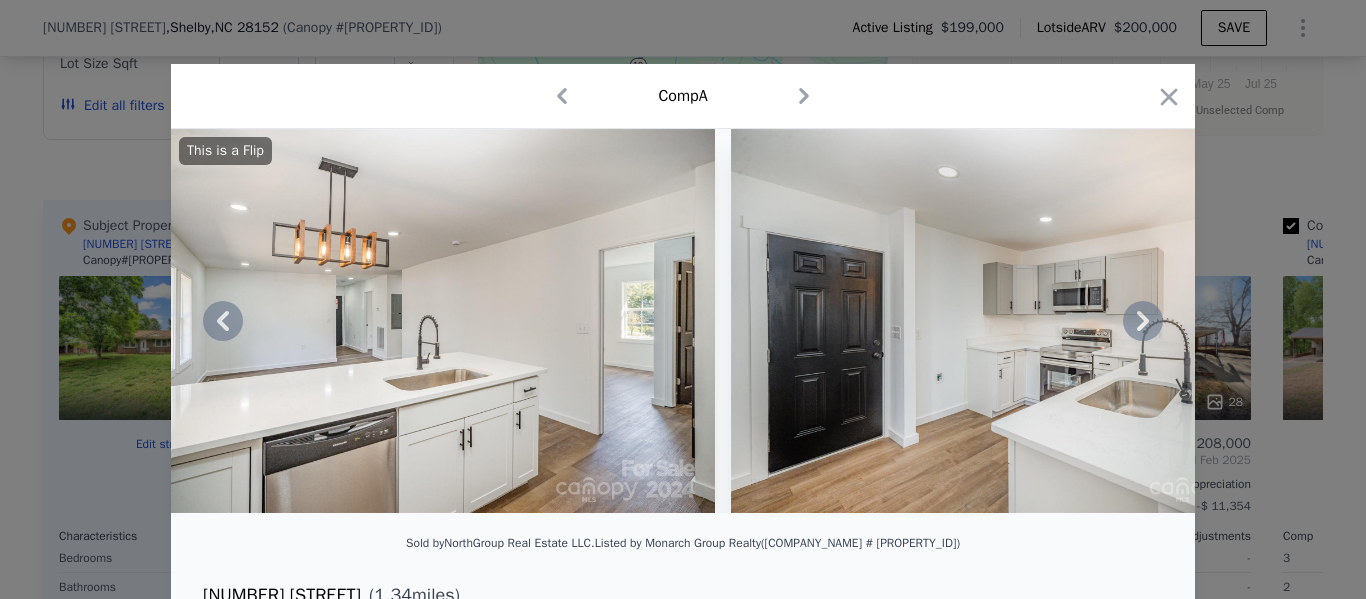 click 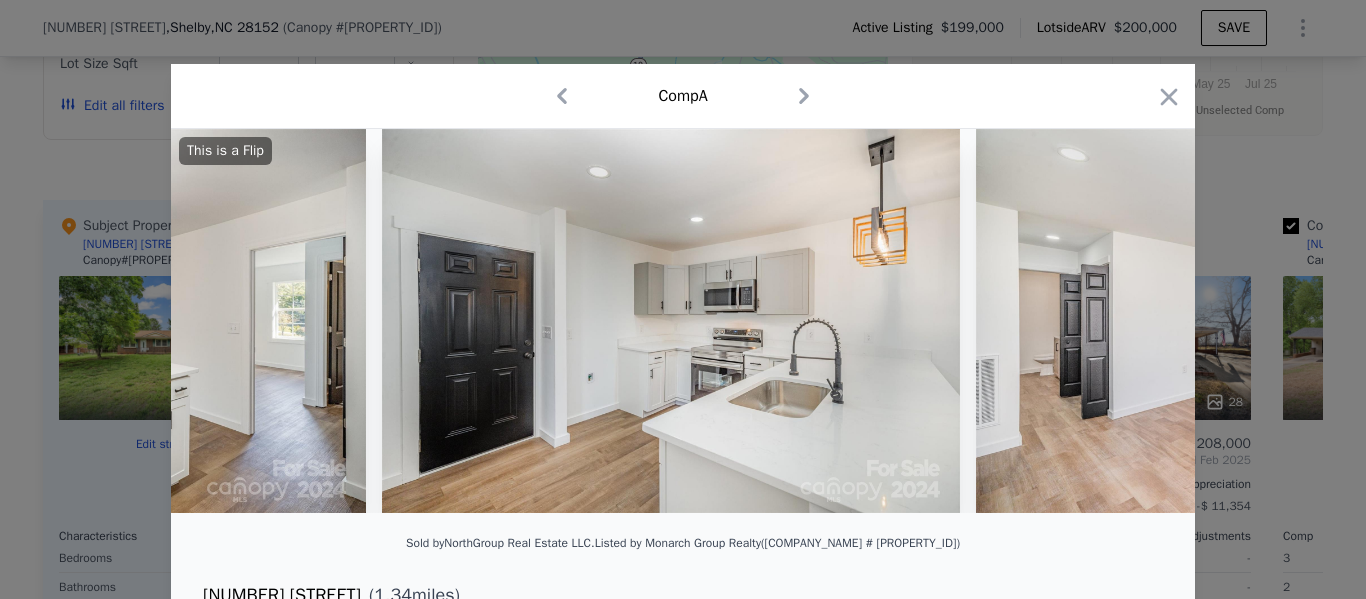 scroll, scrollTop: 0, scrollLeft: 2880, axis: horizontal 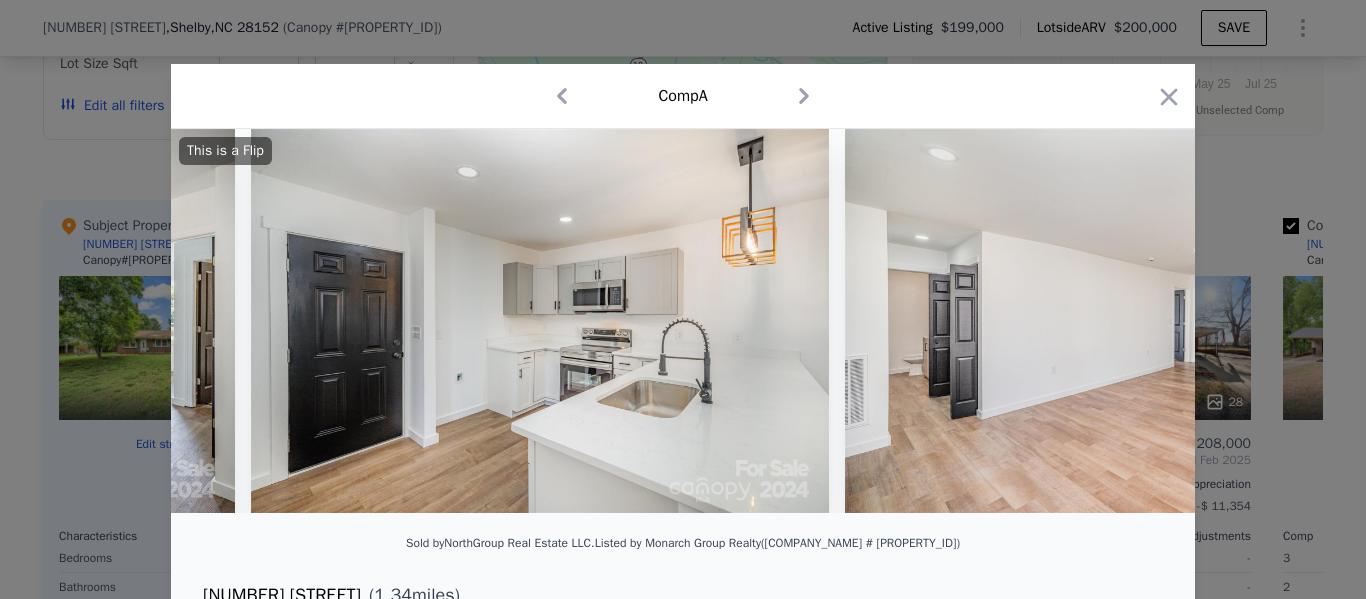 click at bounding box center (1133, 321) 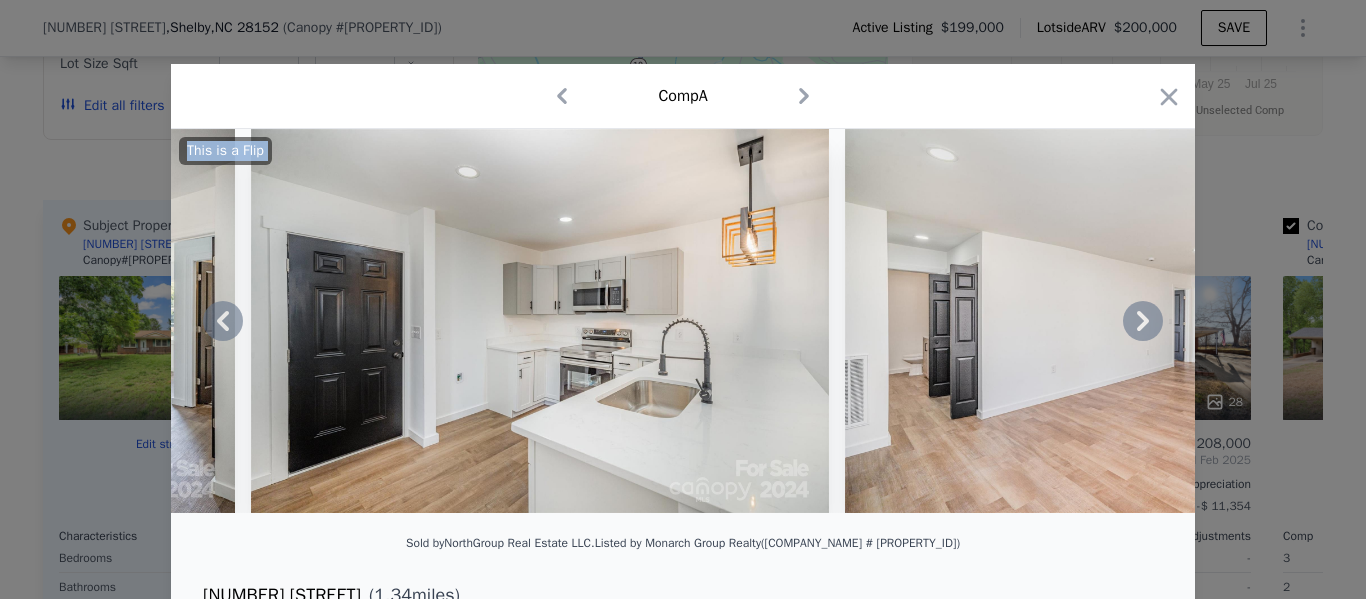 click 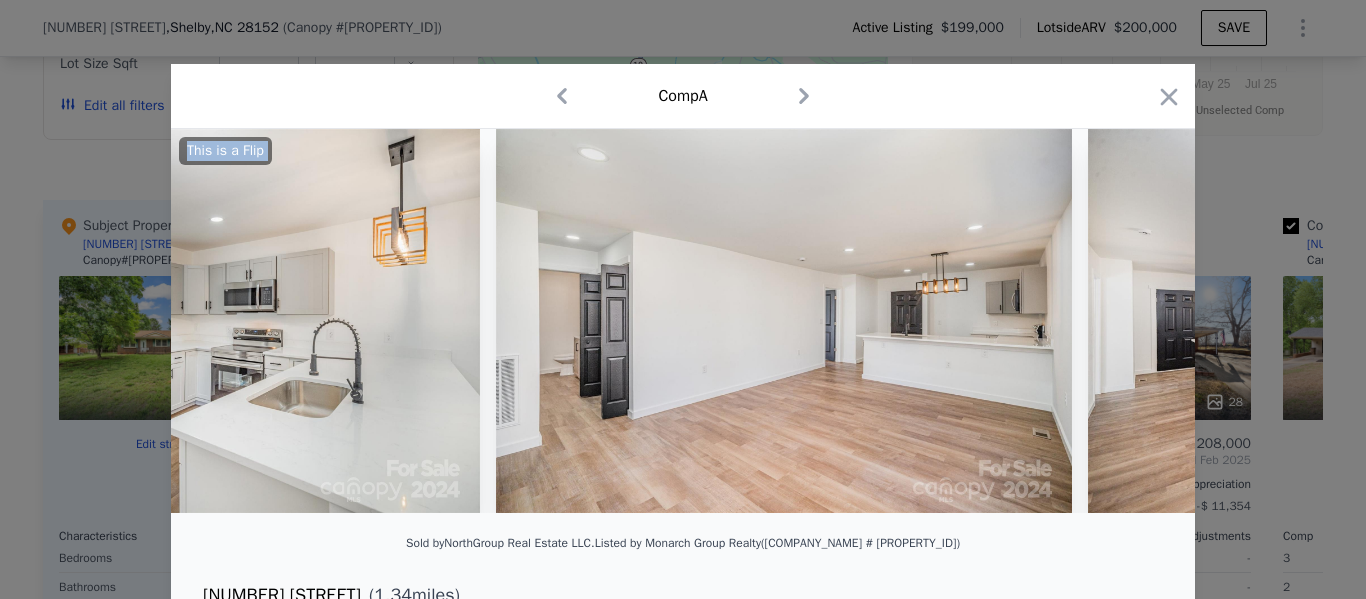 scroll, scrollTop: 0, scrollLeft: 3360, axis: horizontal 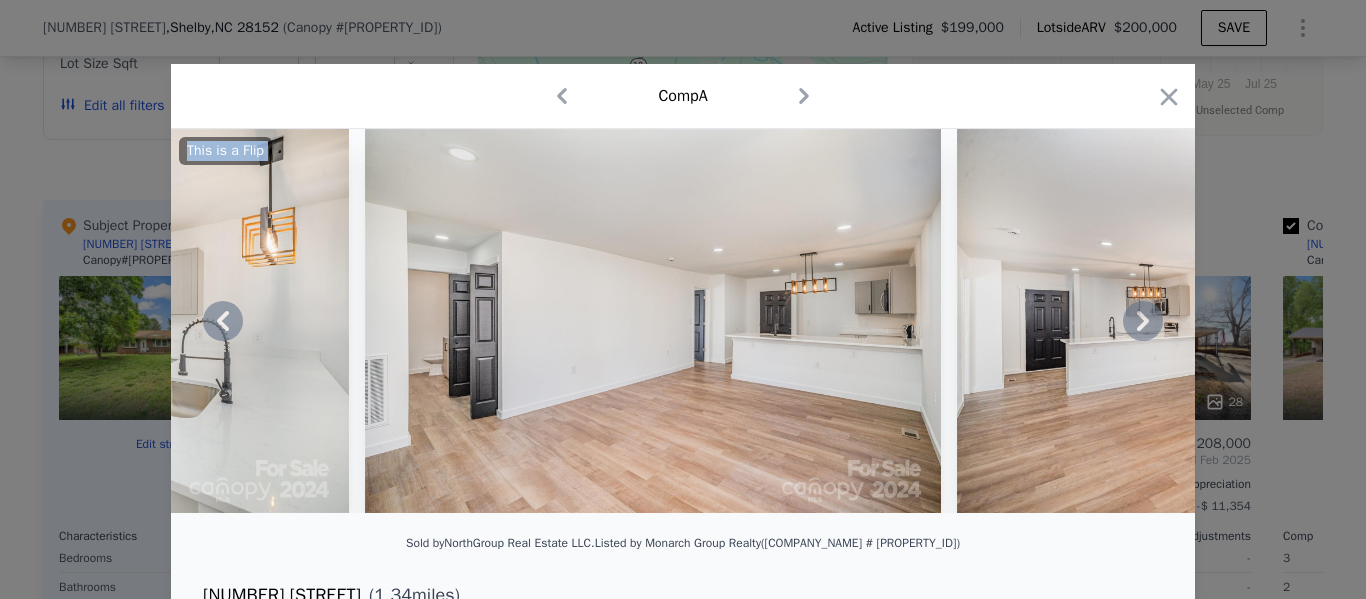 click on "This is a Flip" at bounding box center [683, 321] 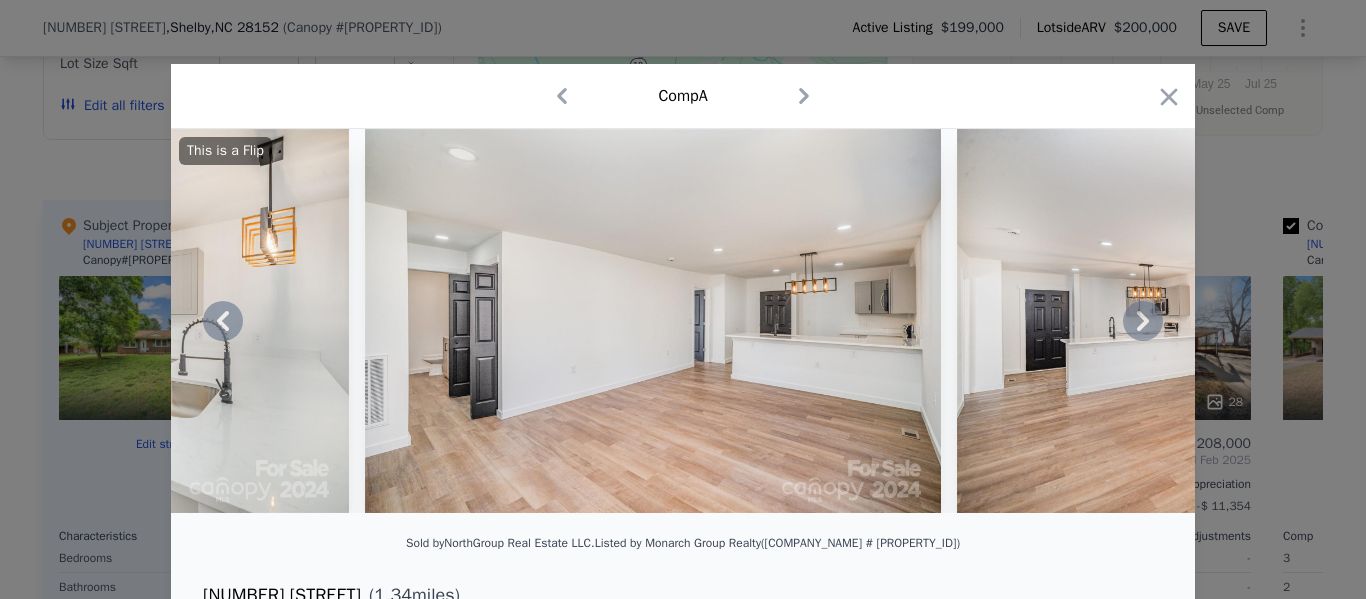 click 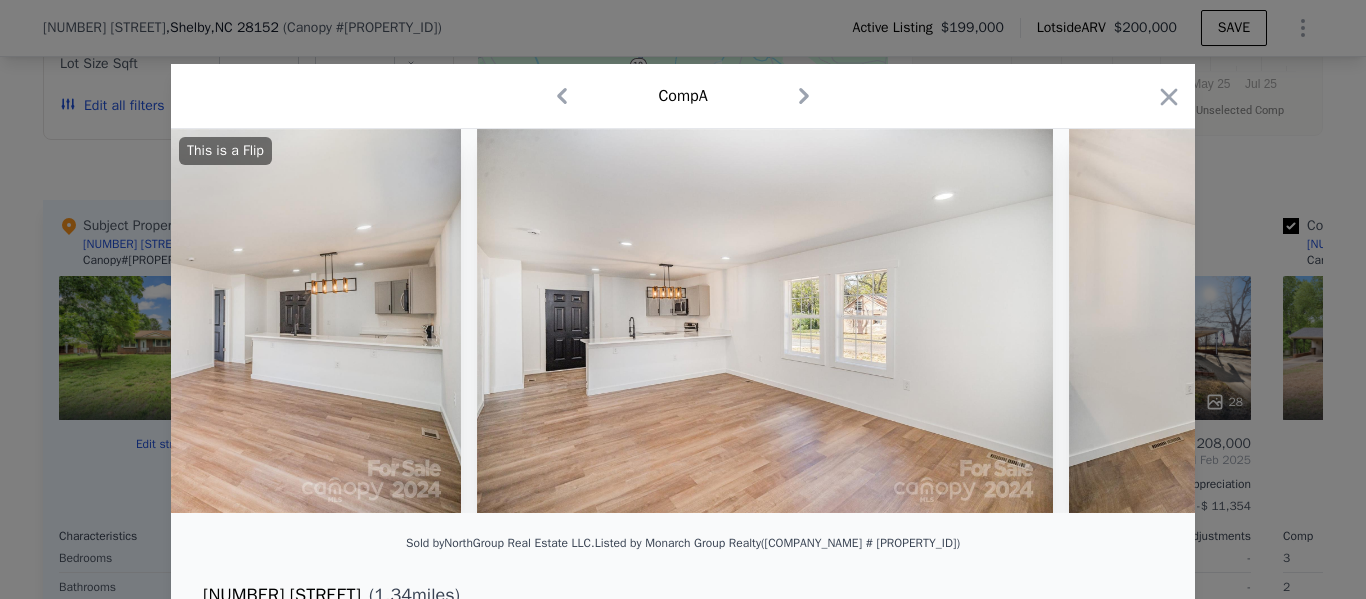 click on "This is a Flip" at bounding box center (683, 321) 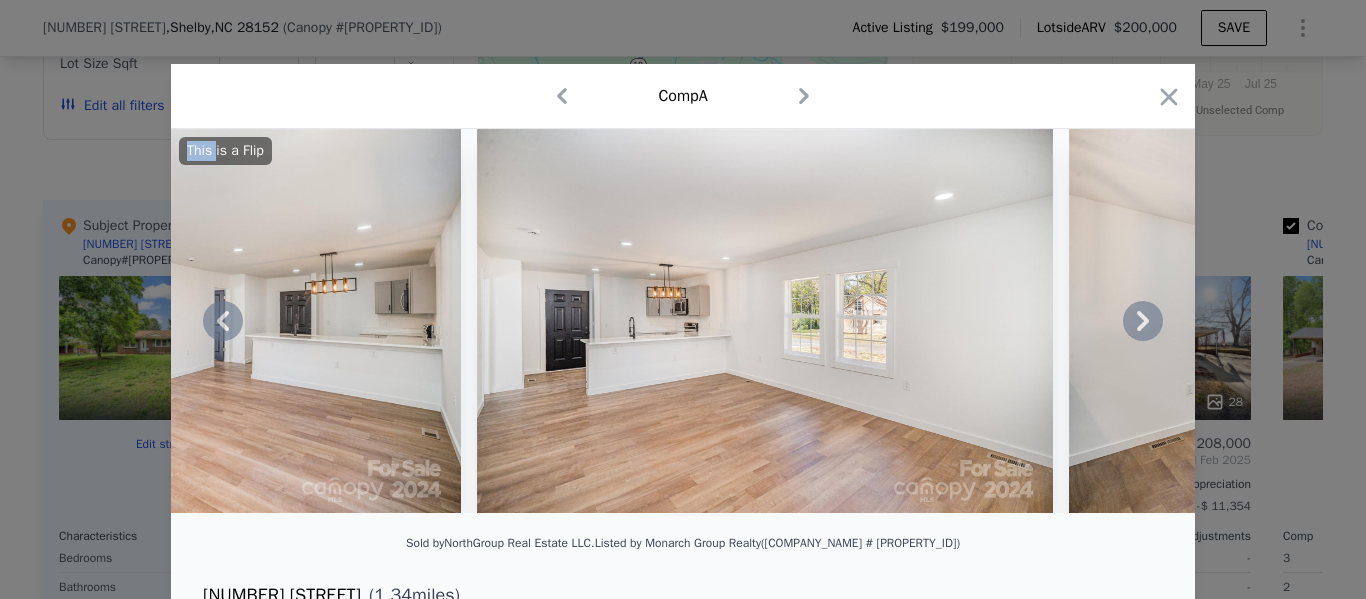 click 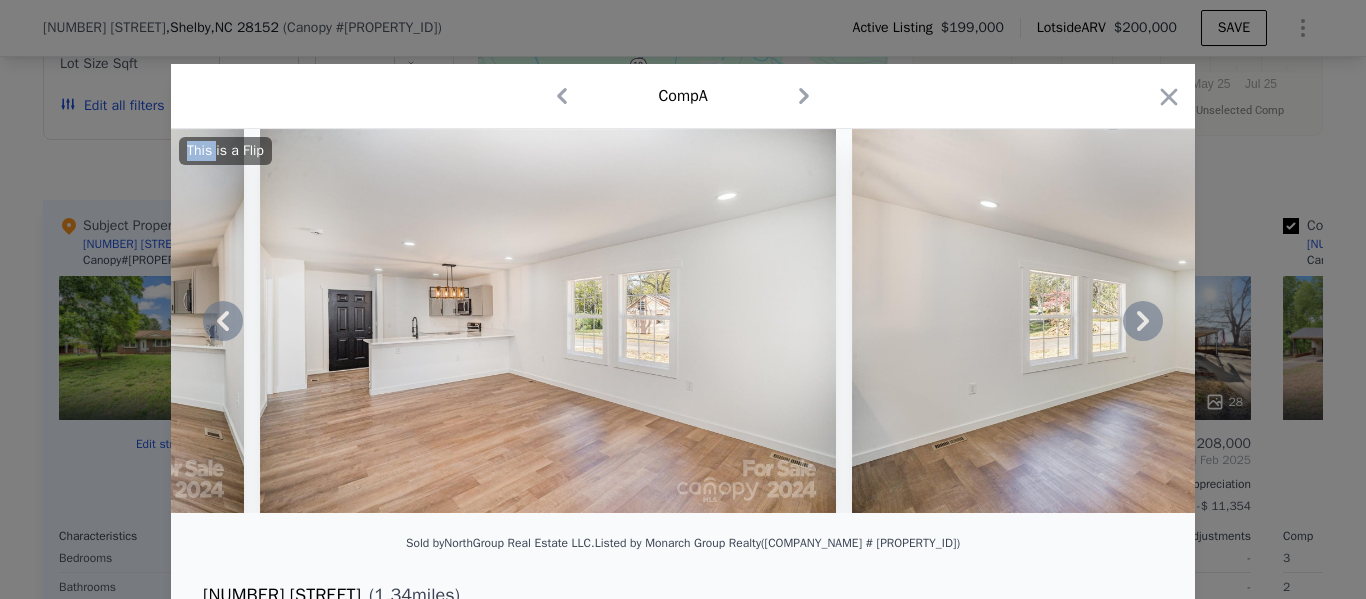 click at bounding box center [1140, 321] 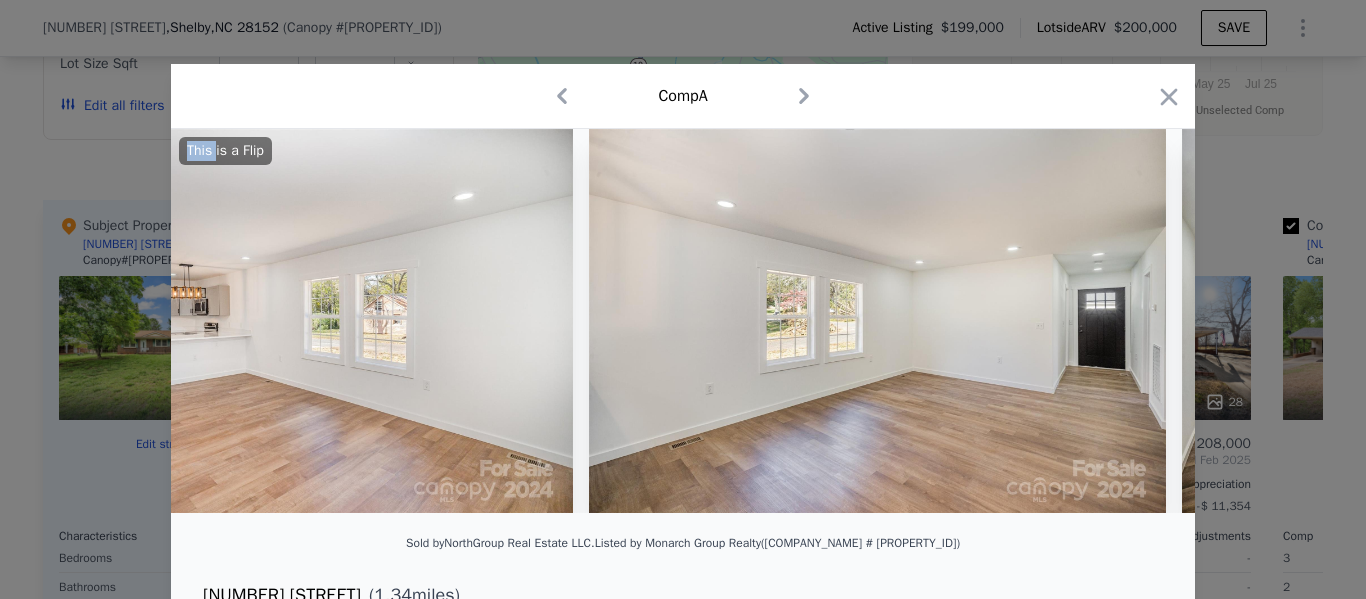 click at bounding box center (877, 321) 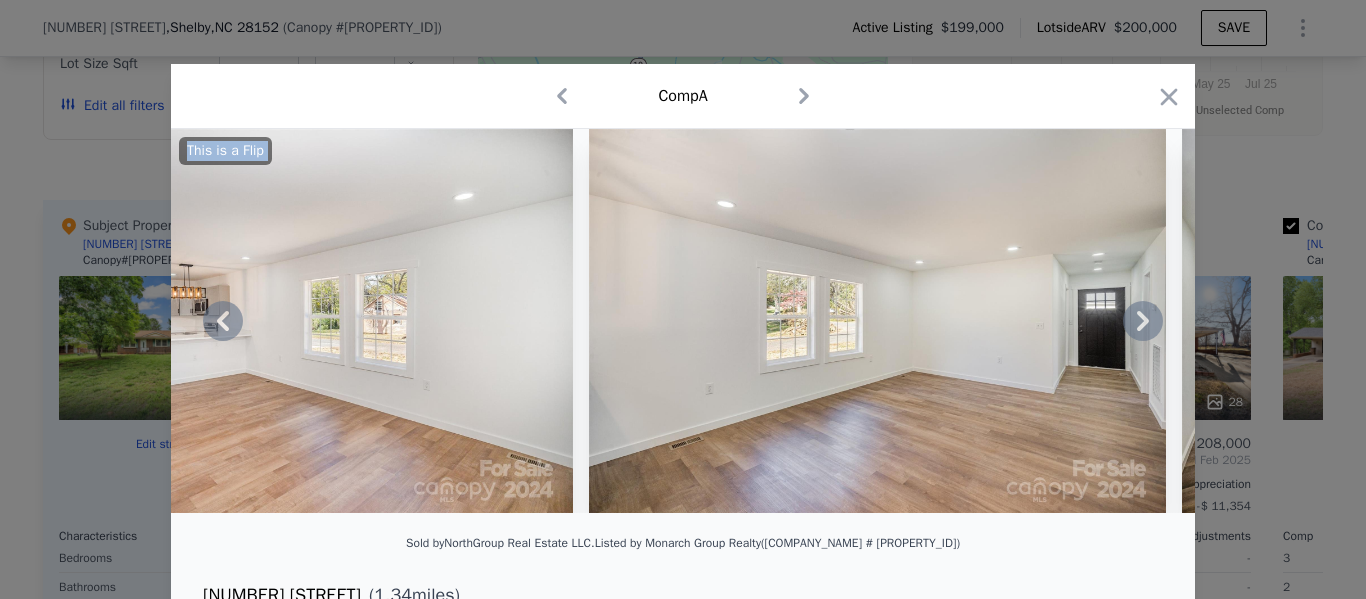 click 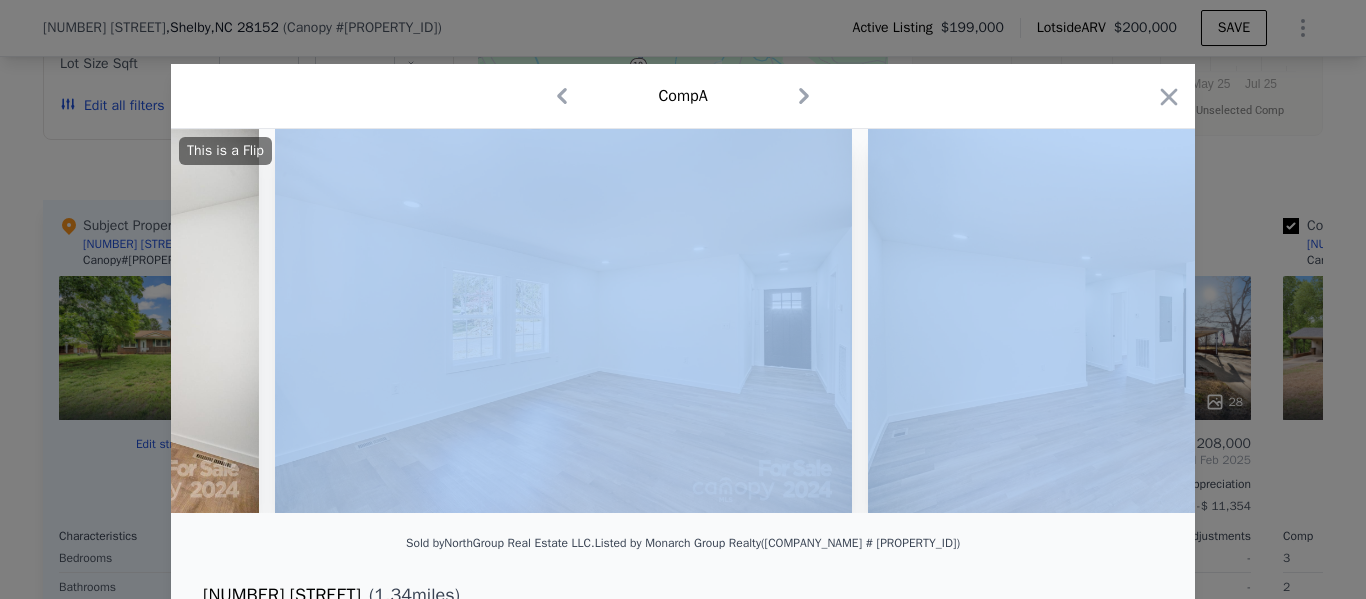 click at bounding box center [683, 321] 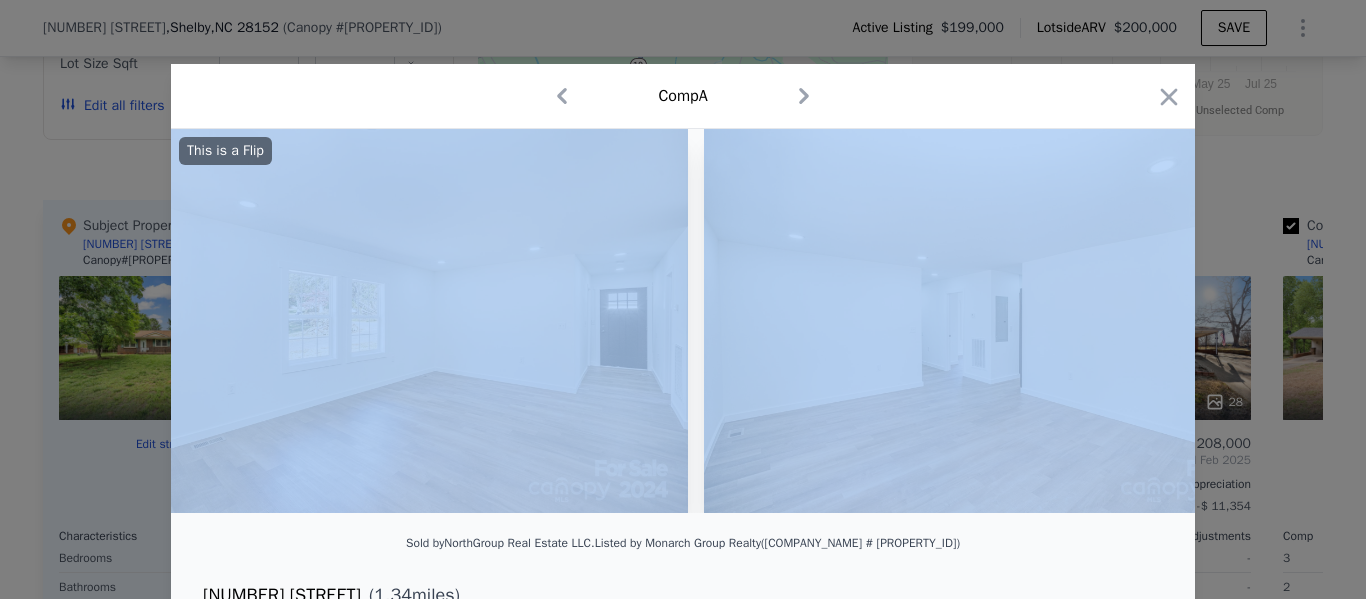 click at bounding box center [992, 321] 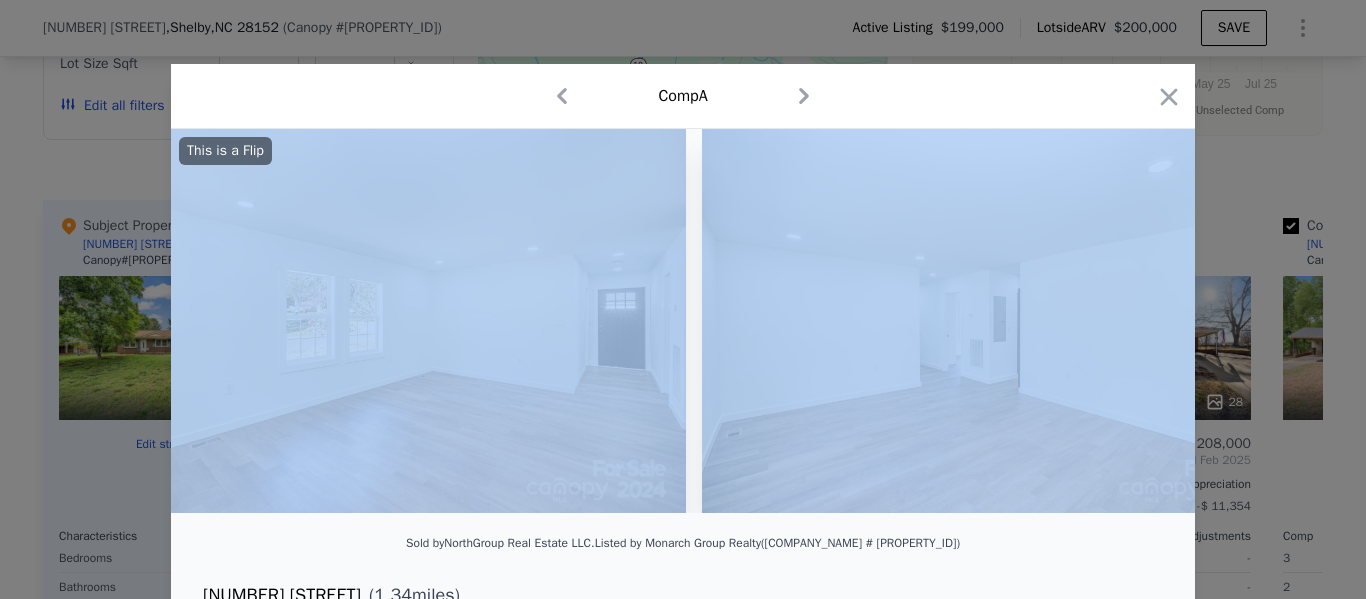 click at bounding box center [990, 321] 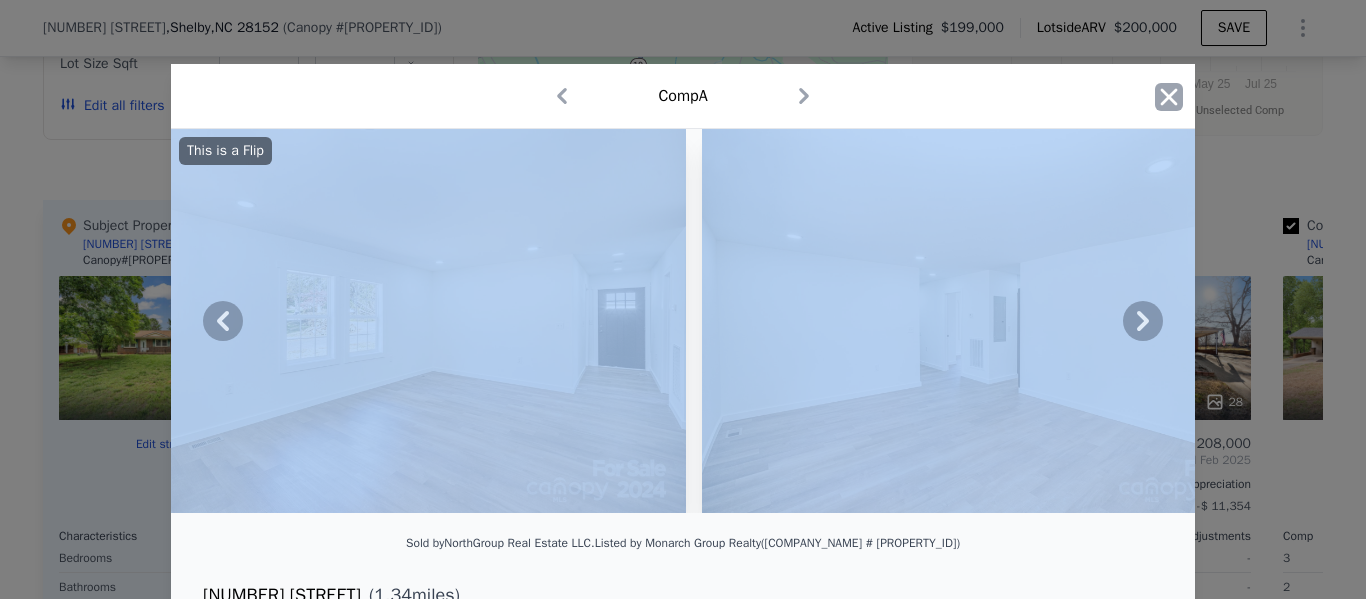 click 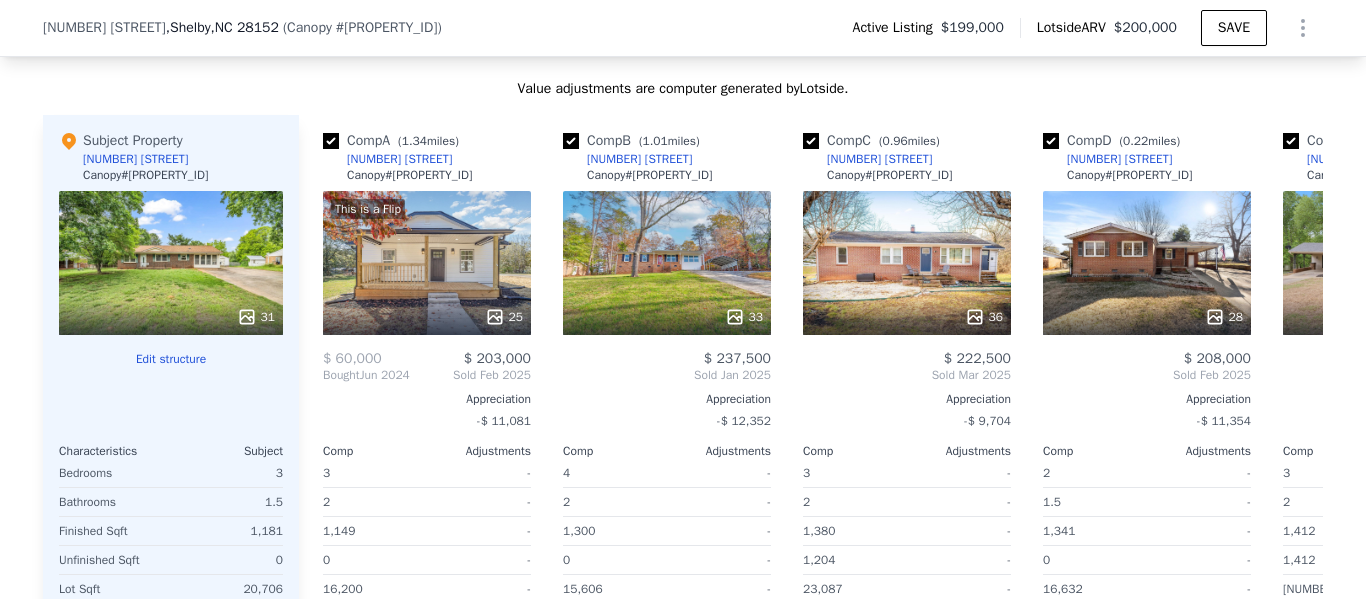 scroll, scrollTop: 2089, scrollLeft: 0, axis: vertical 